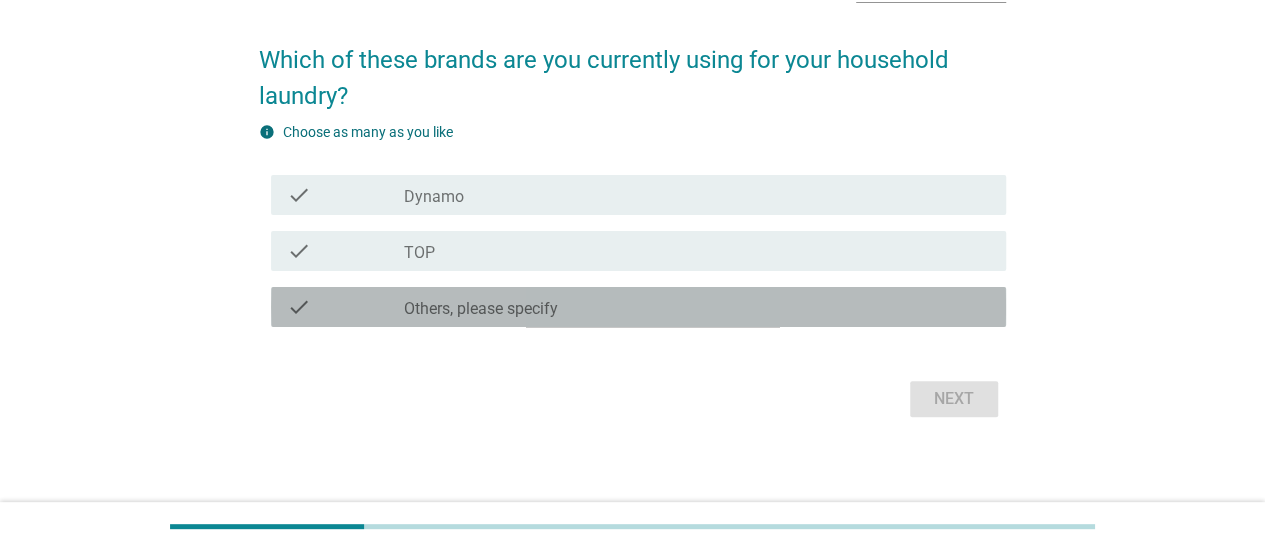 scroll, scrollTop: 144, scrollLeft: 0, axis: vertical 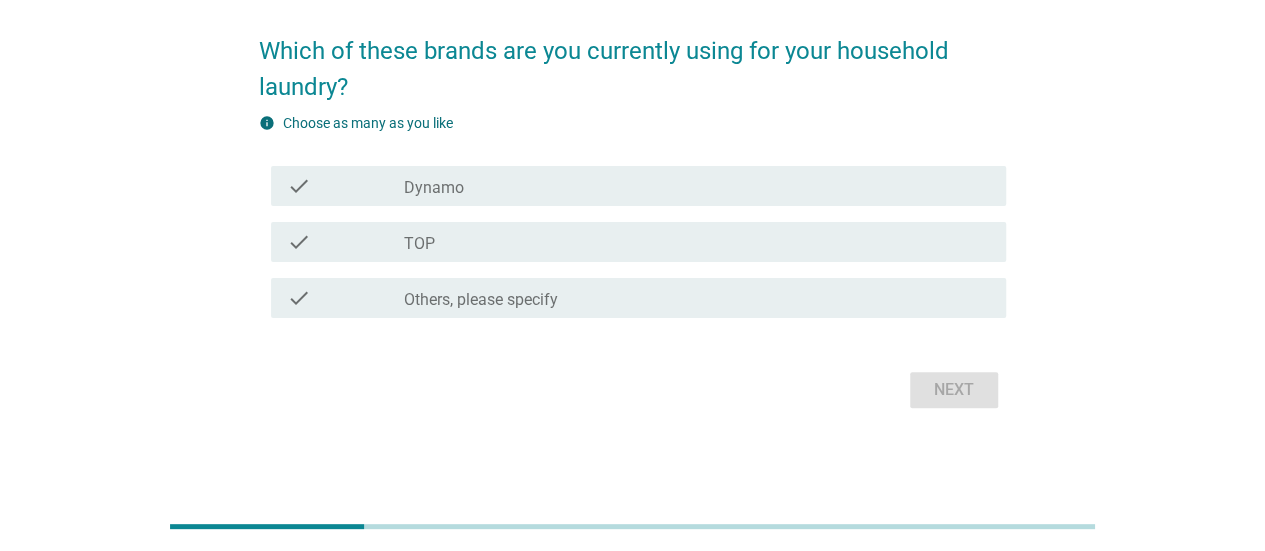 click on "Next" at bounding box center [632, 390] 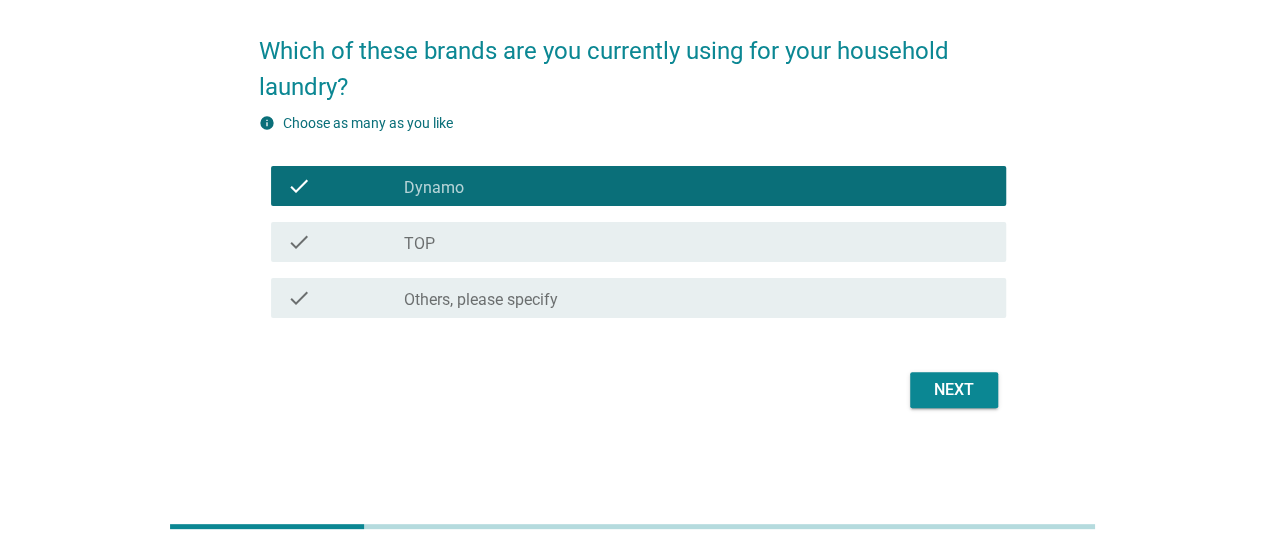 click on "check_box_outline_blank TOP" at bounding box center (697, 242) 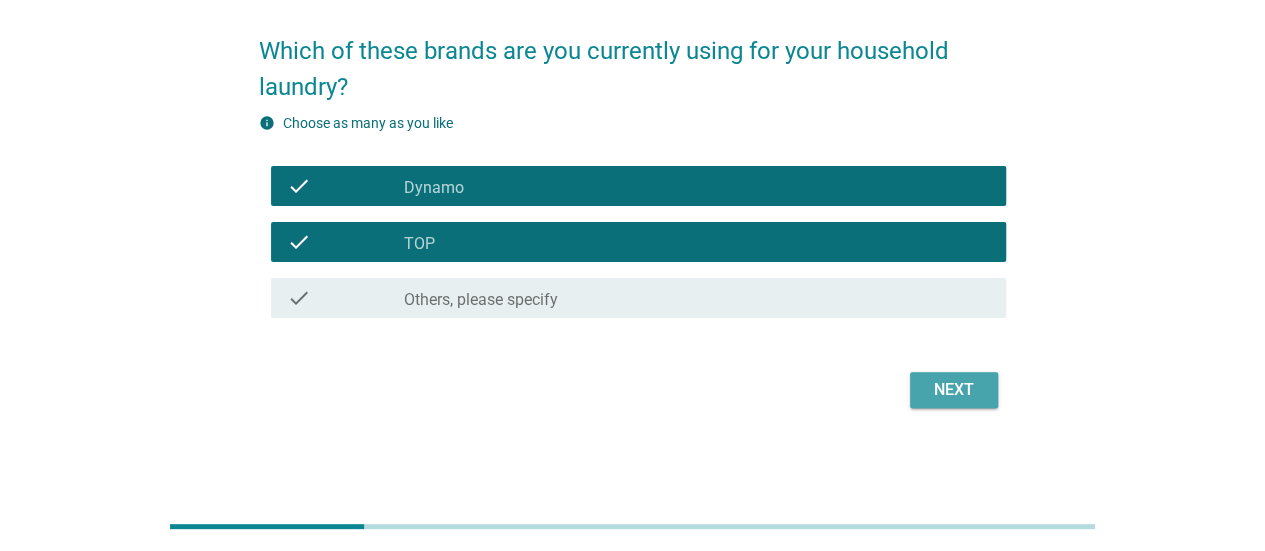 click on "Next" at bounding box center (954, 390) 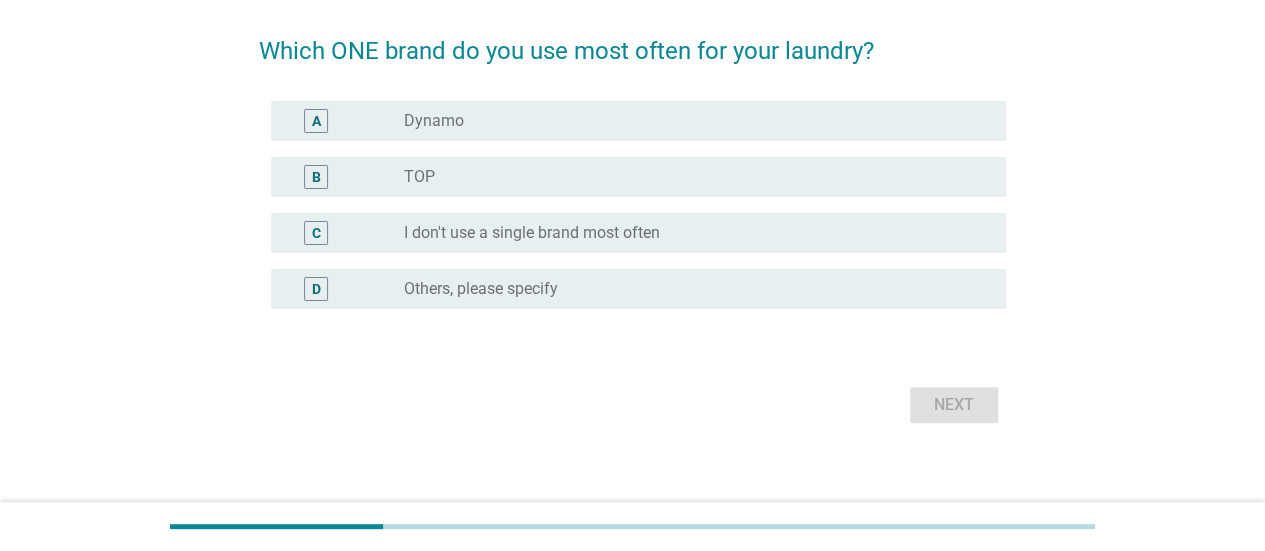 scroll, scrollTop: 0, scrollLeft: 0, axis: both 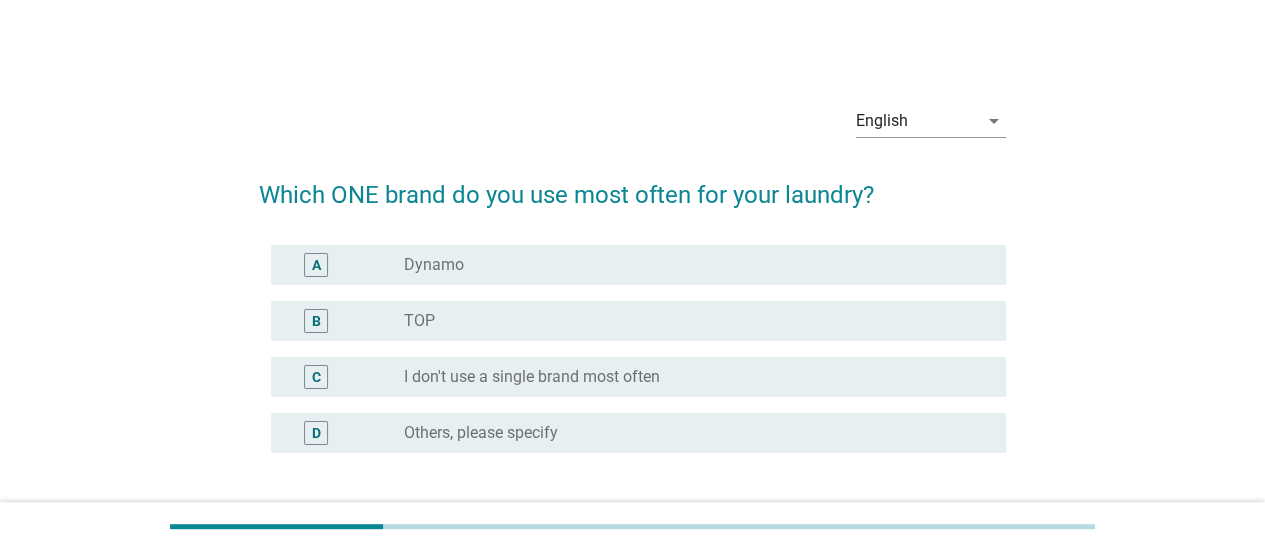 click on "radio_button_unchecked Dynamo" at bounding box center [689, 265] 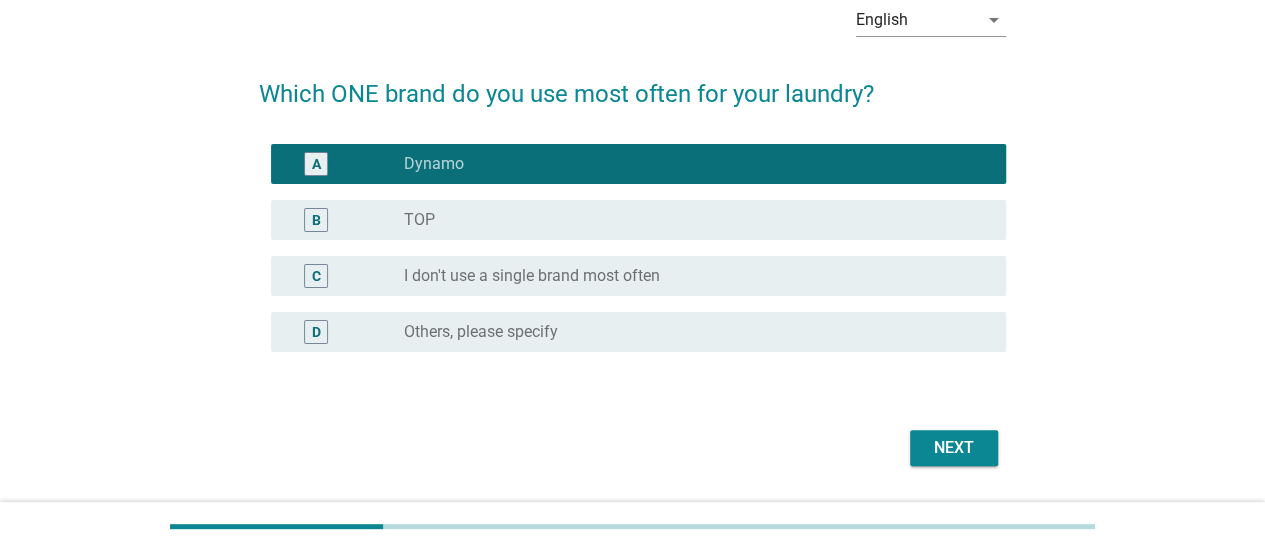scroll, scrollTop: 158, scrollLeft: 0, axis: vertical 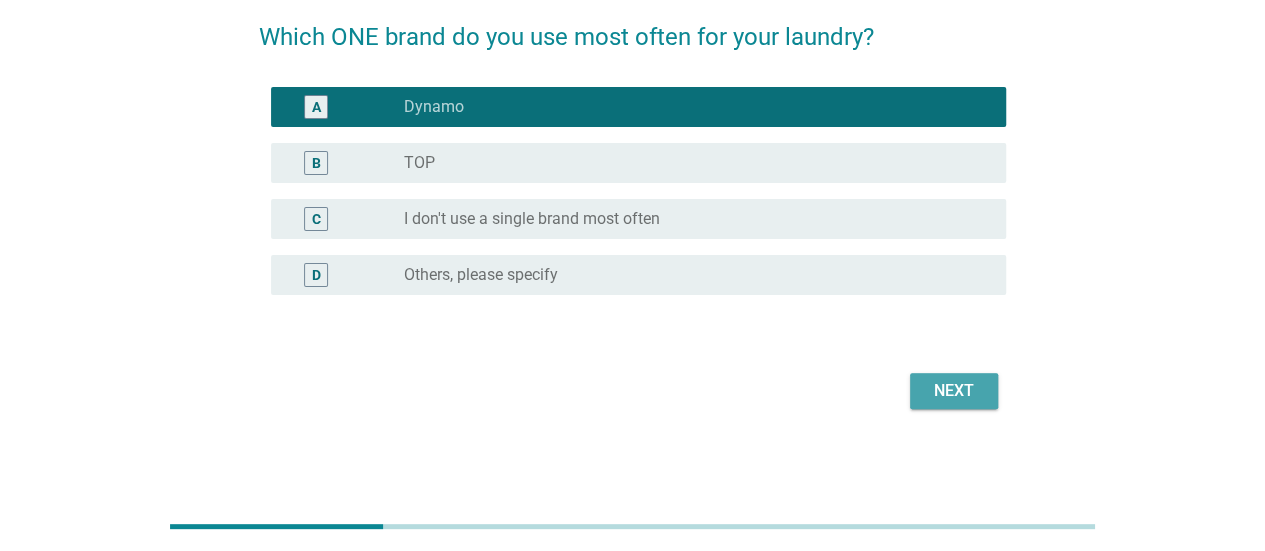click on "Next" at bounding box center [954, 391] 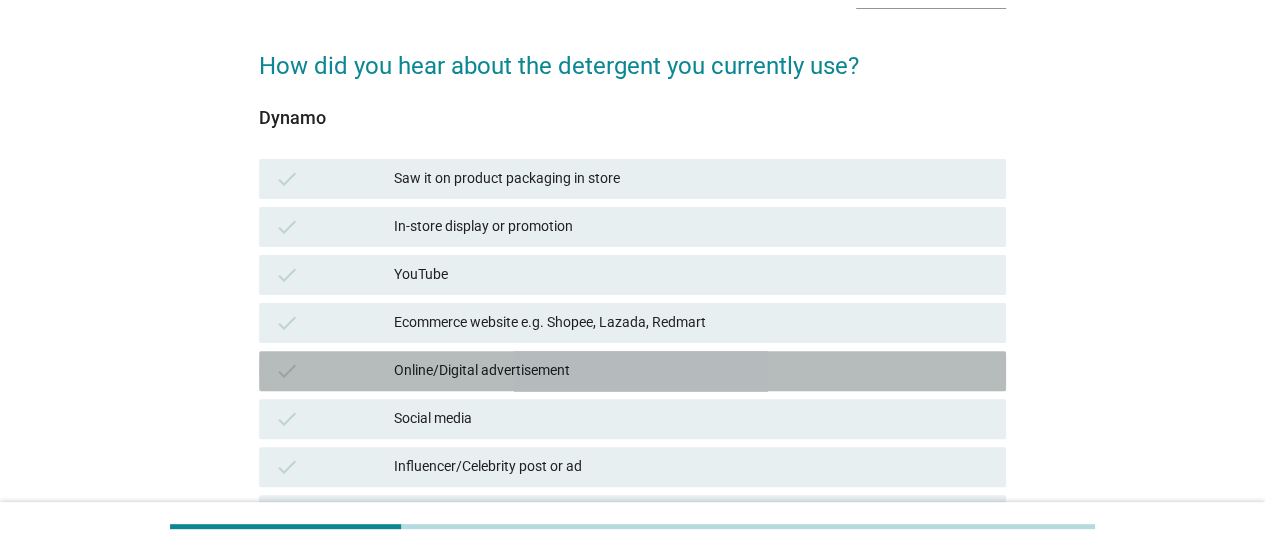 scroll, scrollTop: 130, scrollLeft: 0, axis: vertical 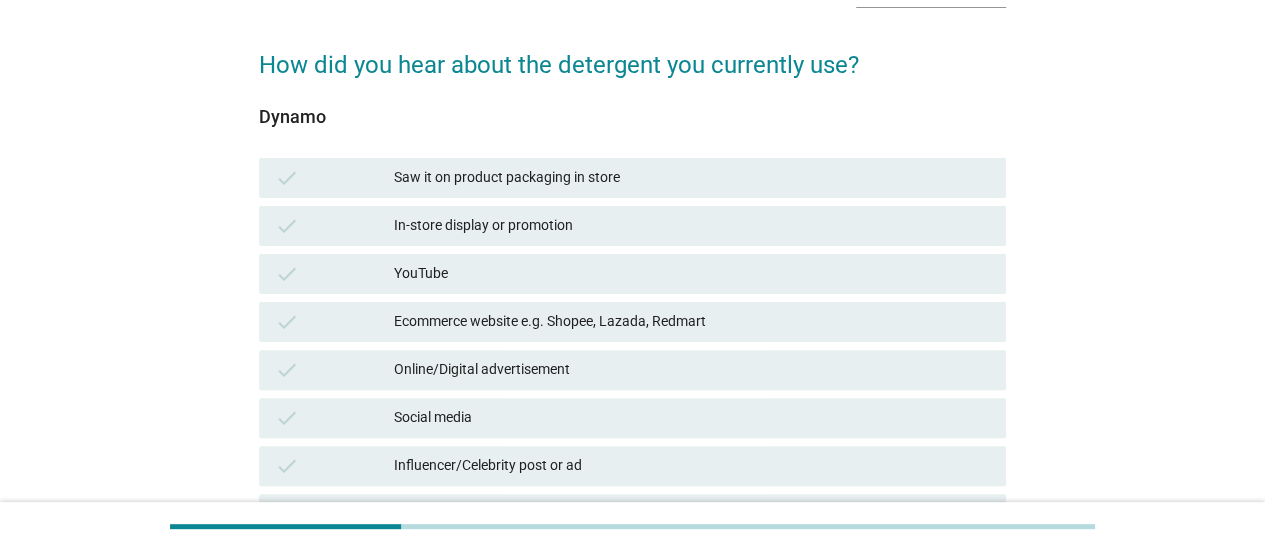 click on "Ecommerce website e.g. Shopee, Lazada, Redmart" at bounding box center [692, 322] 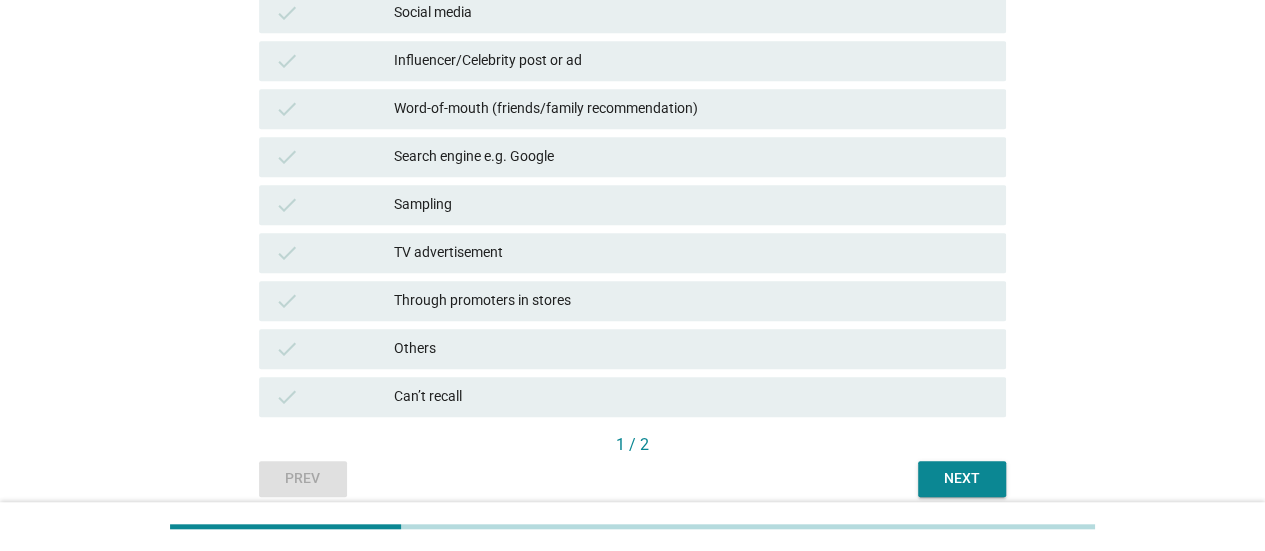 scroll, scrollTop: 618, scrollLeft: 0, axis: vertical 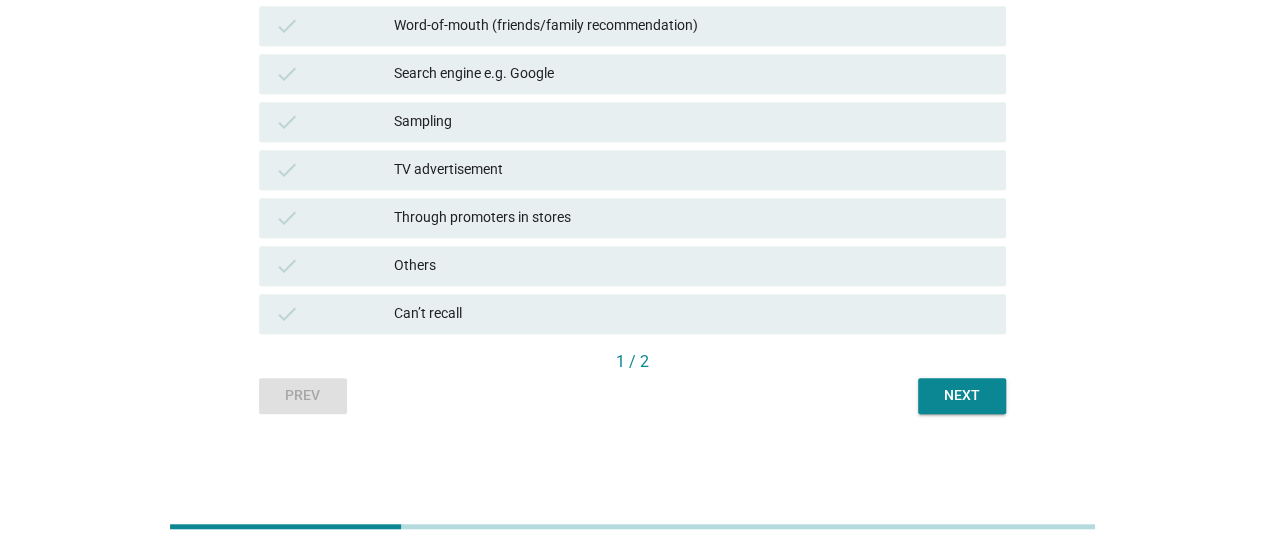 click on "Next" at bounding box center [962, 396] 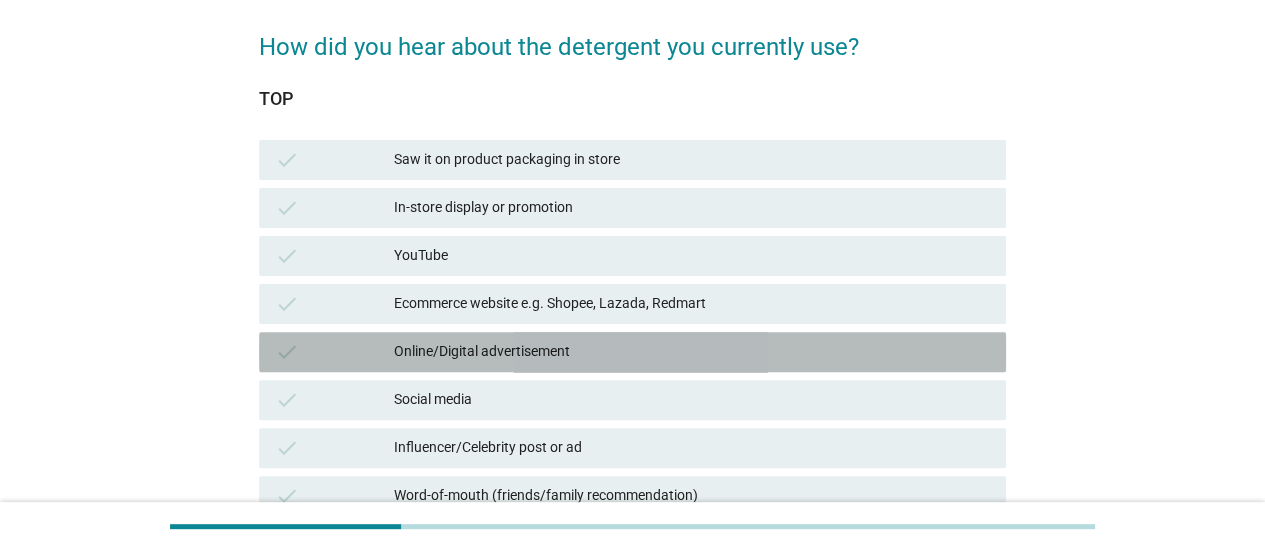 scroll, scrollTop: 149, scrollLeft: 0, axis: vertical 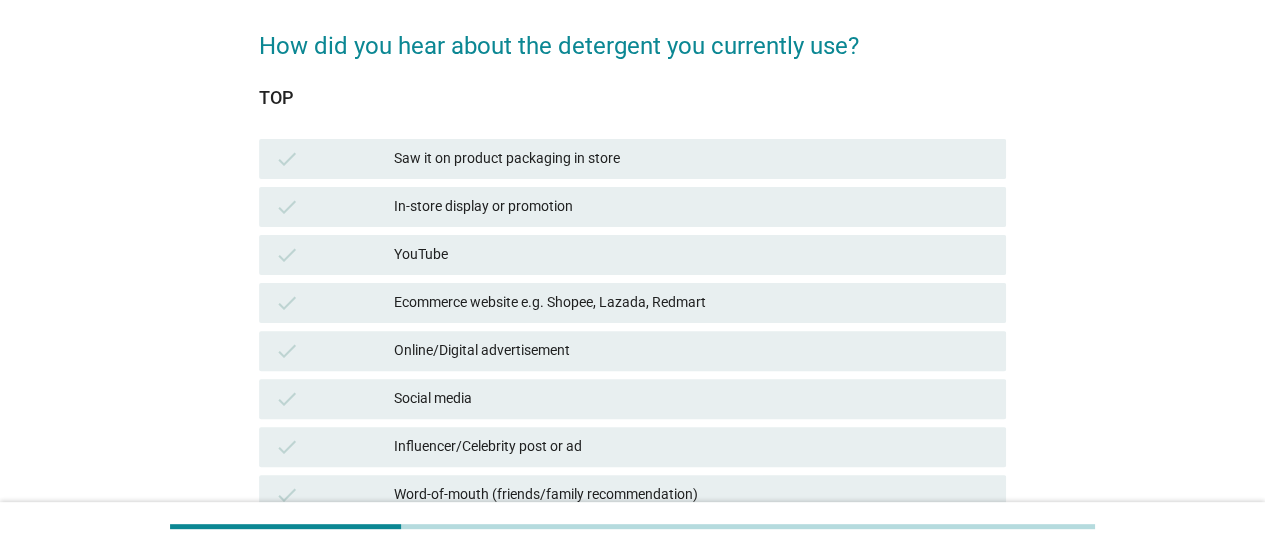 click on "check   YouTube" at bounding box center (632, 255) 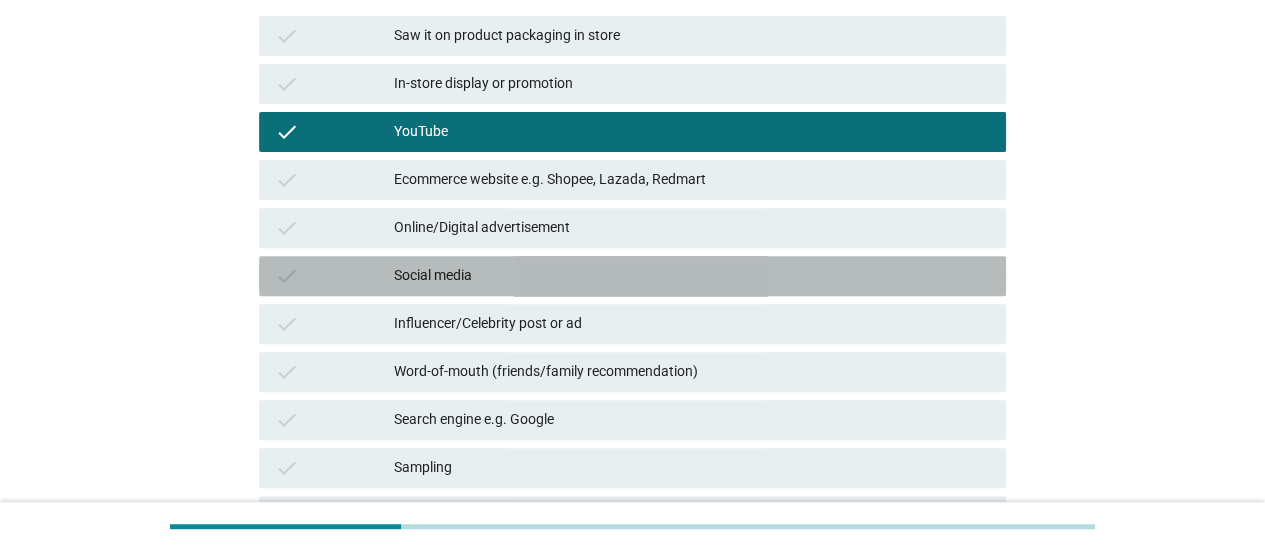scroll, scrollTop: 274, scrollLeft: 0, axis: vertical 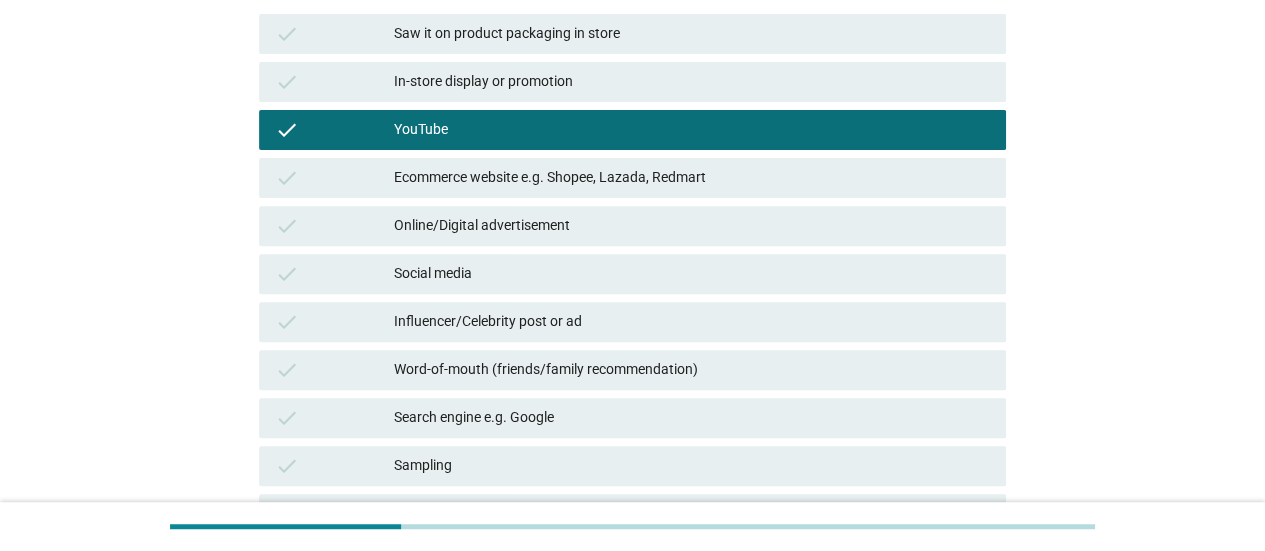 click on "Ecommerce website e.g. Shopee, Lazada, Redmart" at bounding box center (692, 178) 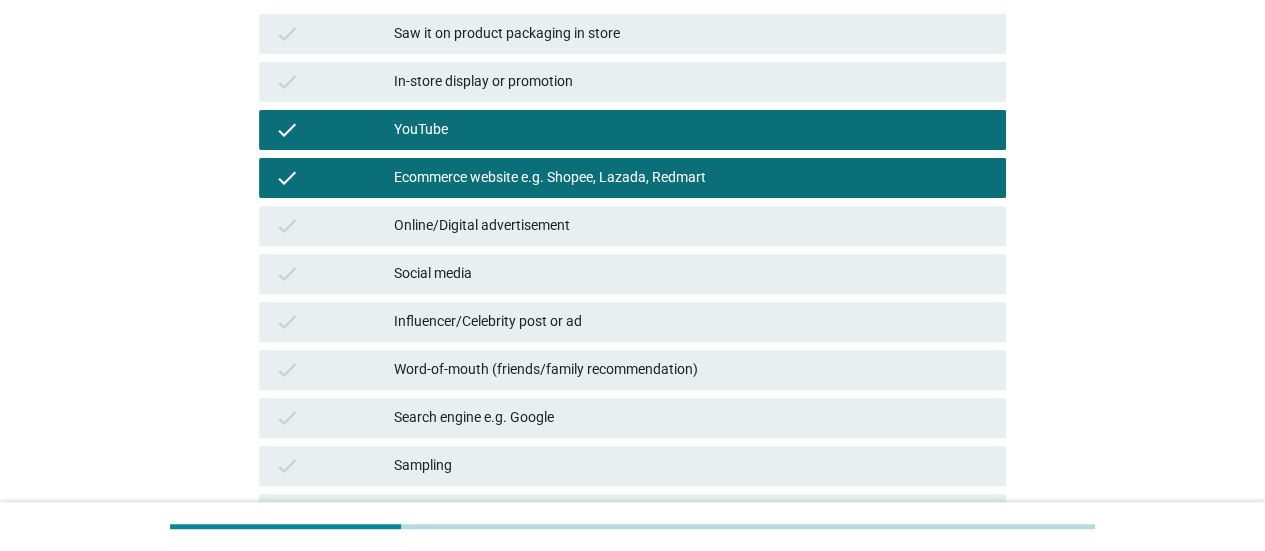 click on "YouTube" at bounding box center [692, 130] 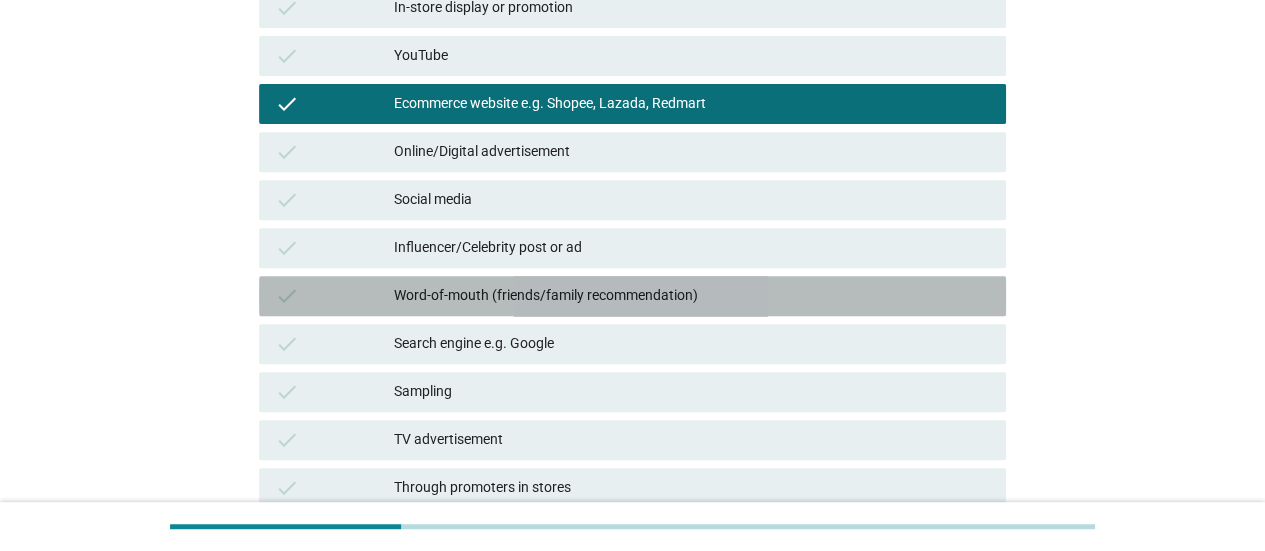 scroll, scrollTop: 365, scrollLeft: 0, axis: vertical 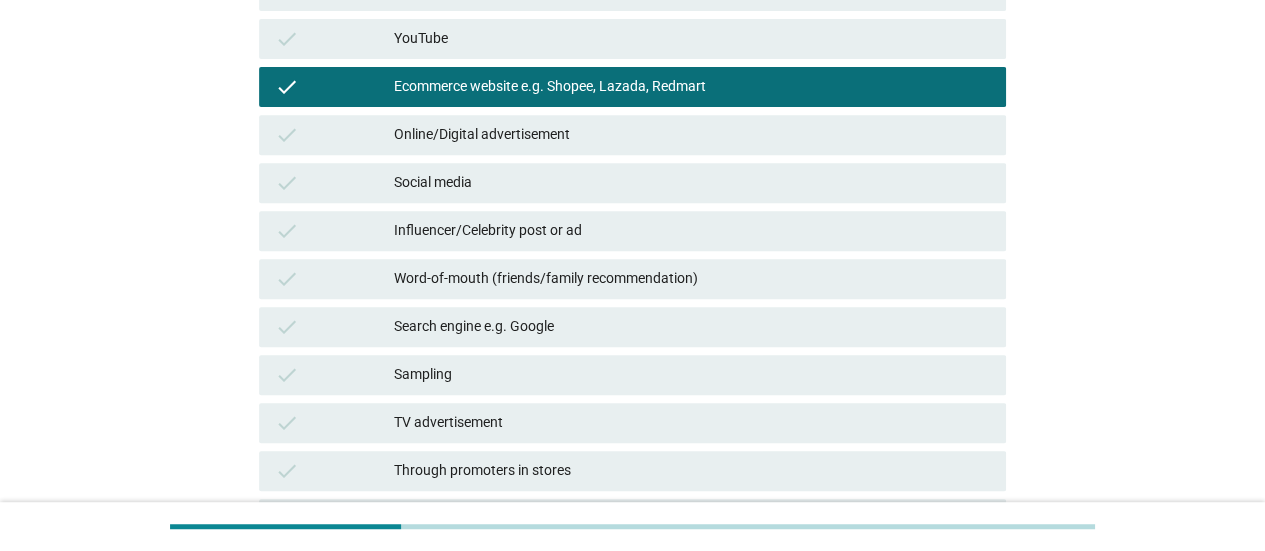click on "Ecommerce website e.g. Shopee, Lazada, Redmart" at bounding box center [692, 87] 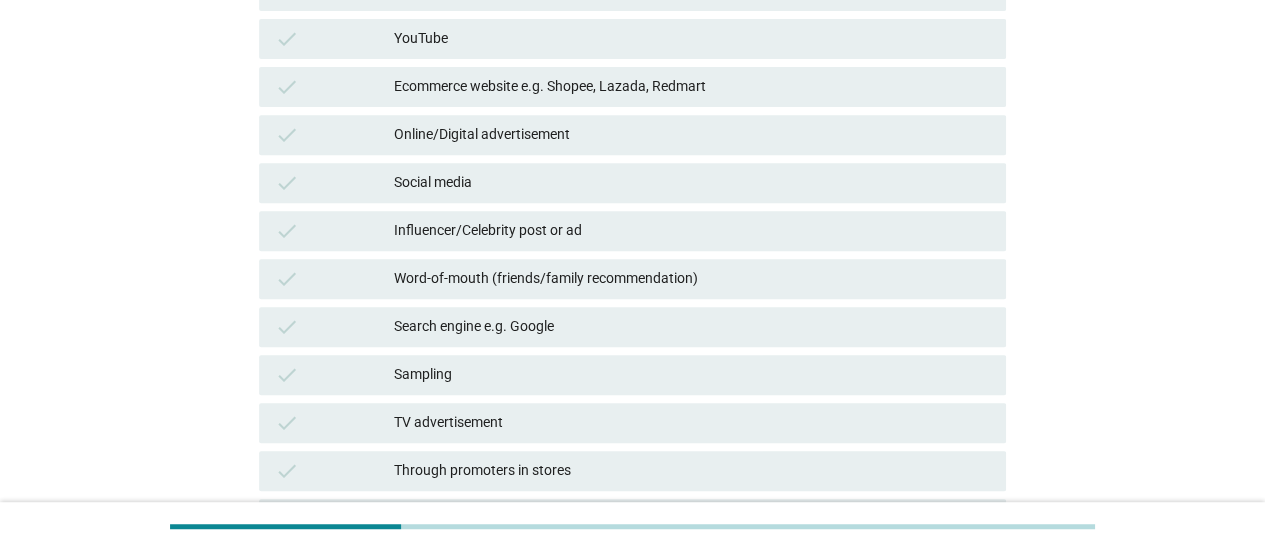 click on "check   Online/Digital advertisement" at bounding box center [632, 135] 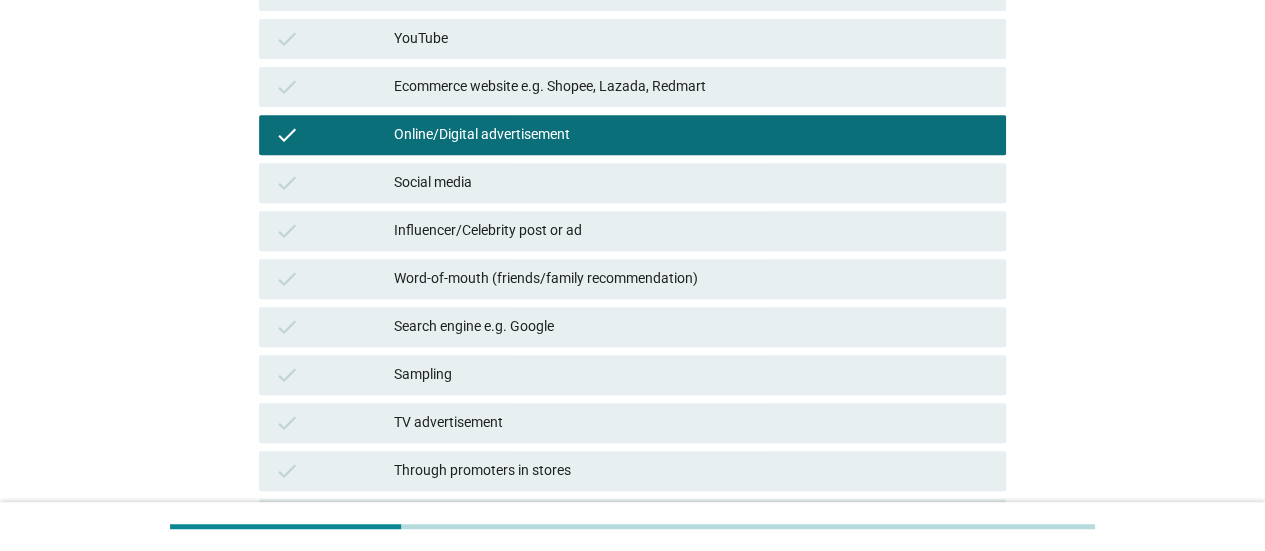 click on "check   Ecommerce website e.g. Shopee, Lazada, Redmart" at bounding box center [632, 87] 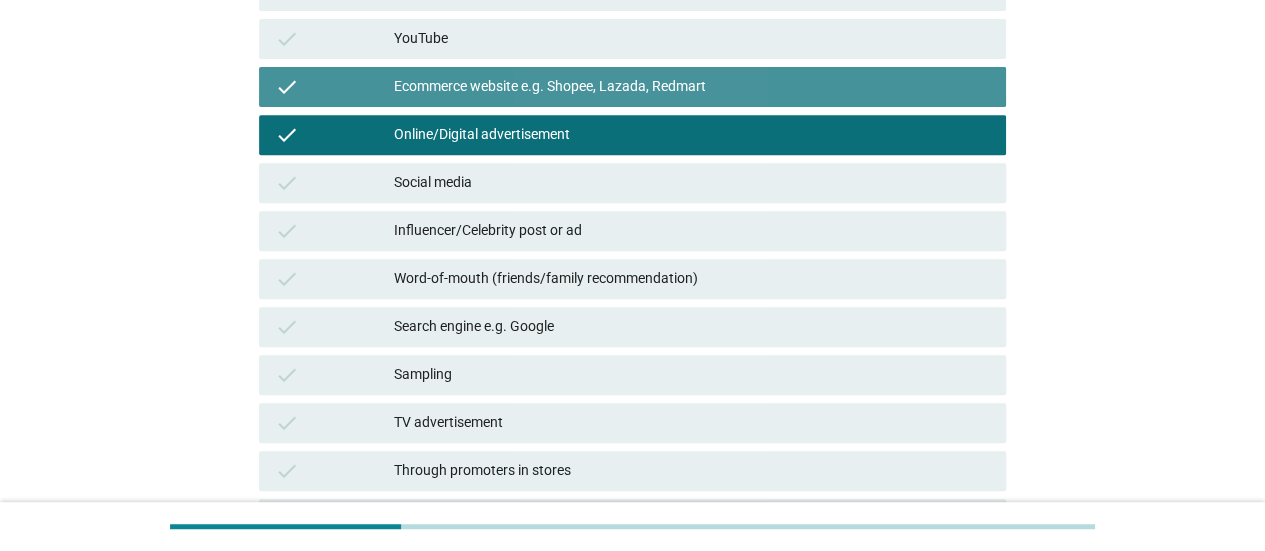 click on "check   Influencer/Celebrity post or ad" at bounding box center (632, 231) 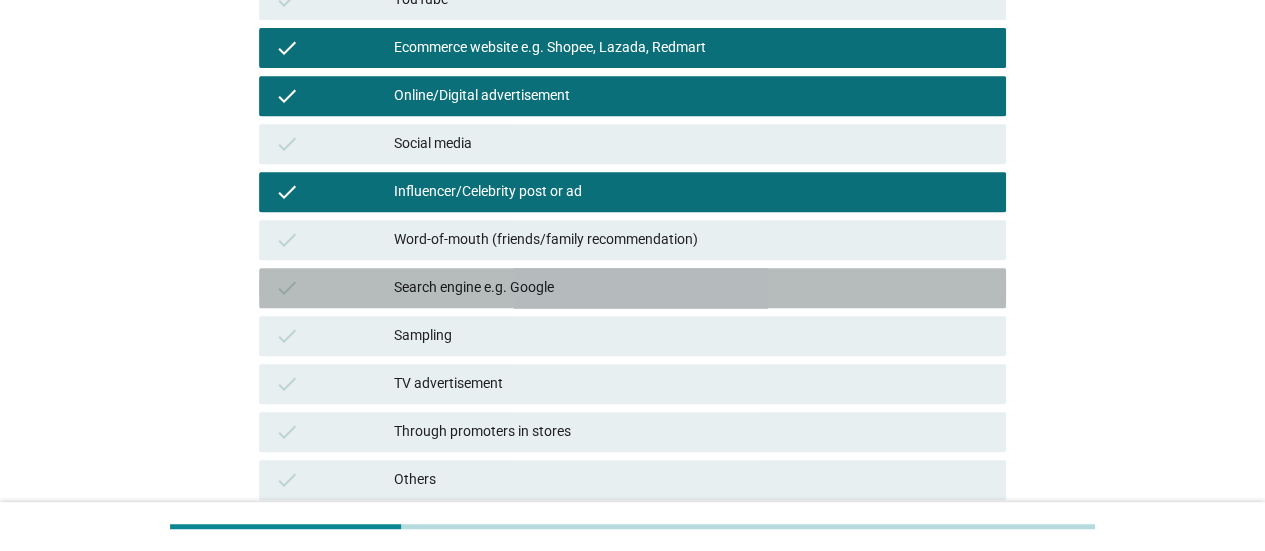 scroll, scrollTop: 412, scrollLeft: 0, axis: vertical 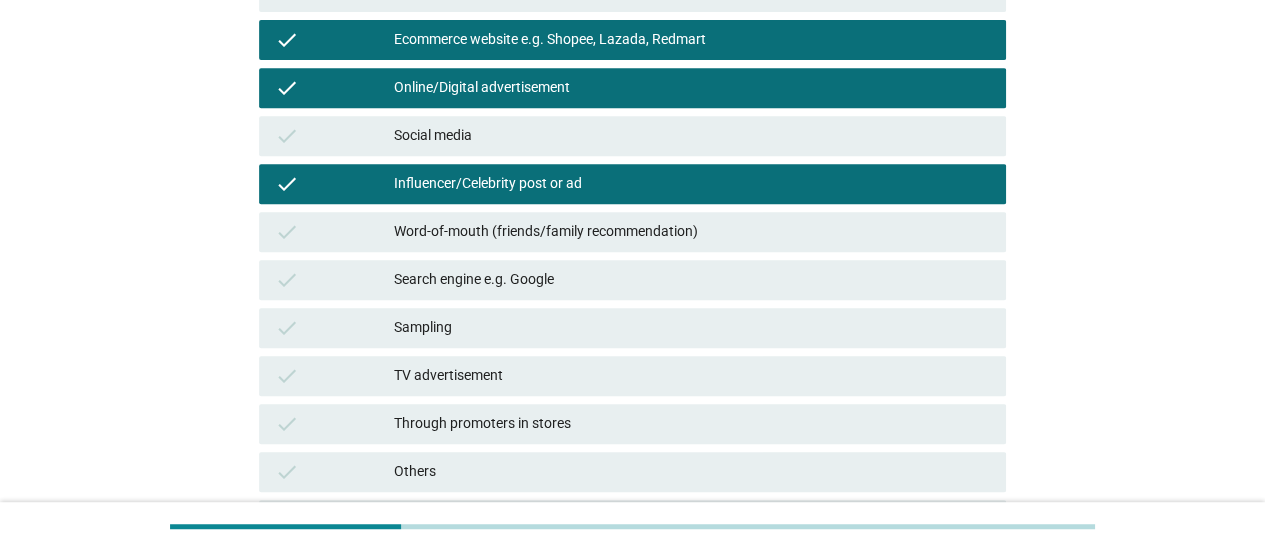 click on "Social media" at bounding box center (692, 136) 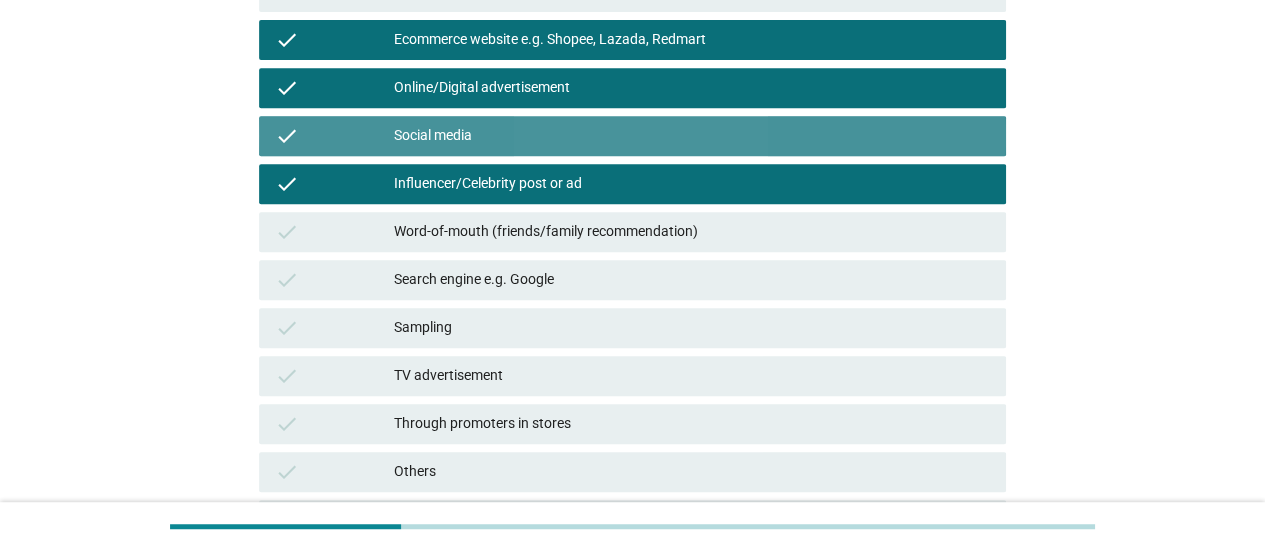 click on "check   Influencer/Celebrity post or ad" at bounding box center [632, 184] 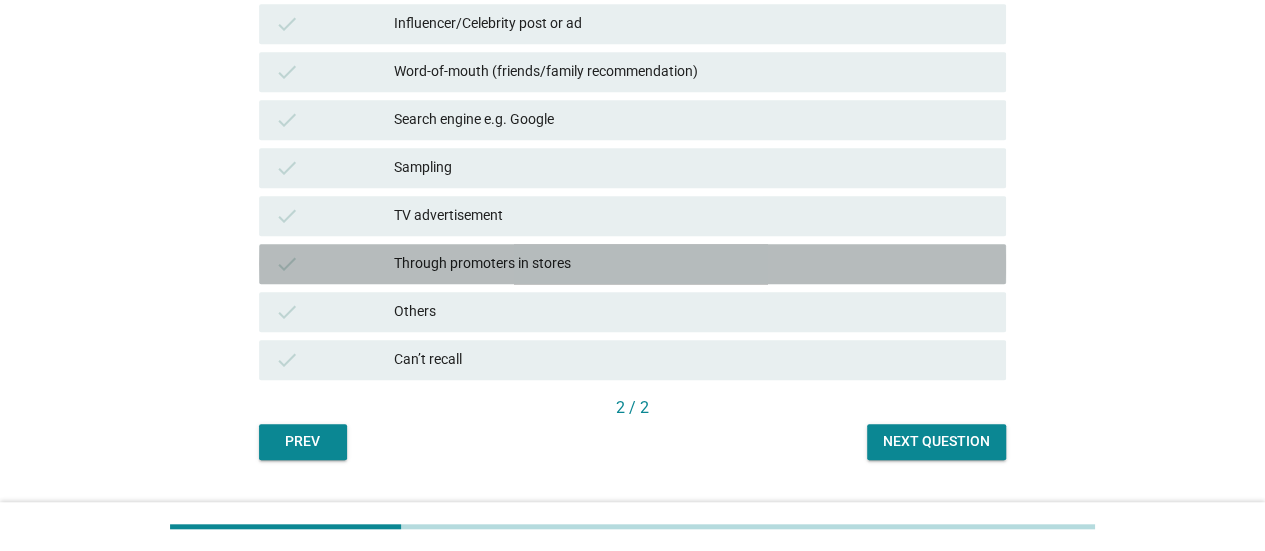 scroll, scrollTop: 618, scrollLeft: 0, axis: vertical 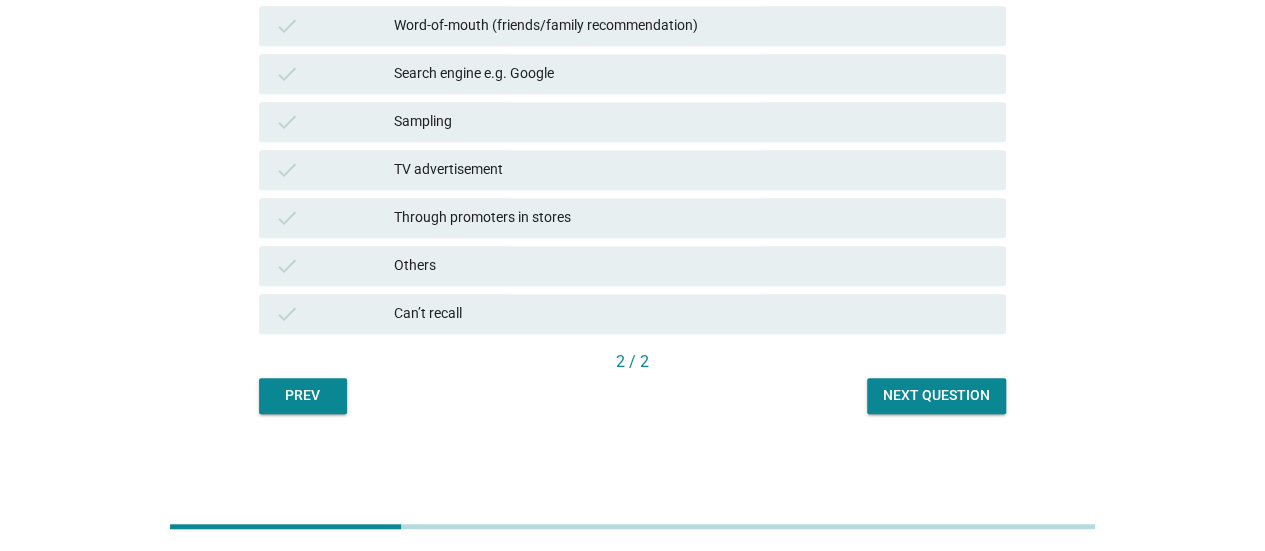 click on "Next question" at bounding box center [936, 395] 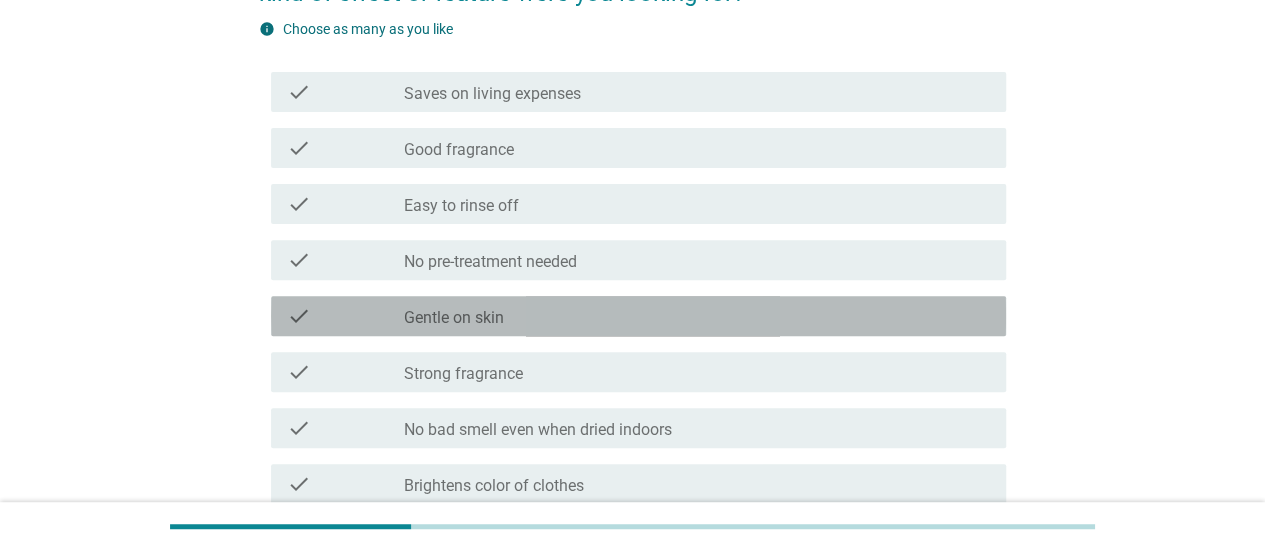 scroll, scrollTop: 286, scrollLeft: 0, axis: vertical 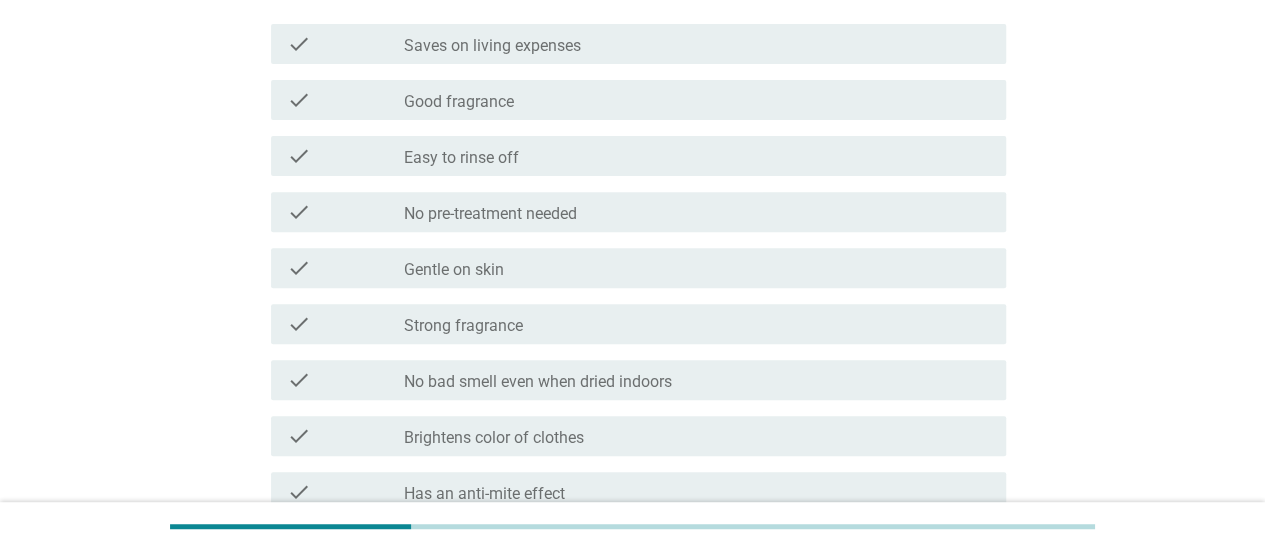 click on "check     check_box_outline_blank No bad smell even when dried indoors" at bounding box center (638, 380) 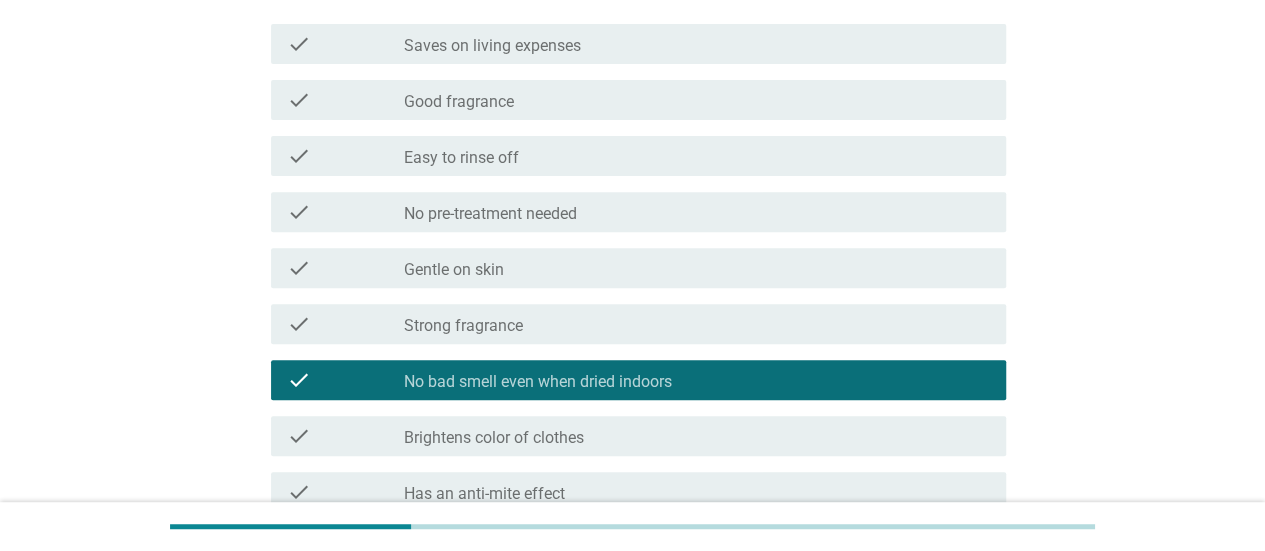 click on "check_box_outline_blank Easy to rinse off" at bounding box center [697, 156] 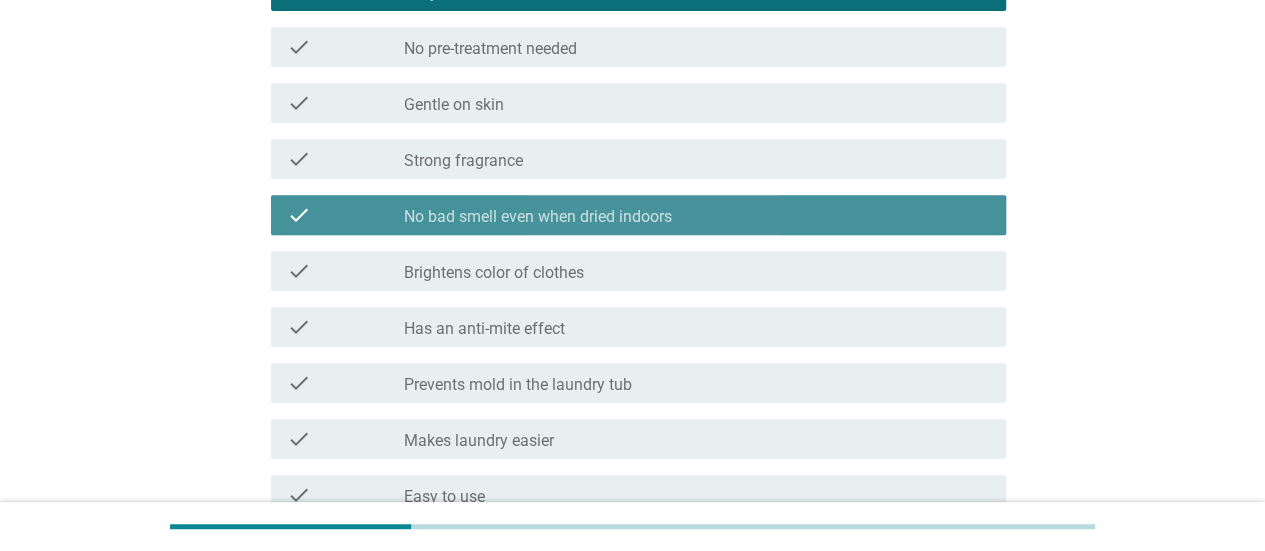 scroll, scrollTop: 478, scrollLeft: 0, axis: vertical 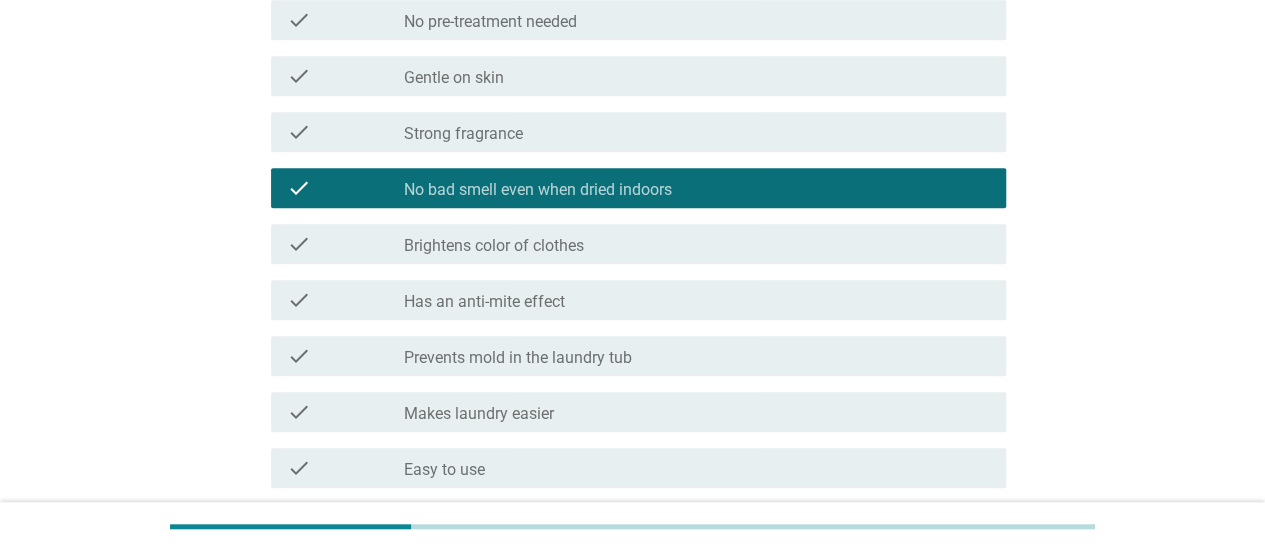 click on "check_box_outline_blank Brightens color of clothes" at bounding box center (697, 244) 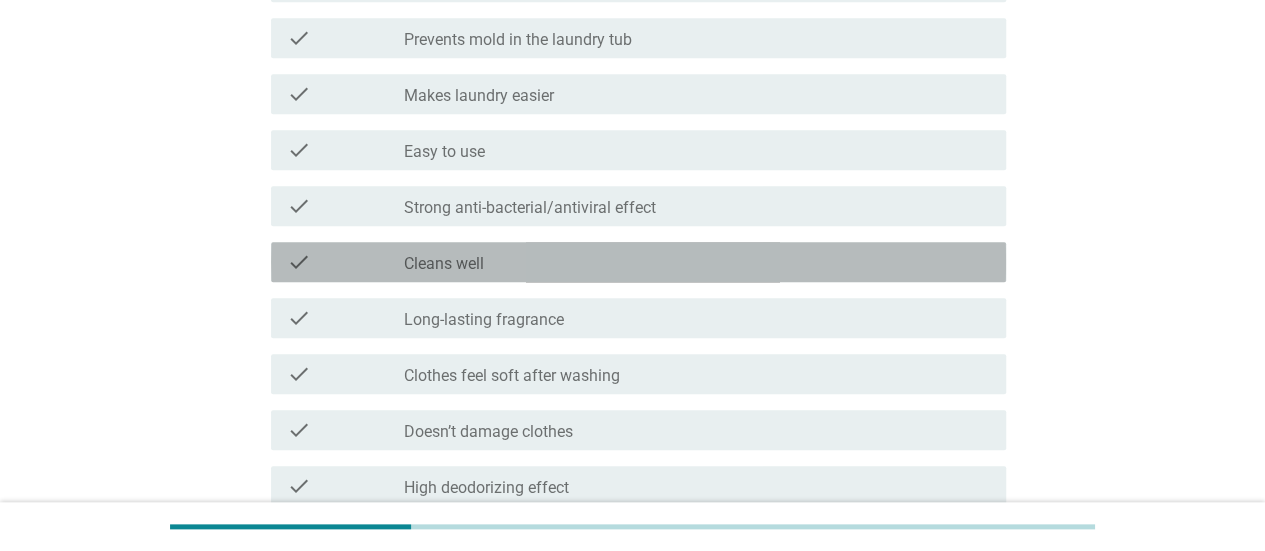 scroll, scrollTop: 798, scrollLeft: 0, axis: vertical 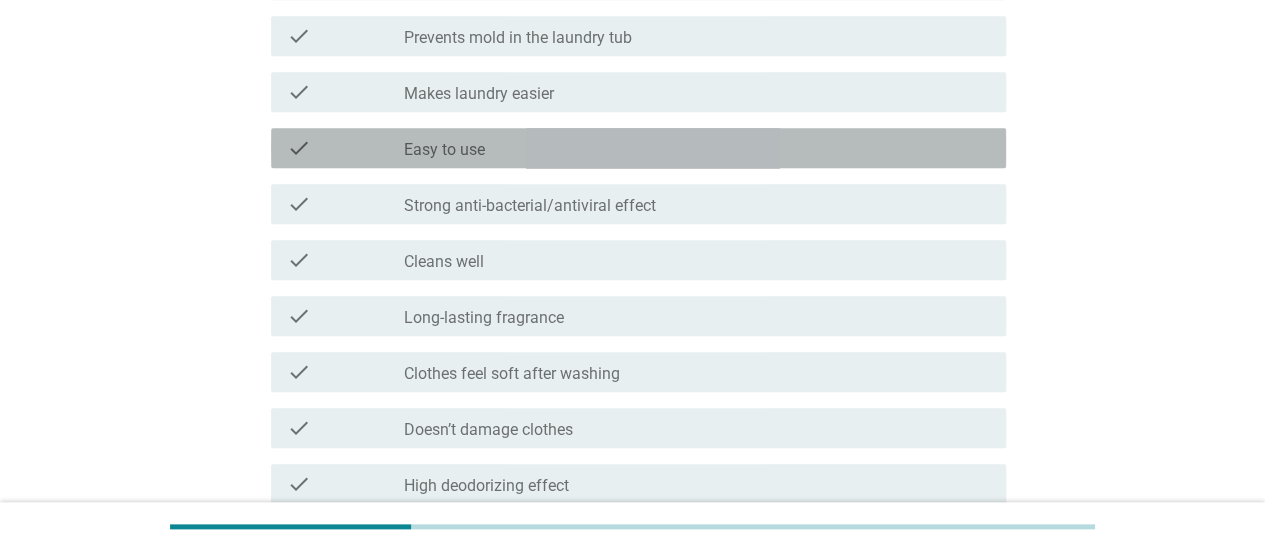 click on "check     check_box_outline_blank Easy to use" at bounding box center (638, 148) 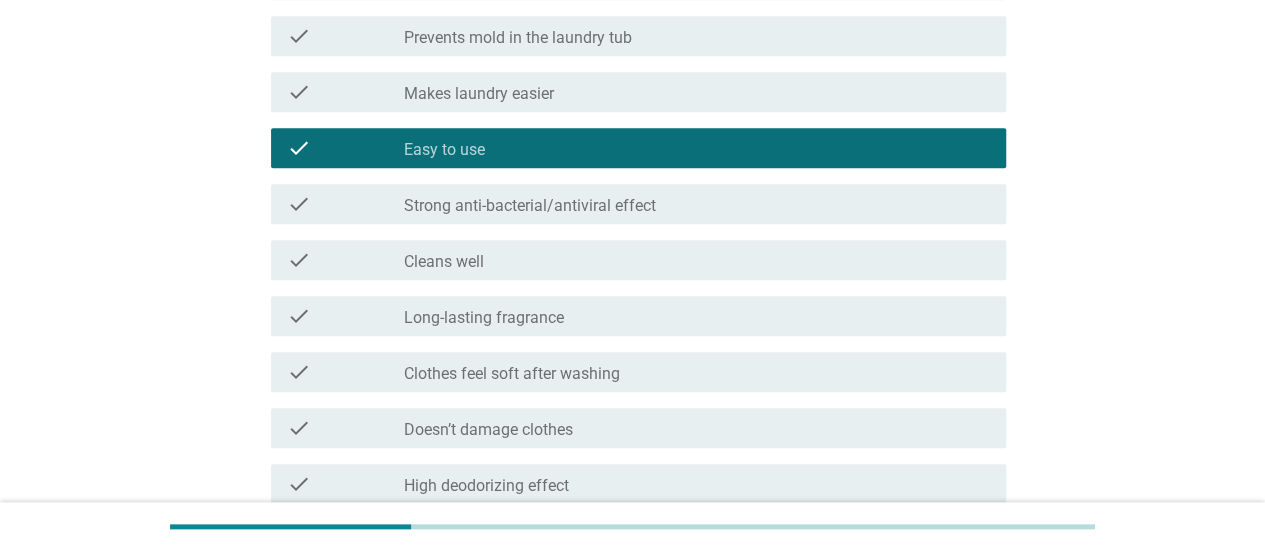 click on "check     check_box_outline_blank Cleans well" at bounding box center (638, 260) 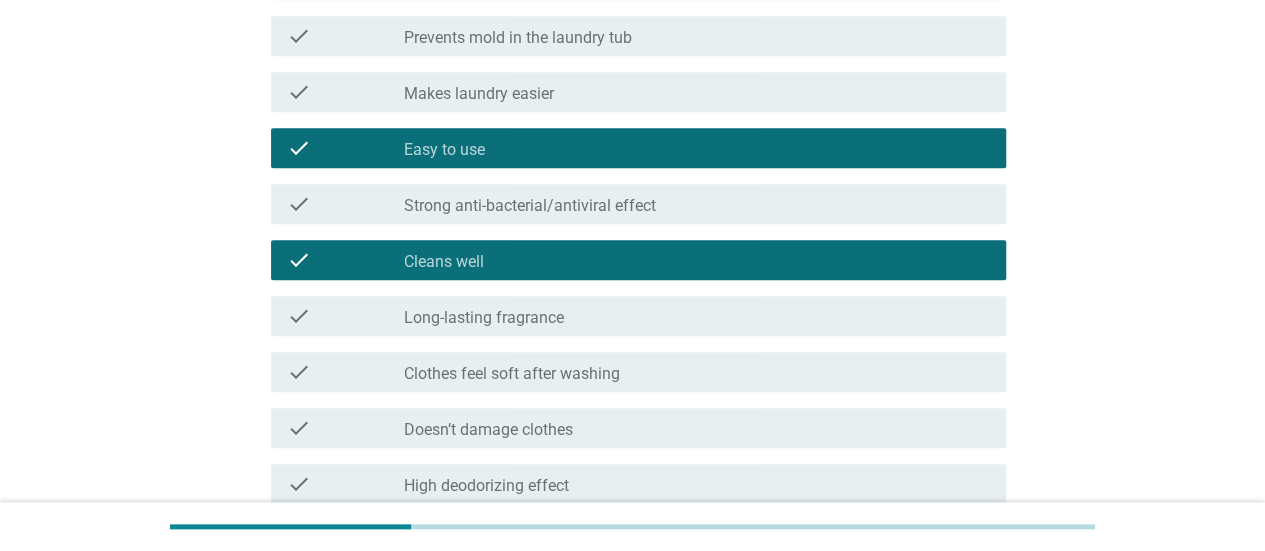 click on "check_box_outline_blank Strong anti-bacterial/antiviral effect" at bounding box center [697, 204] 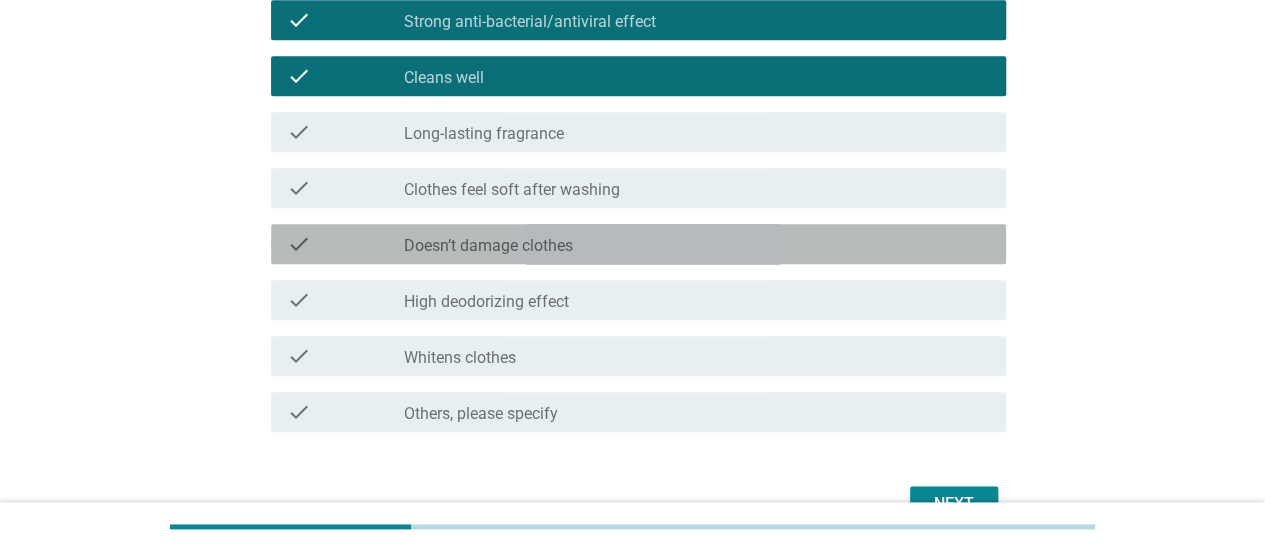 scroll, scrollTop: 1096, scrollLeft: 0, axis: vertical 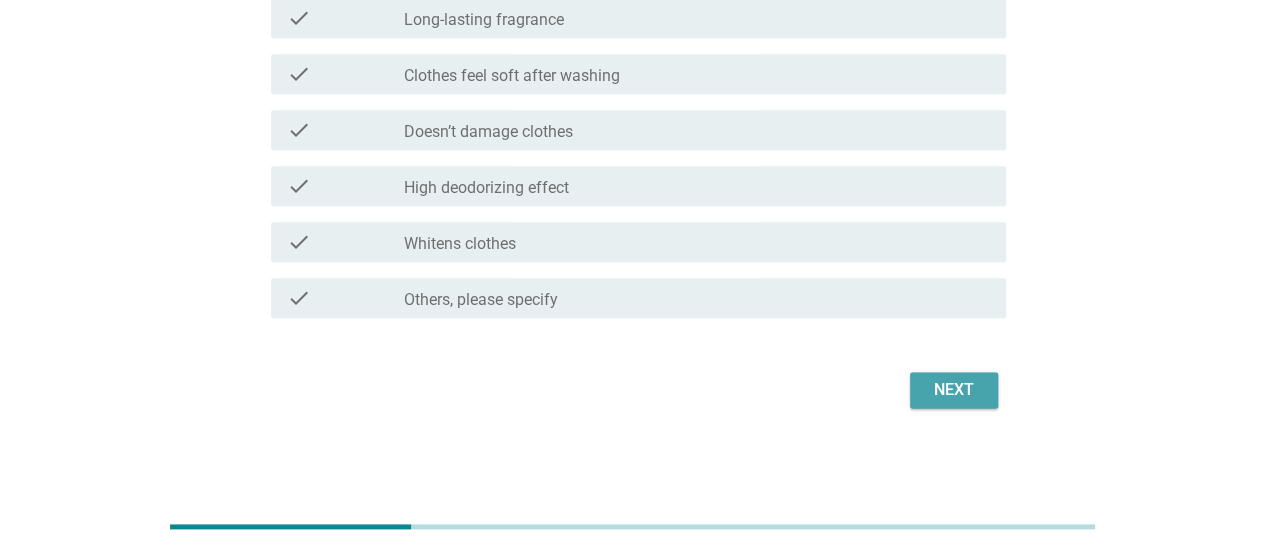 click on "Next" at bounding box center (954, 390) 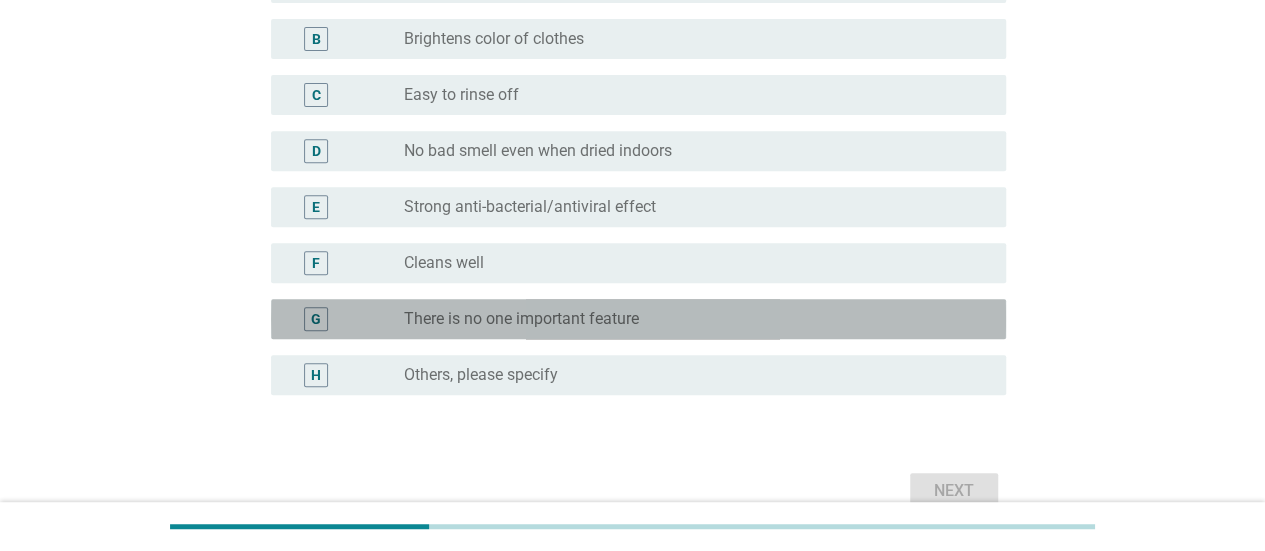 scroll, scrollTop: 394, scrollLeft: 0, axis: vertical 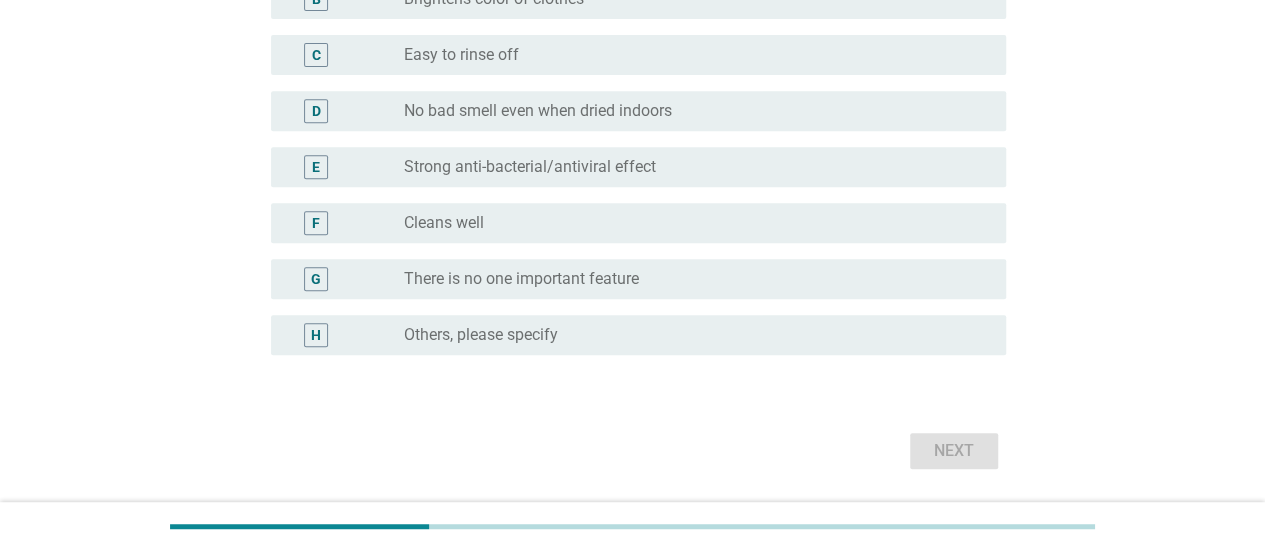 click on "F" at bounding box center (316, 222) 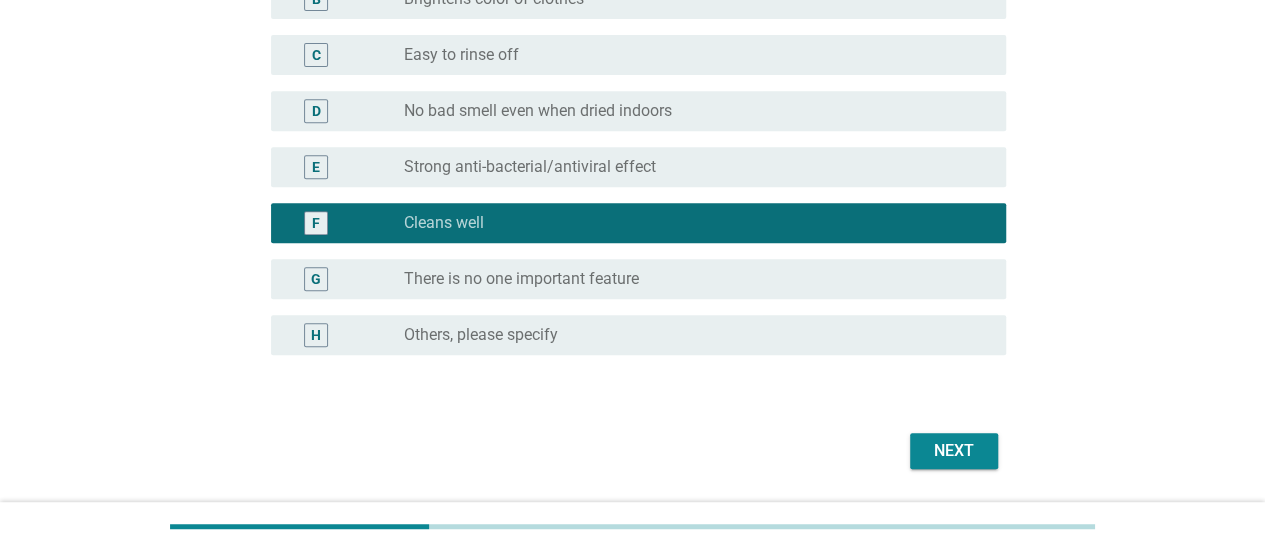 click on "E     radio_button_unchecked Strong anti-bacterial/antiviral effect" at bounding box center [638, 167] 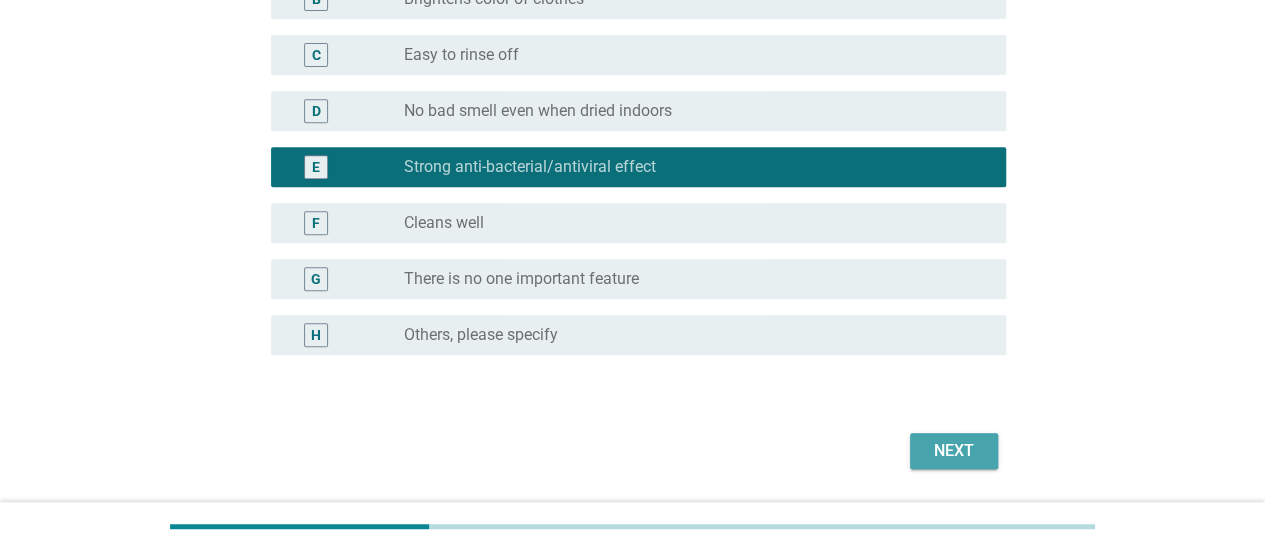 click on "Next" at bounding box center [954, 451] 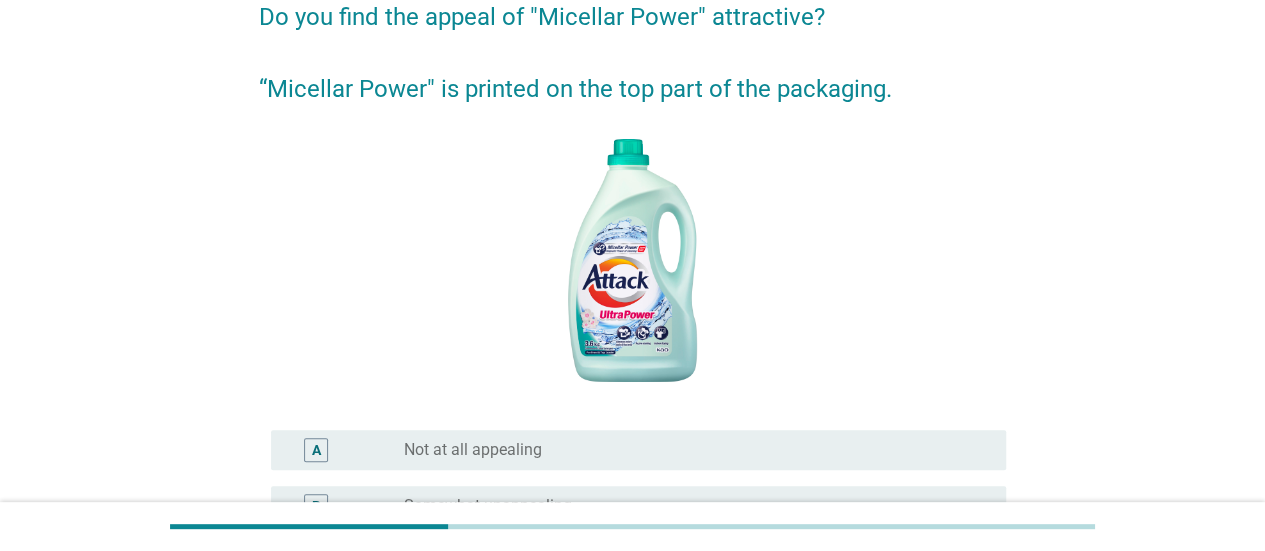 scroll, scrollTop: 179, scrollLeft: 0, axis: vertical 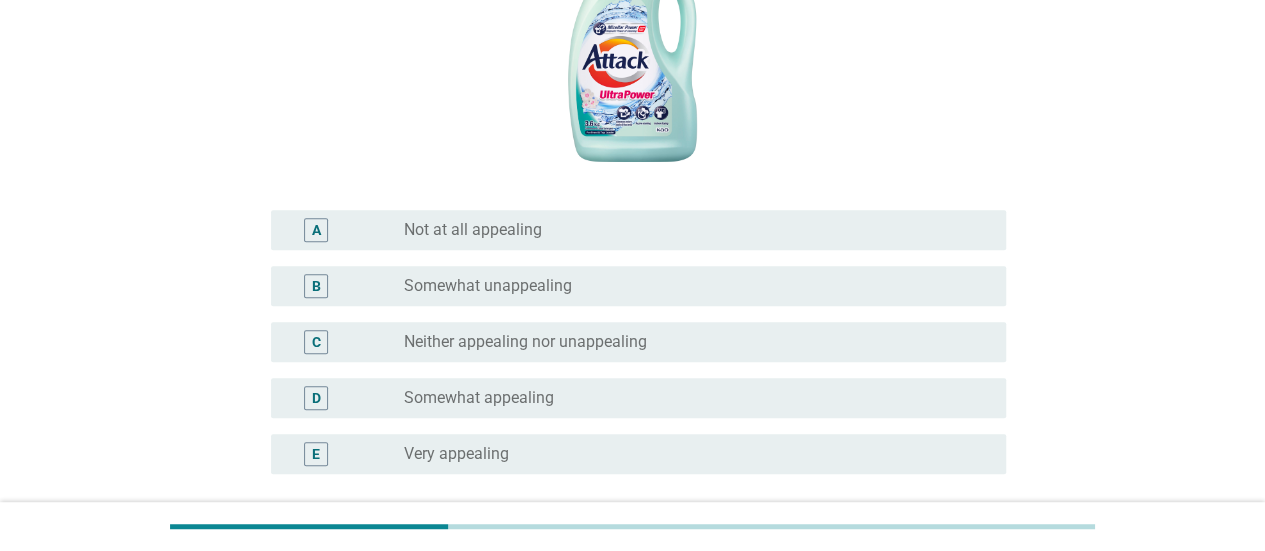 click on "D     radio_button_unchecked Somewhat appealing" at bounding box center (638, 398) 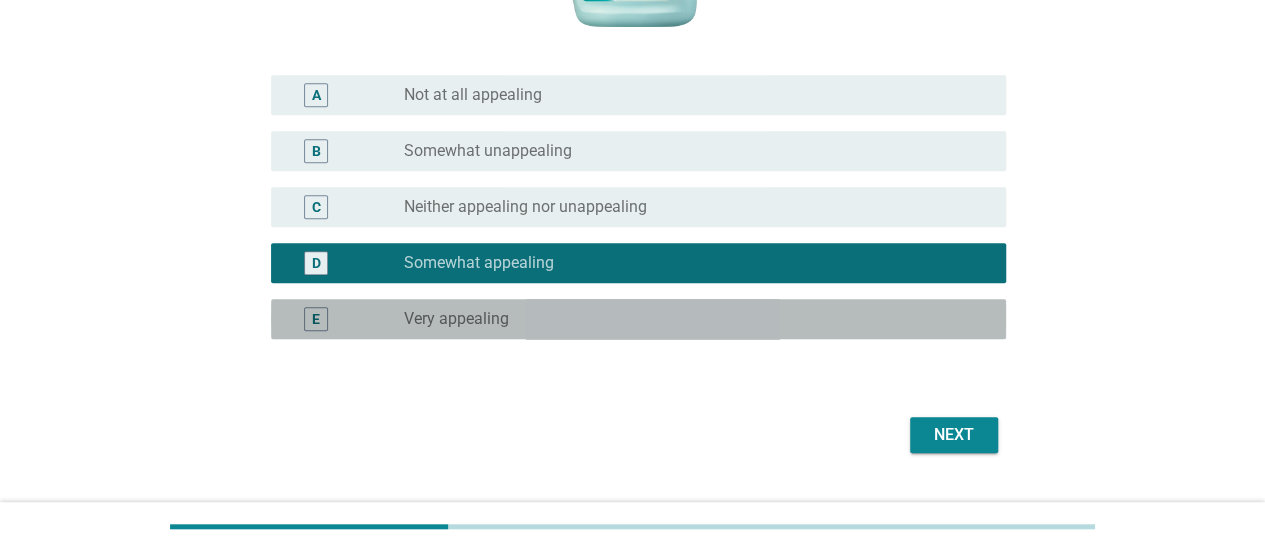 scroll, scrollTop: 578, scrollLeft: 0, axis: vertical 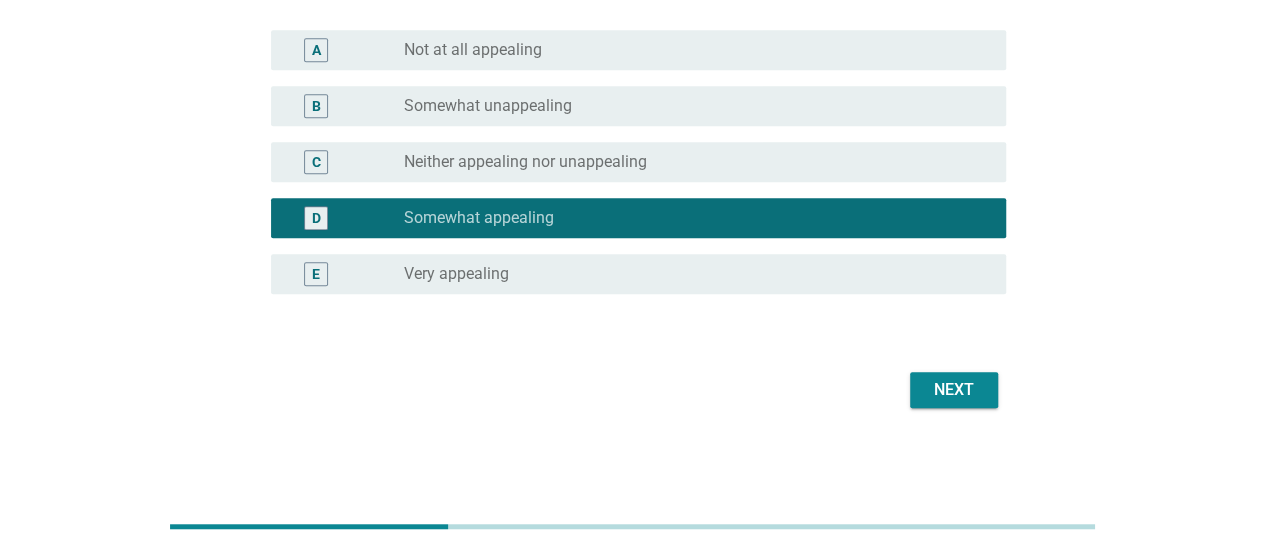 click on "Next" at bounding box center (954, 390) 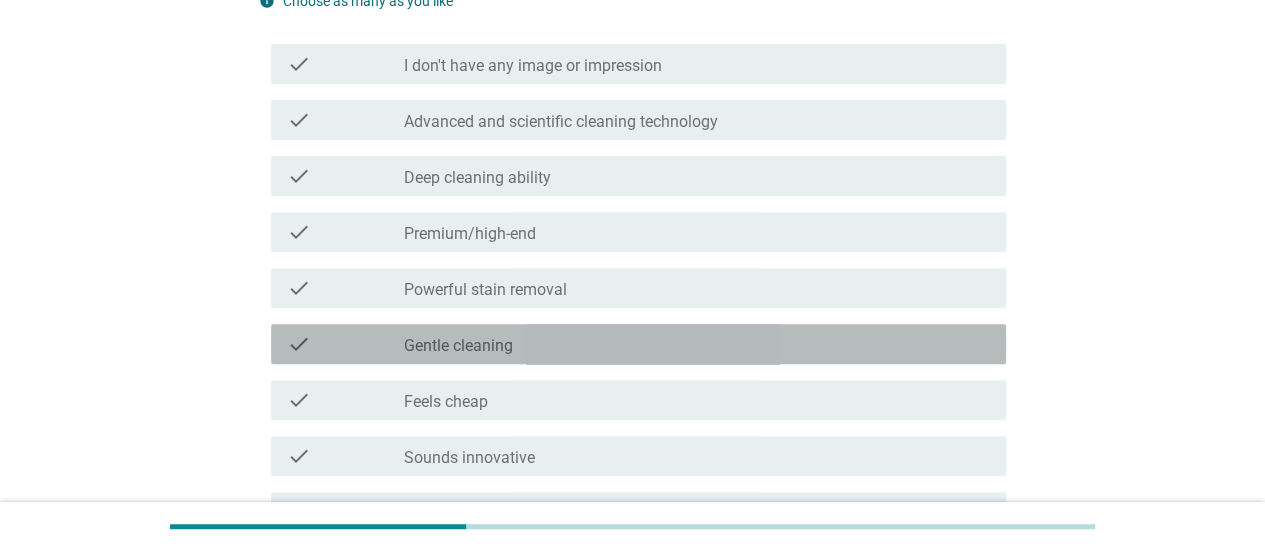 scroll, scrollTop: 284, scrollLeft: 0, axis: vertical 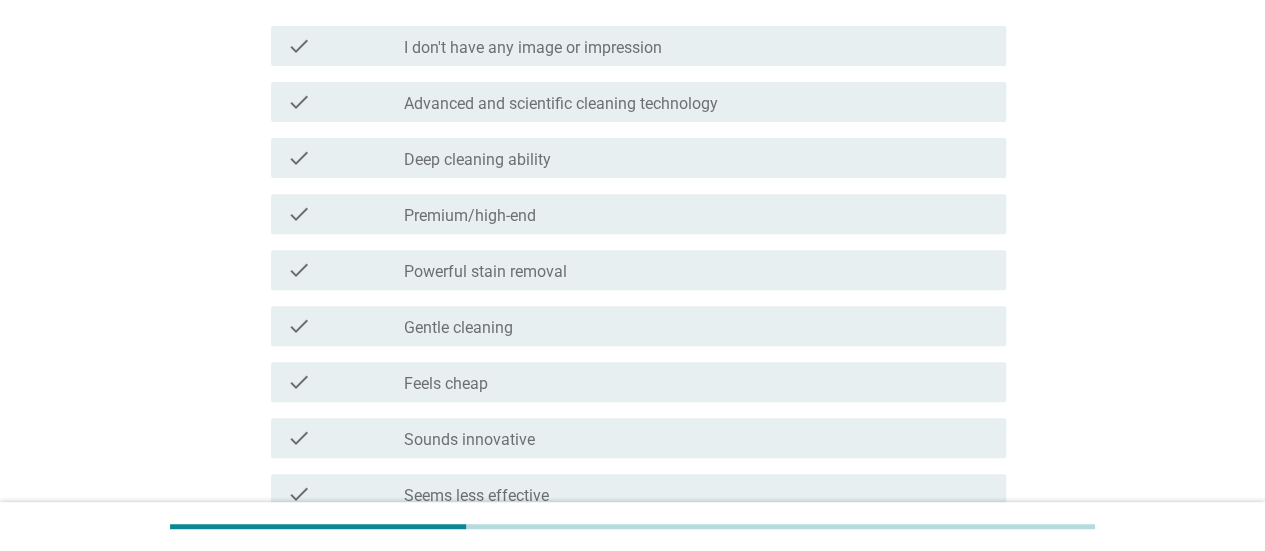 click on "check     check_box_outline_blank Deep cleaning ability" at bounding box center (638, 158) 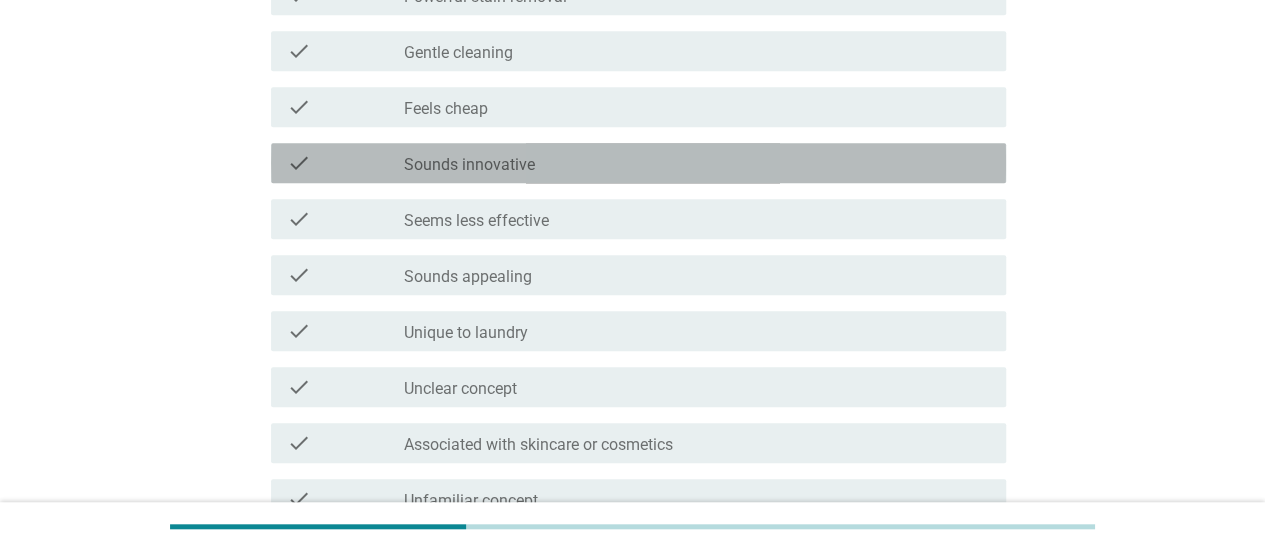 scroll, scrollTop: 816, scrollLeft: 0, axis: vertical 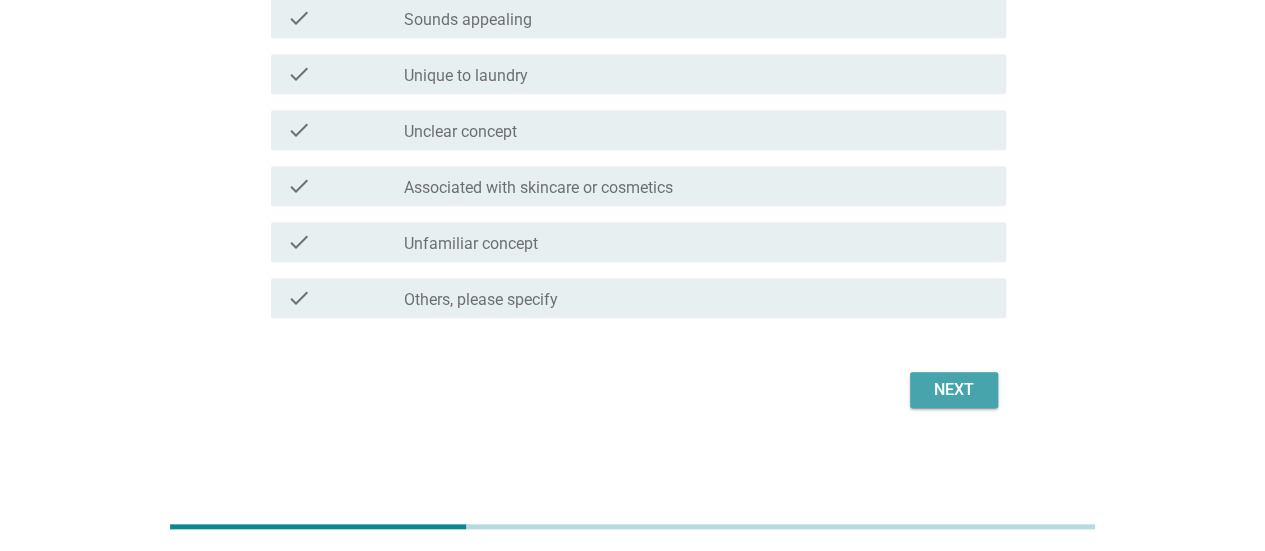 click on "Next" at bounding box center [954, 390] 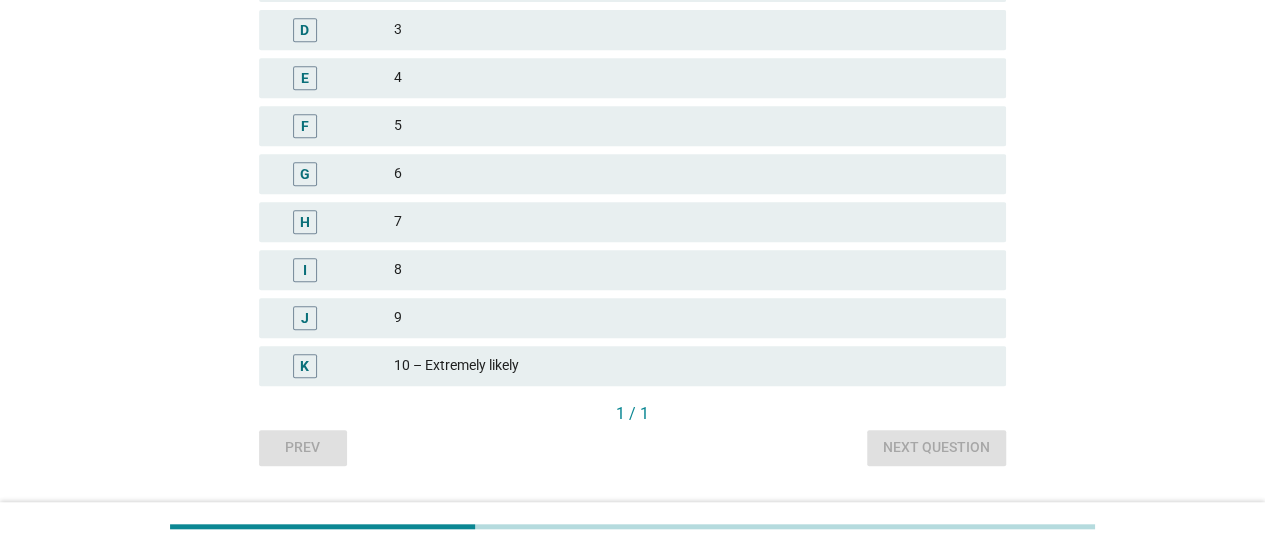 scroll, scrollTop: 460, scrollLeft: 0, axis: vertical 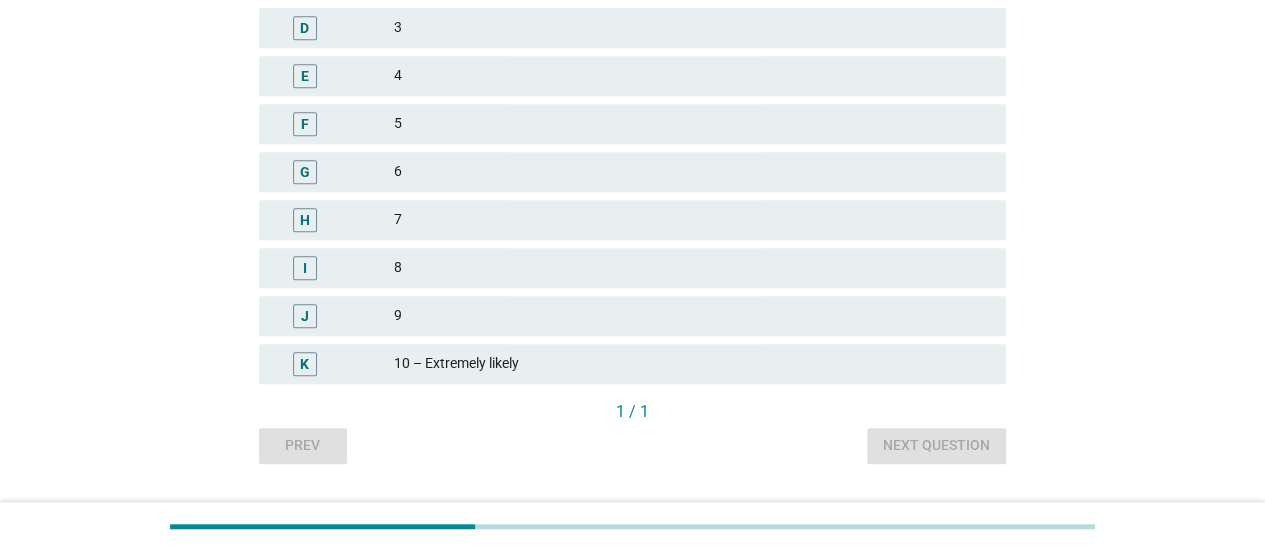 click on "J   9" at bounding box center (632, 316) 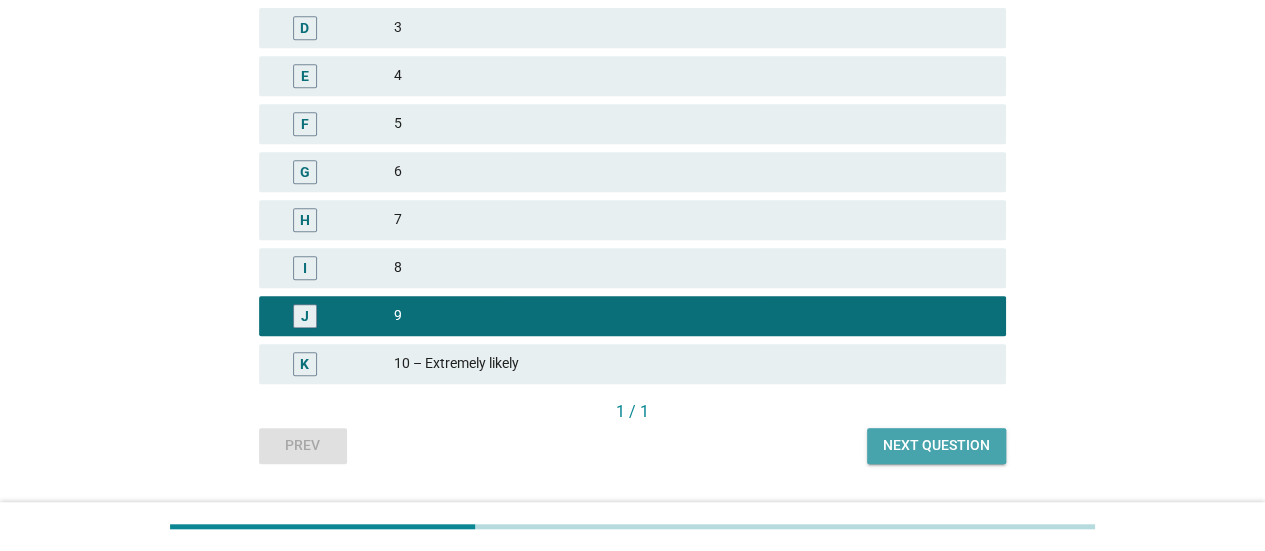 click on "Next question" at bounding box center (936, 446) 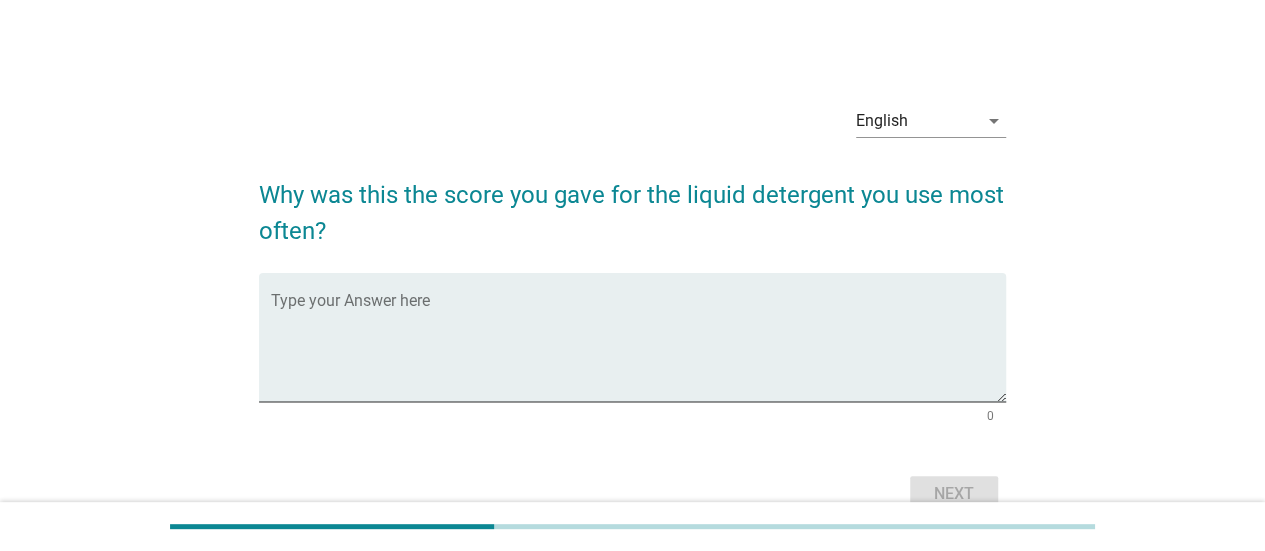 scroll, scrollTop: 66, scrollLeft: 0, axis: vertical 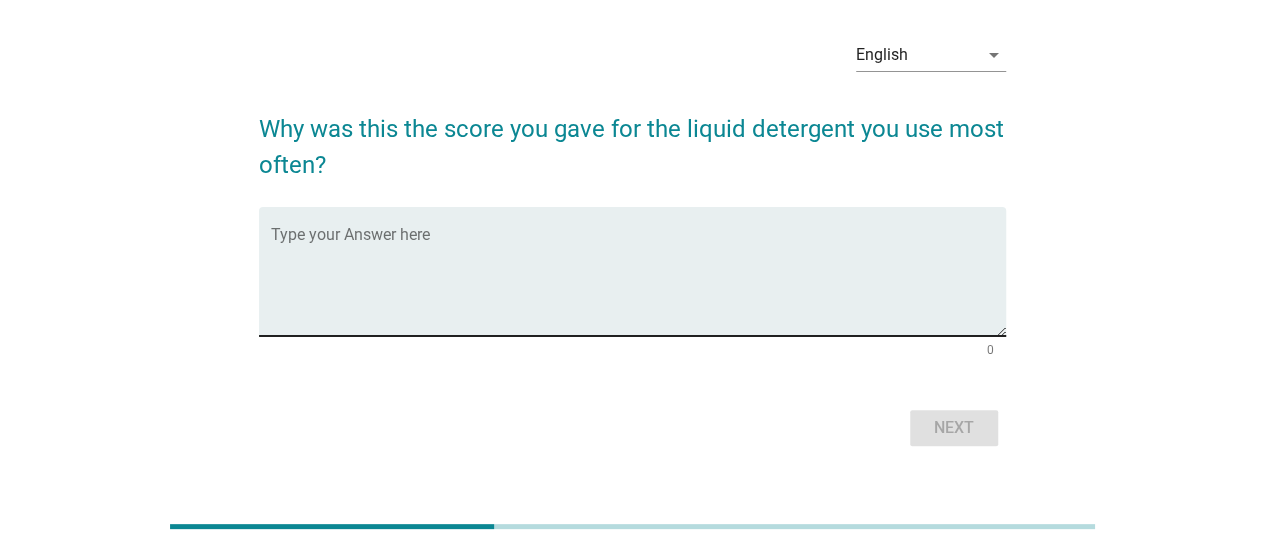 click at bounding box center [638, 283] 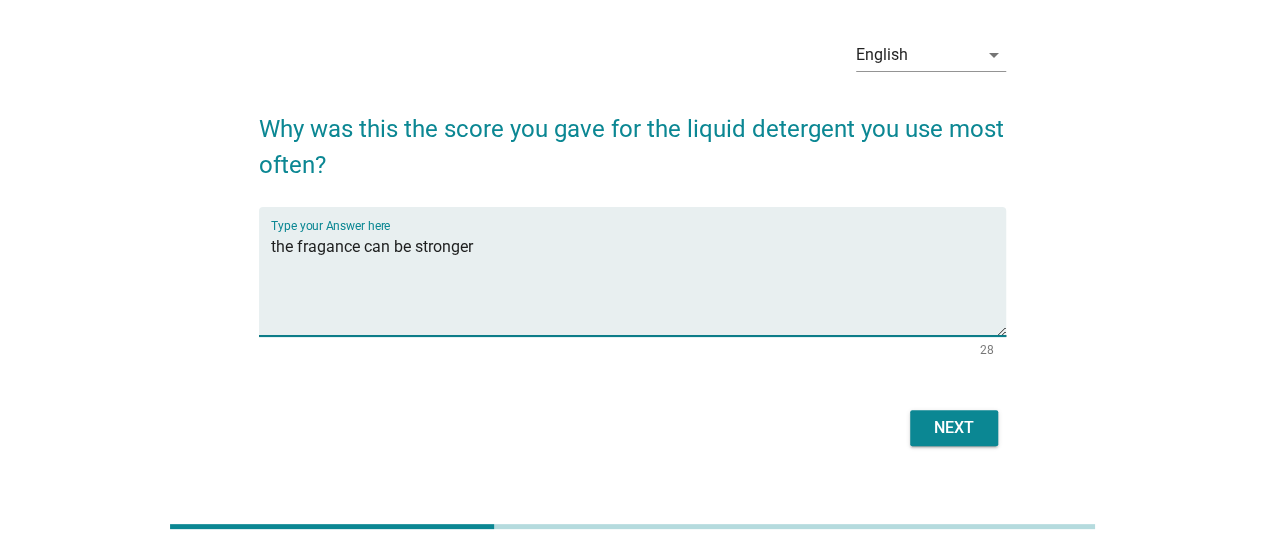 type on "the fragance can be stronger" 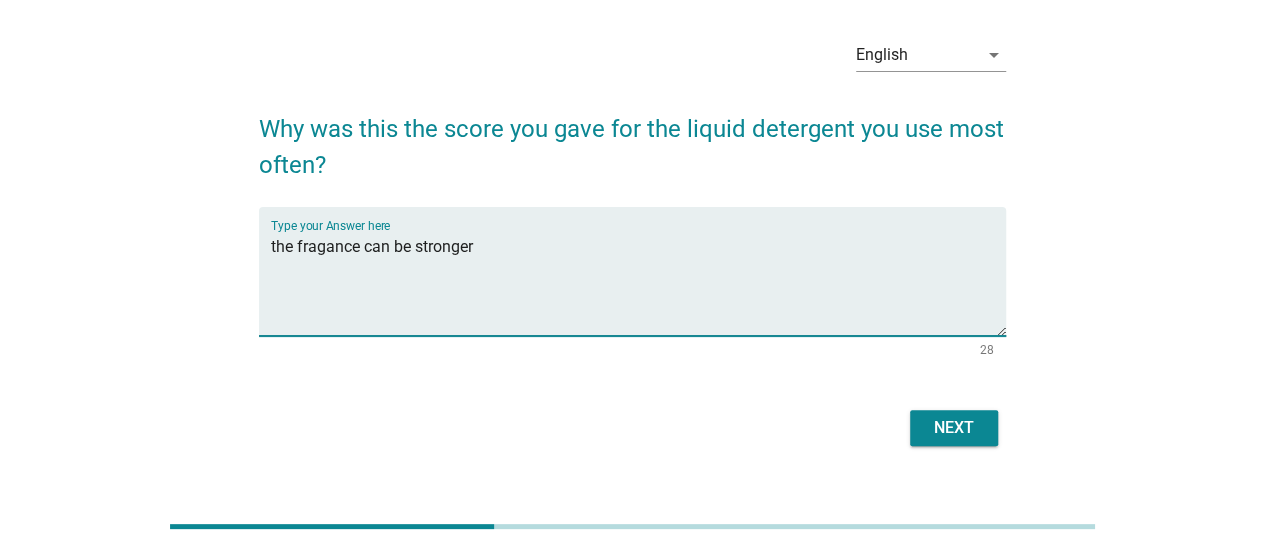 click on "Next" at bounding box center [954, 428] 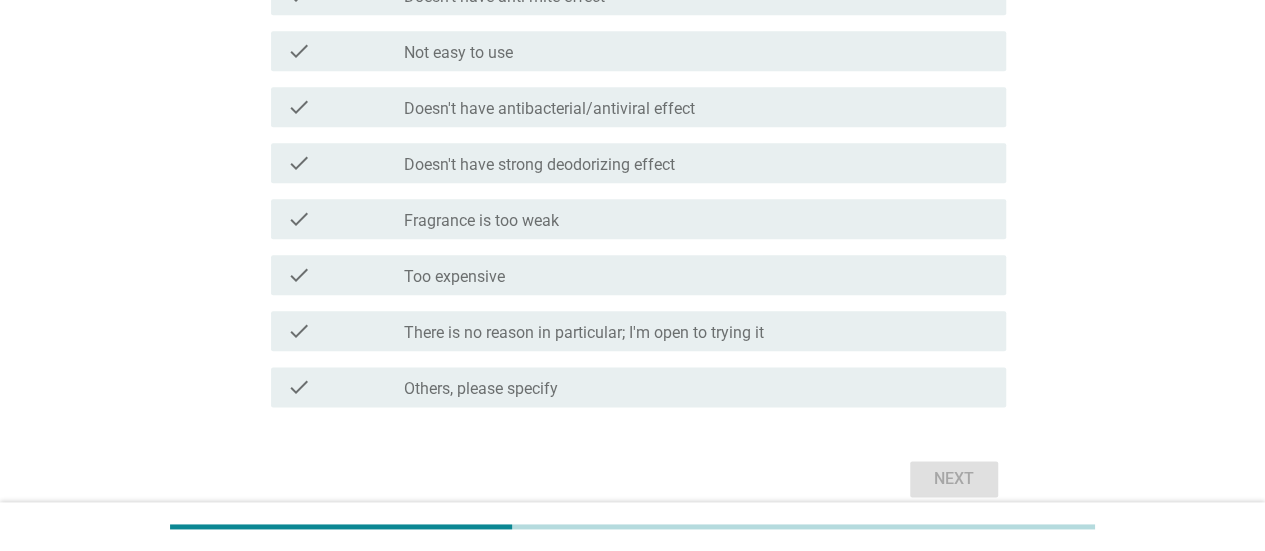scroll, scrollTop: 1074, scrollLeft: 0, axis: vertical 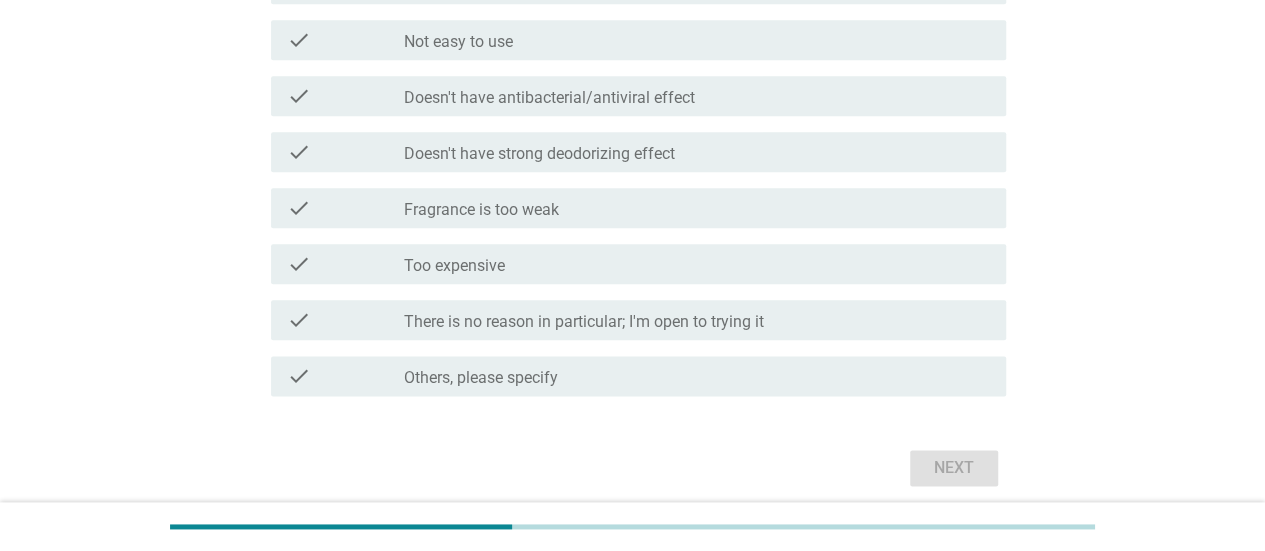 click on "check" at bounding box center [299, 320] 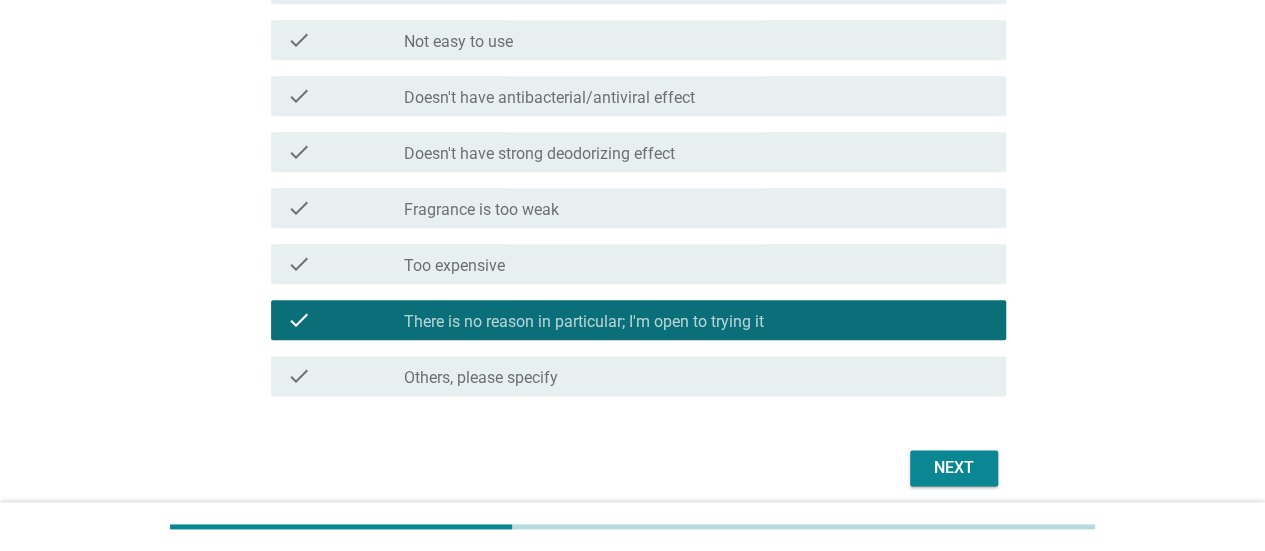 click on "Next" at bounding box center (954, 468) 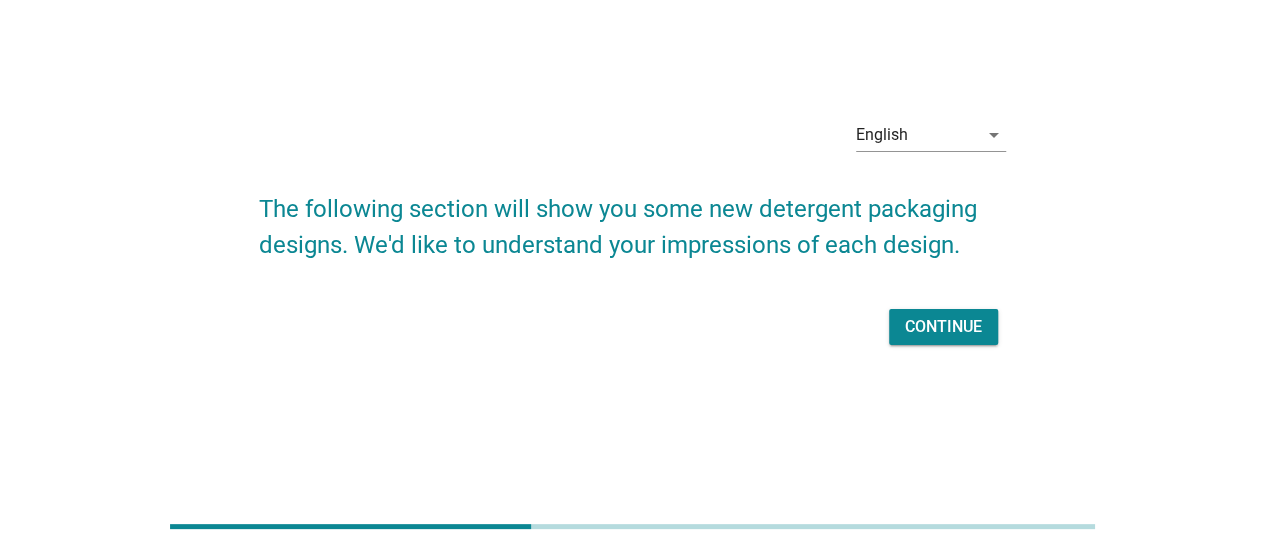 scroll, scrollTop: 0, scrollLeft: 0, axis: both 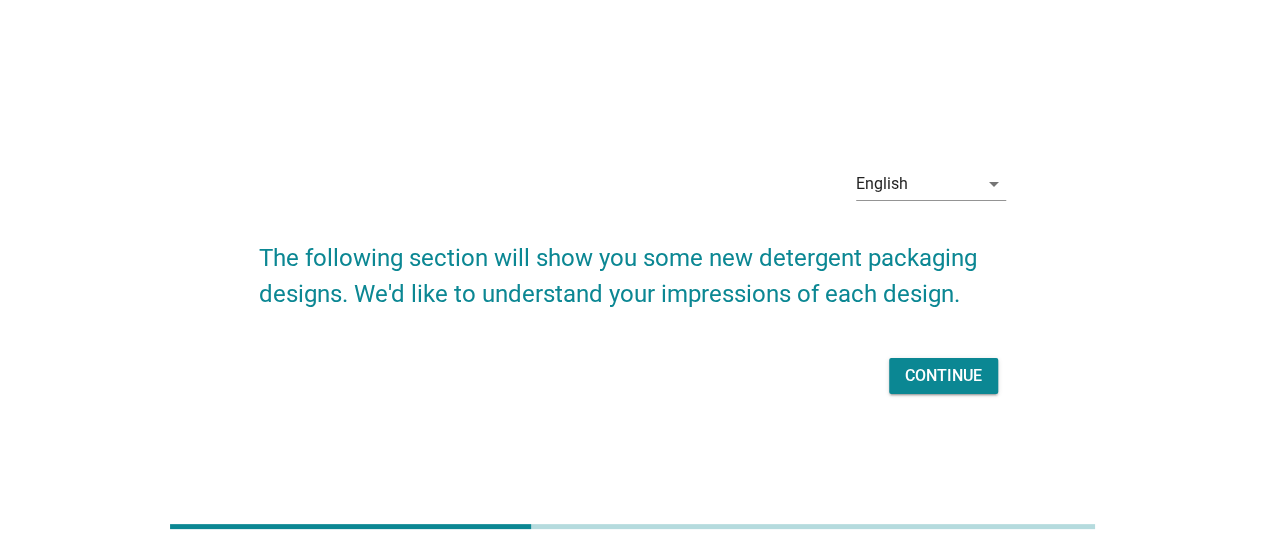 click on "Continue" at bounding box center (943, 376) 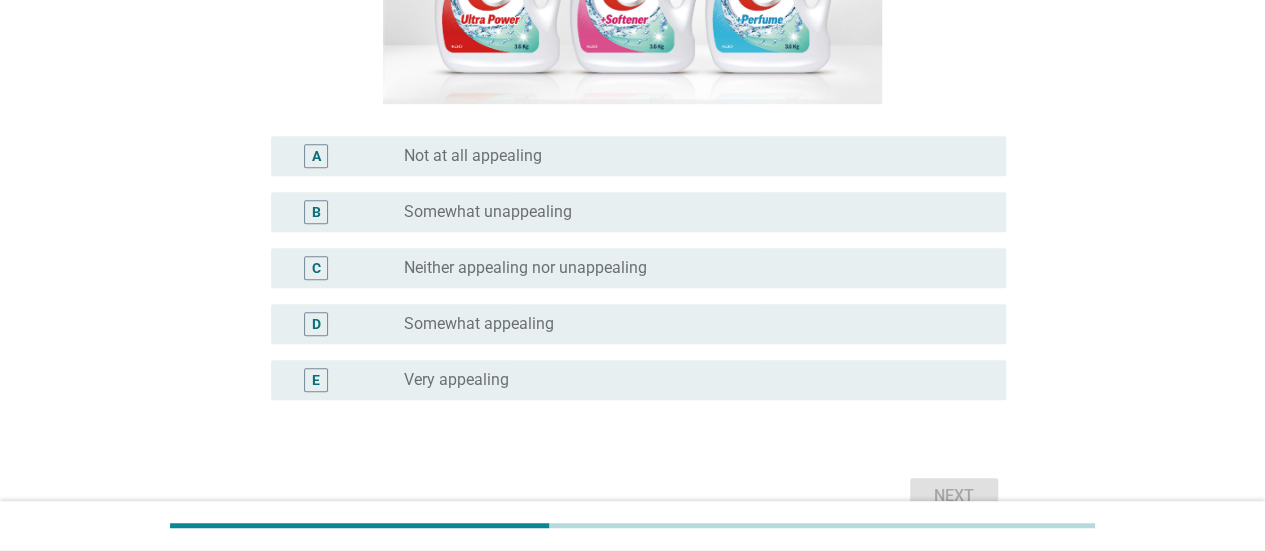 scroll, scrollTop: 414, scrollLeft: 0, axis: vertical 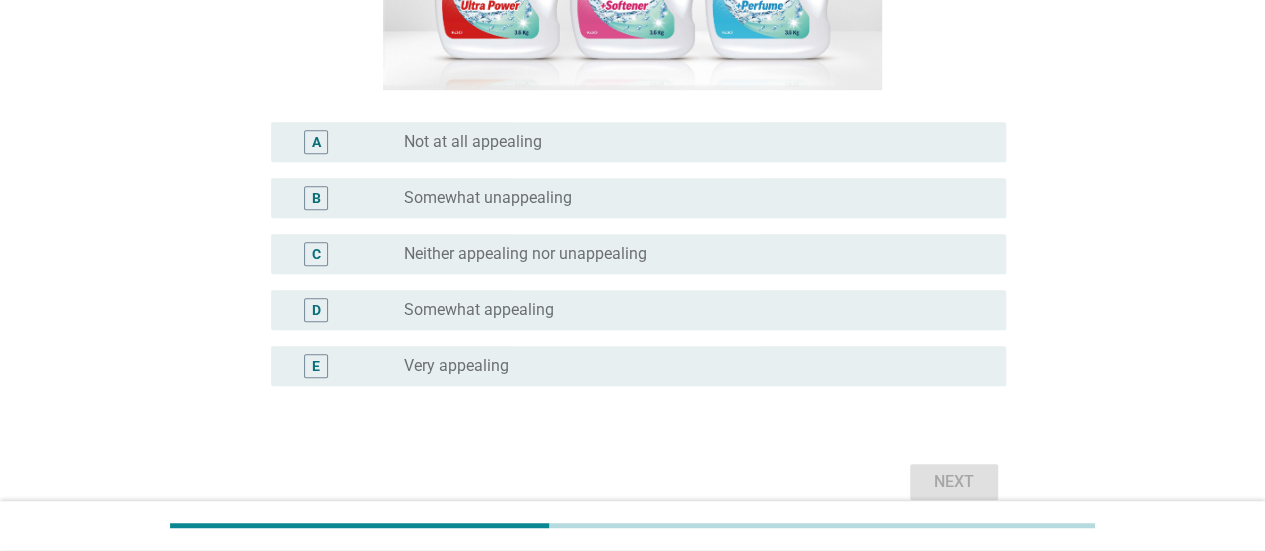 click on "radio_button_unchecked Neither appealing nor unappealing" at bounding box center (697, 254) 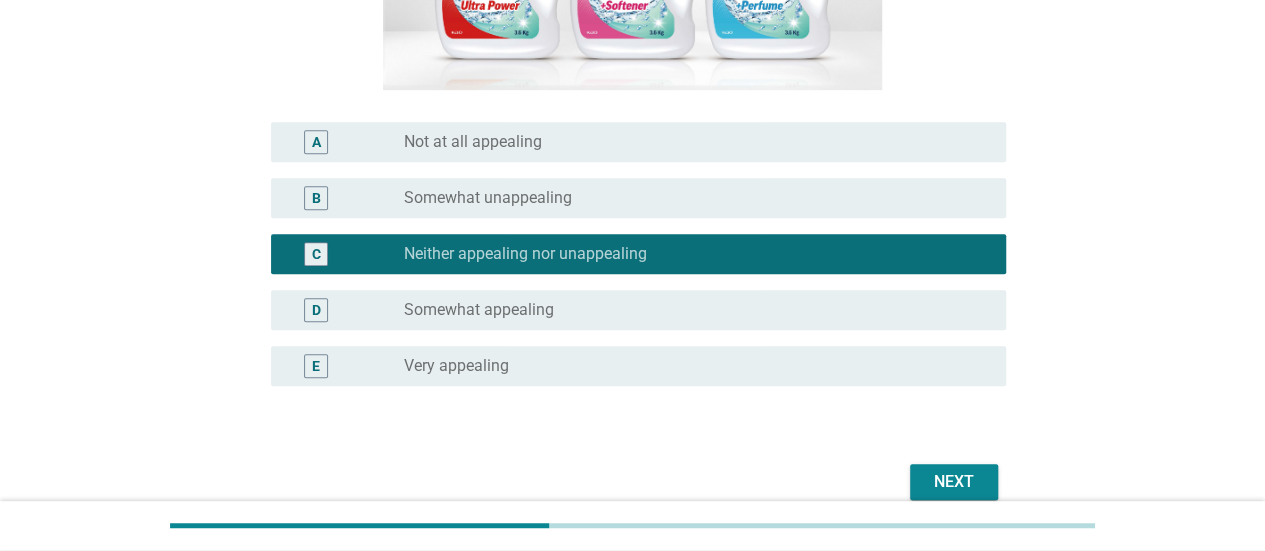 click on "Next" at bounding box center (954, 482) 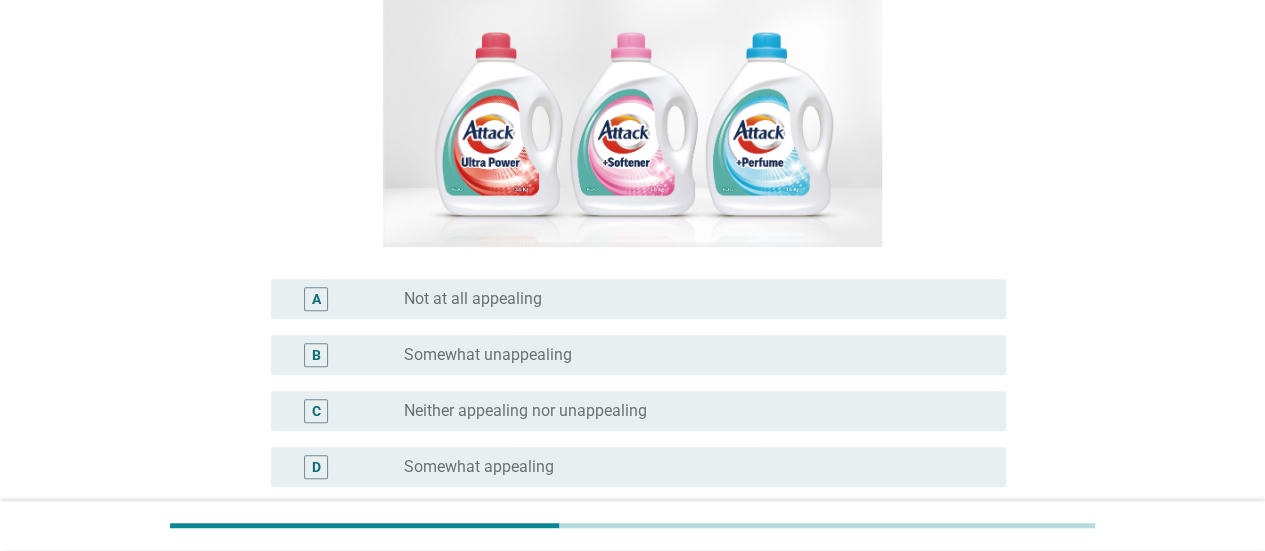 scroll, scrollTop: 273, scrollLeft: 0, axis: vertical 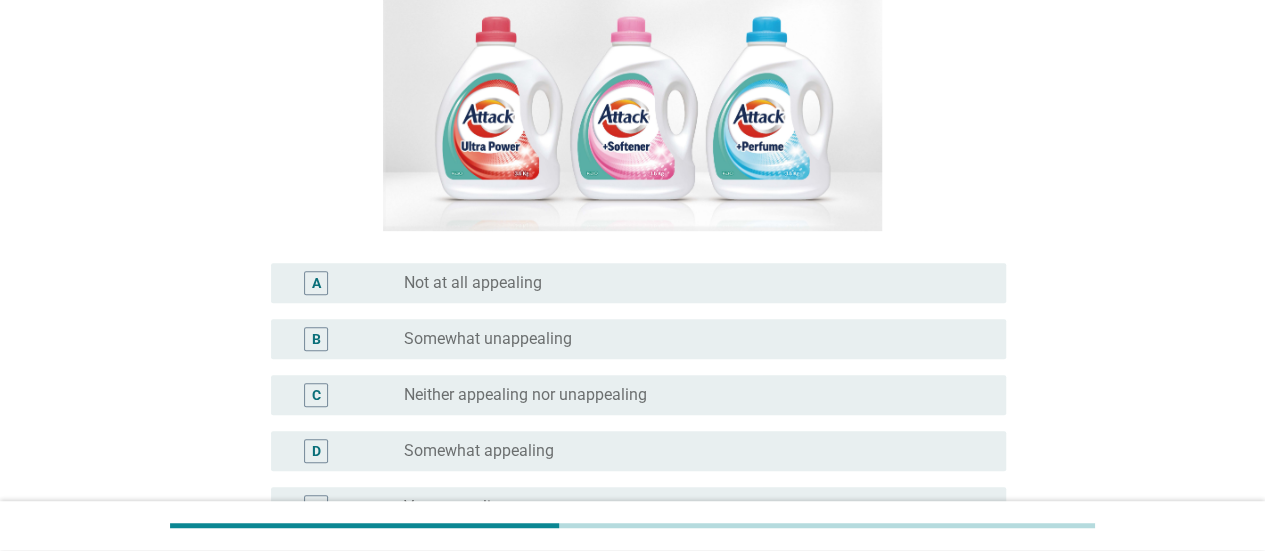 click on "radio_button_unchecked Neither appealing nor unappealing" at bounding box center (697, 395) 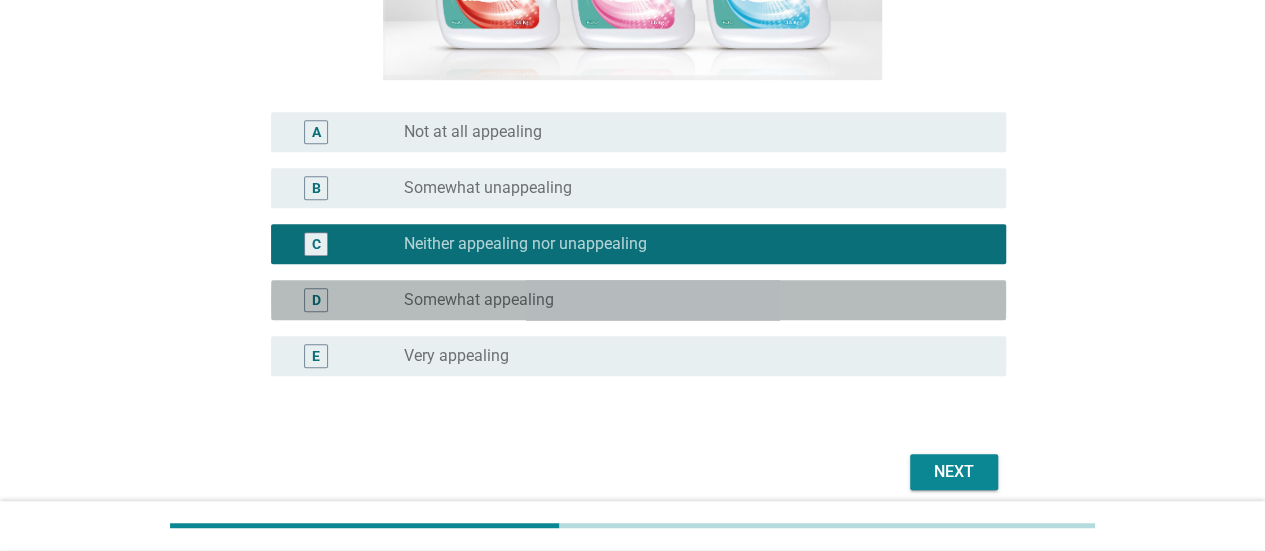 scroll, scrollTop: 506, scrollLeft: 0, axis: vertical 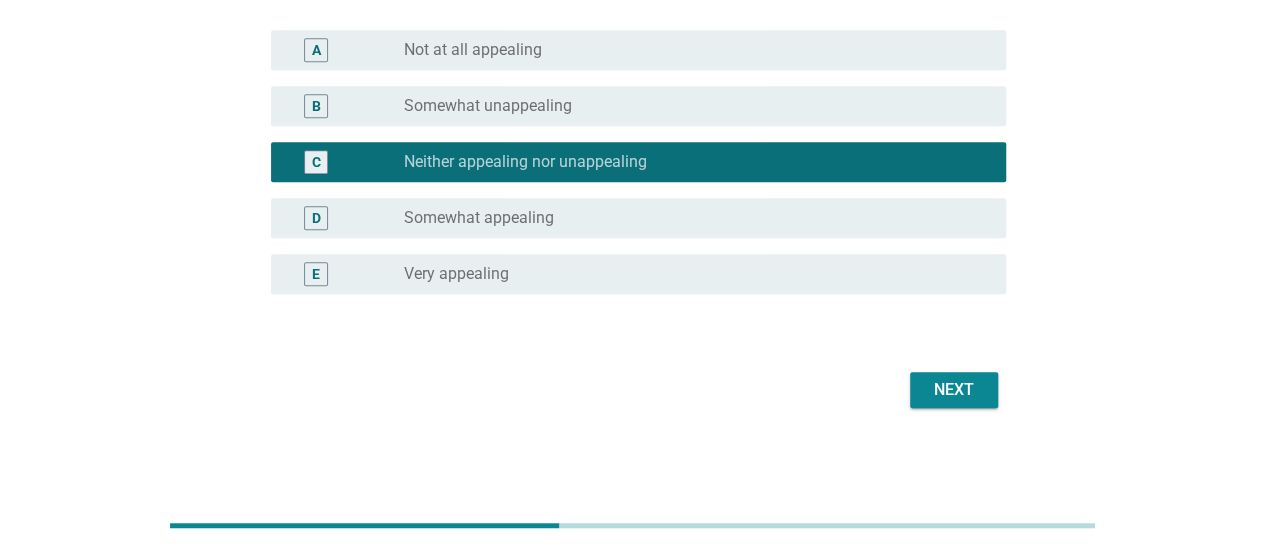 click on "Next" at bounding box center (954, 390) 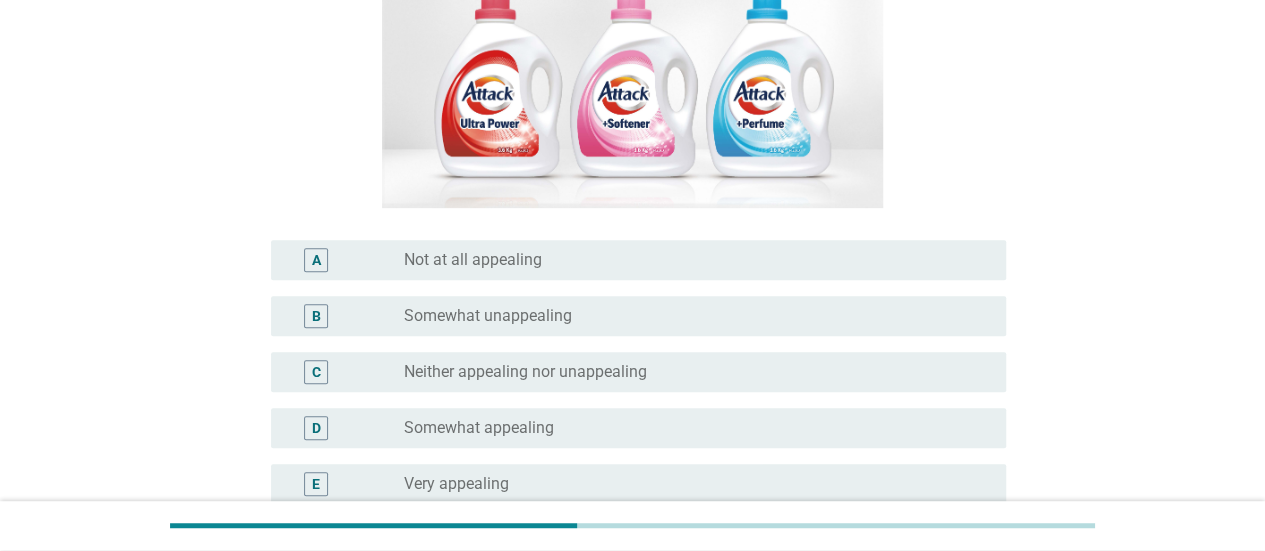 scroll, scrollTop: 294, scrollLeft: 0, axis: vertical 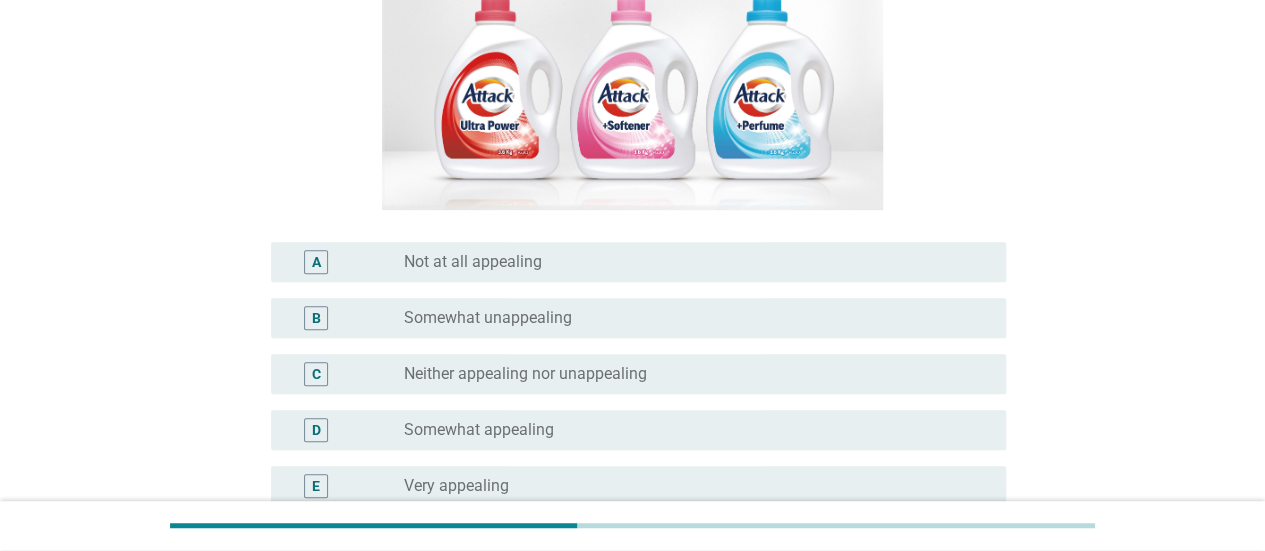 click on "D     radio_button_unchecked Somewhat appealing" at bounding box center (638, 430) 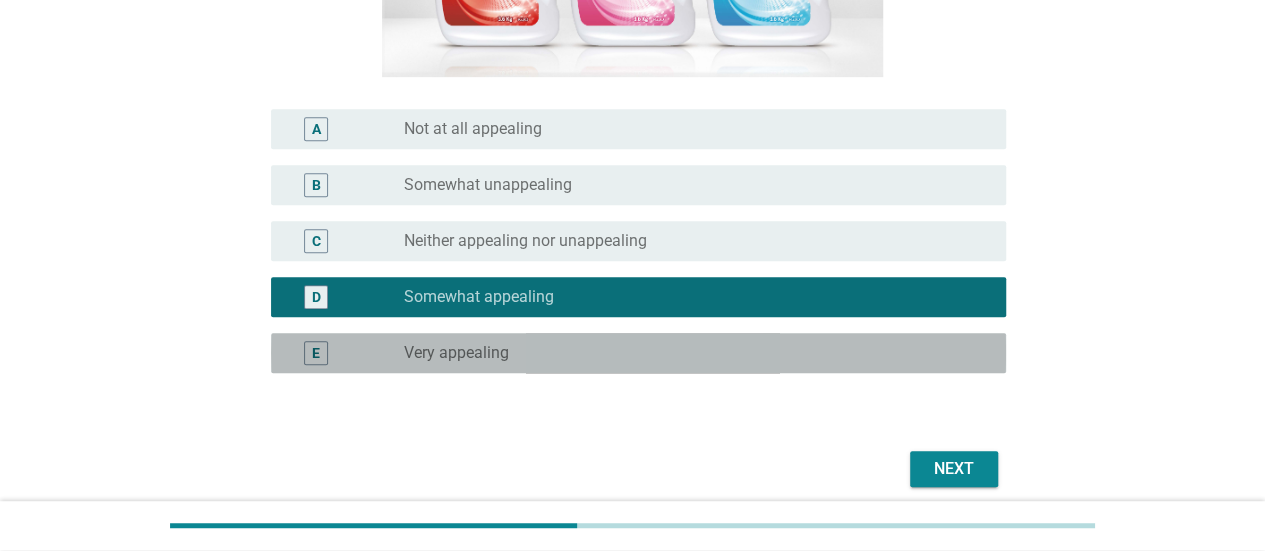 scroll, scrollTop: 506, scrollLeft: 0, axis: vertical 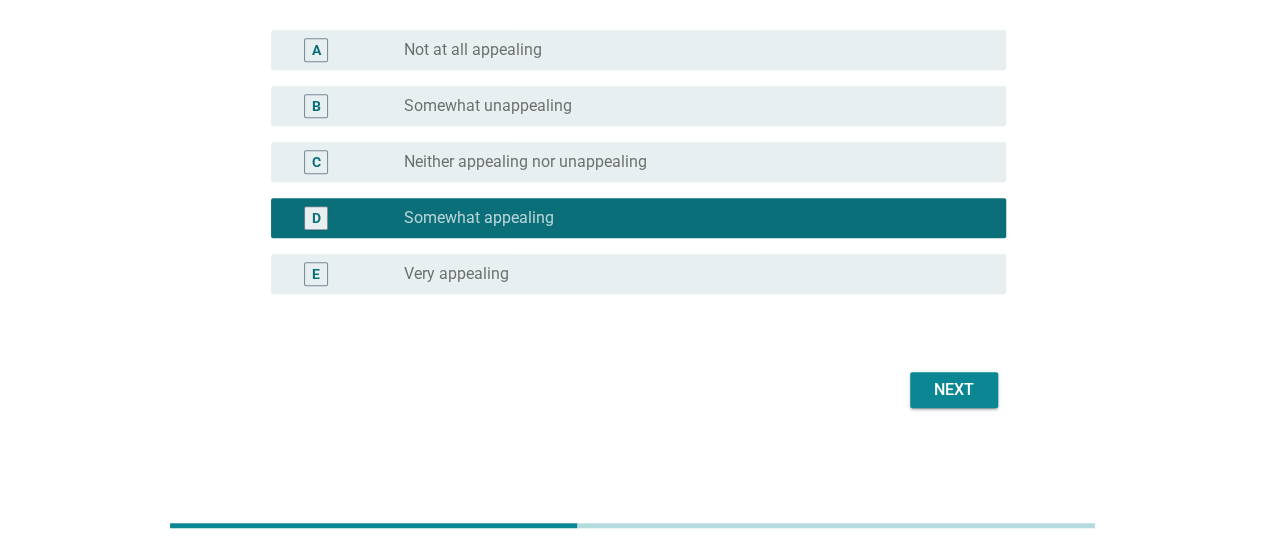 click on "Next" at bounding box center (954, 390) 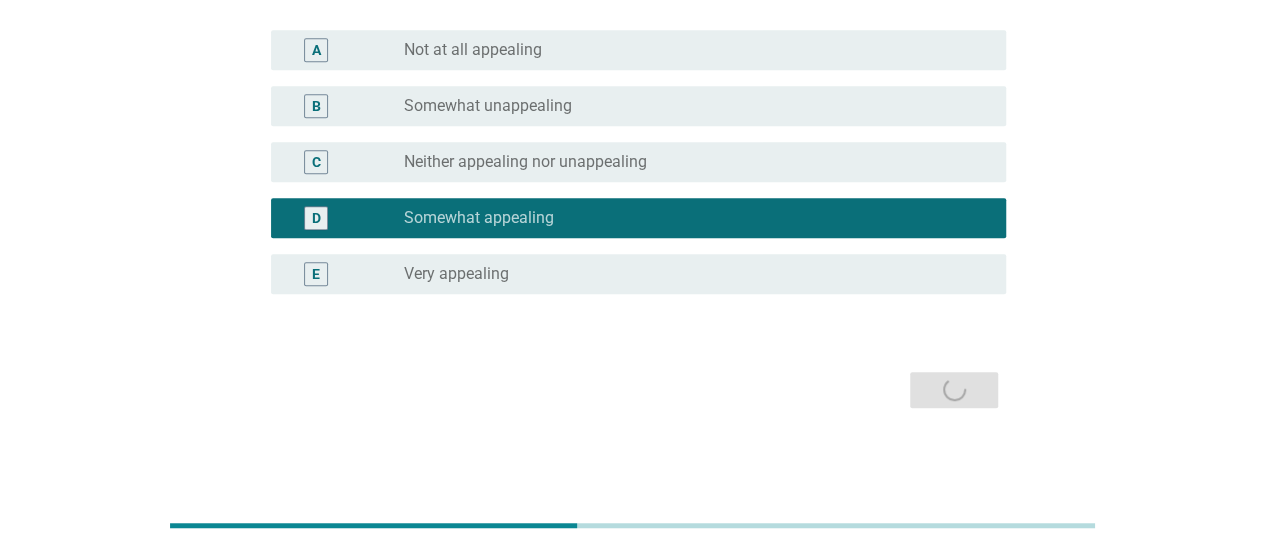 scroll, scrollTop: 0, scrollLeft: 0, axis: both 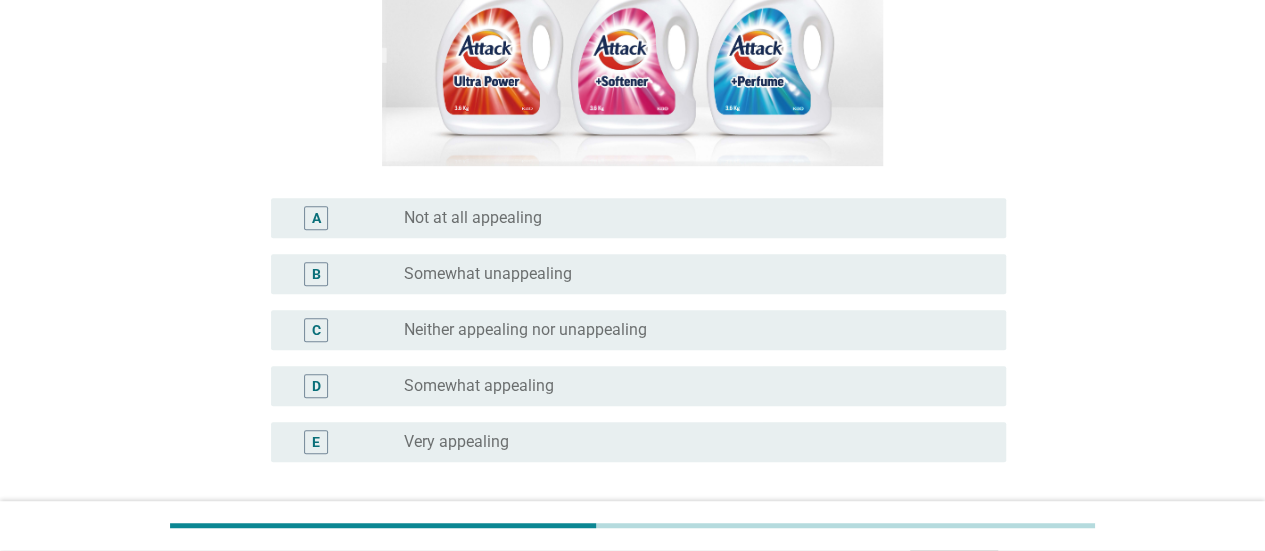 click on "radio_button_unchecked Somewhat appealing" at bounding box center (697, 386) 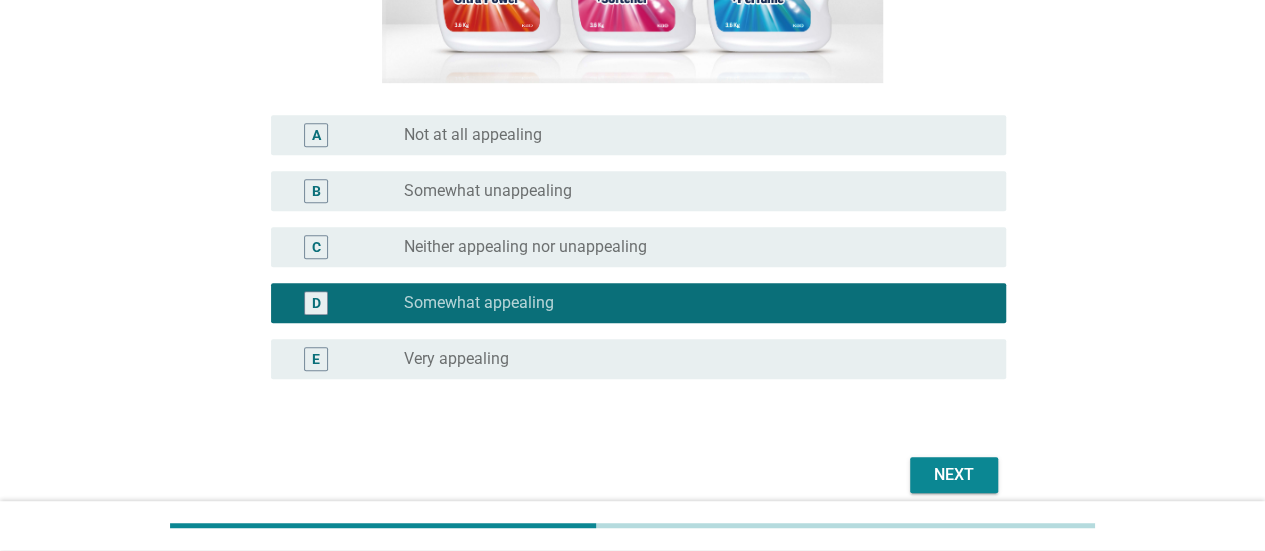 scroll, scrollTop: 506, scrollLeft: 0, axis: vertical 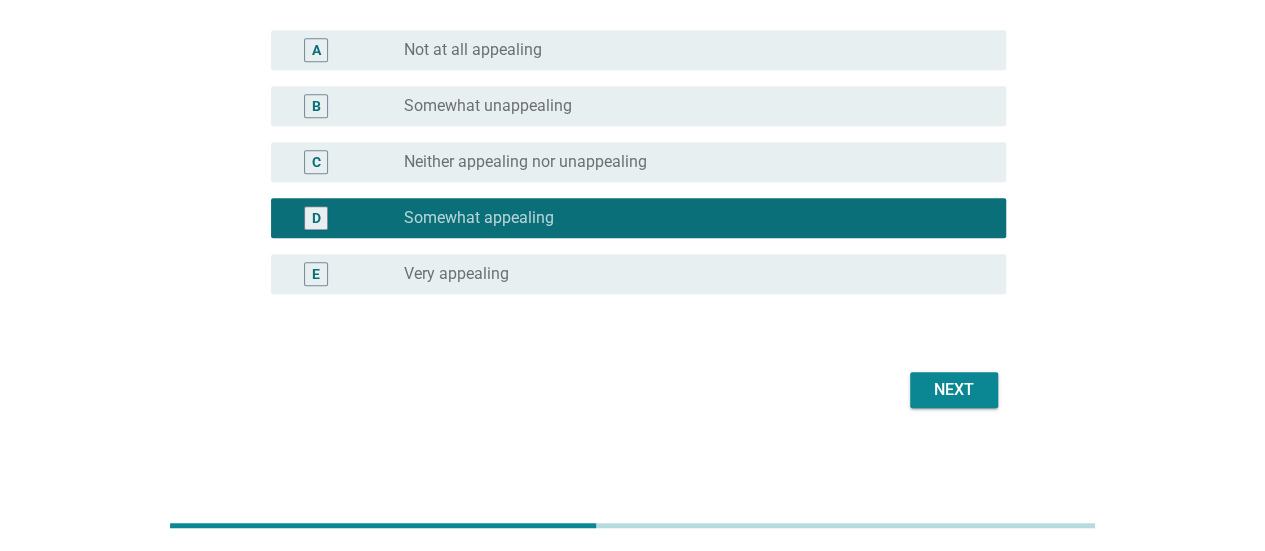 click on "Next" at bounding box center [954, 390] 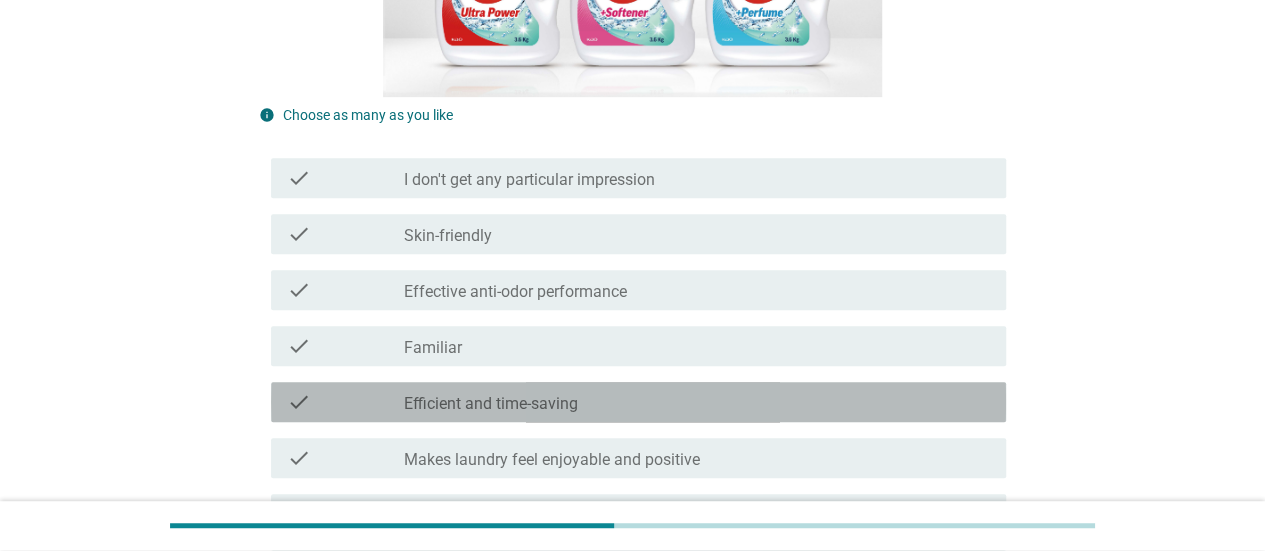 scroll, scrollTop: 414, scrollLeft: 0, axis: vertical 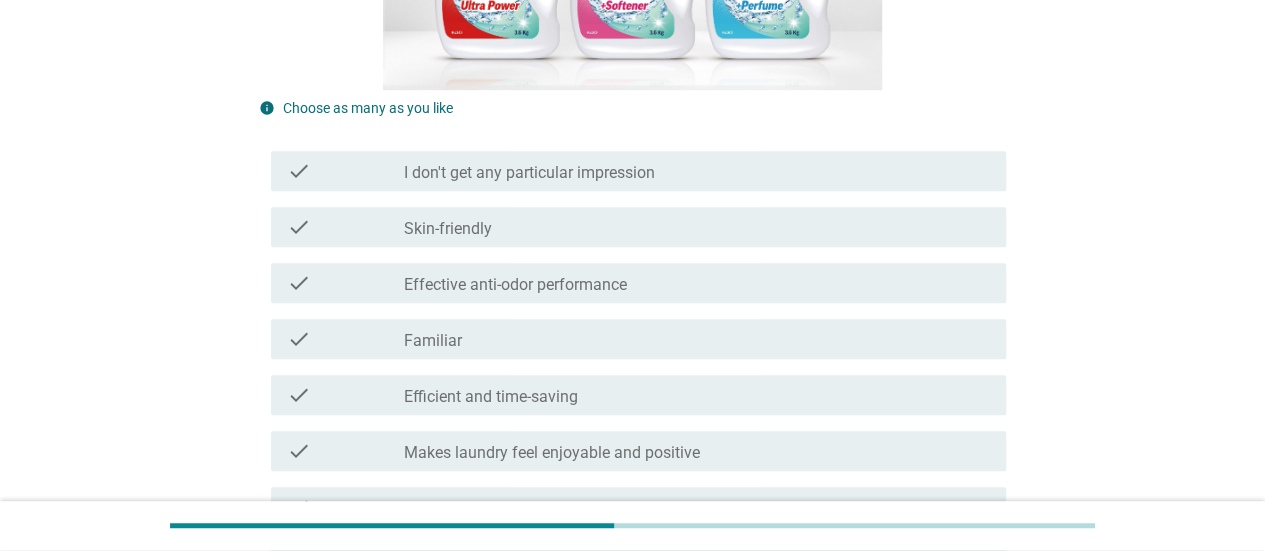 click on "check     check_box_outline_blank Efficient and time-saving" at bounding box center (638, 395) 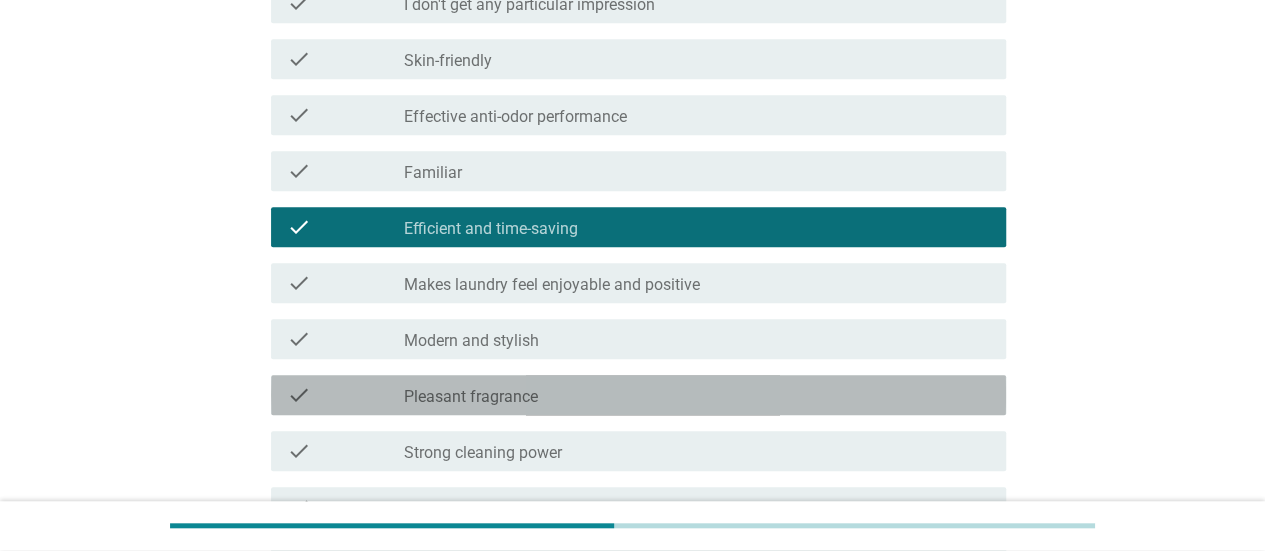 scroll, scrollTop: 584, scrollLeft: 0, axis: vertical 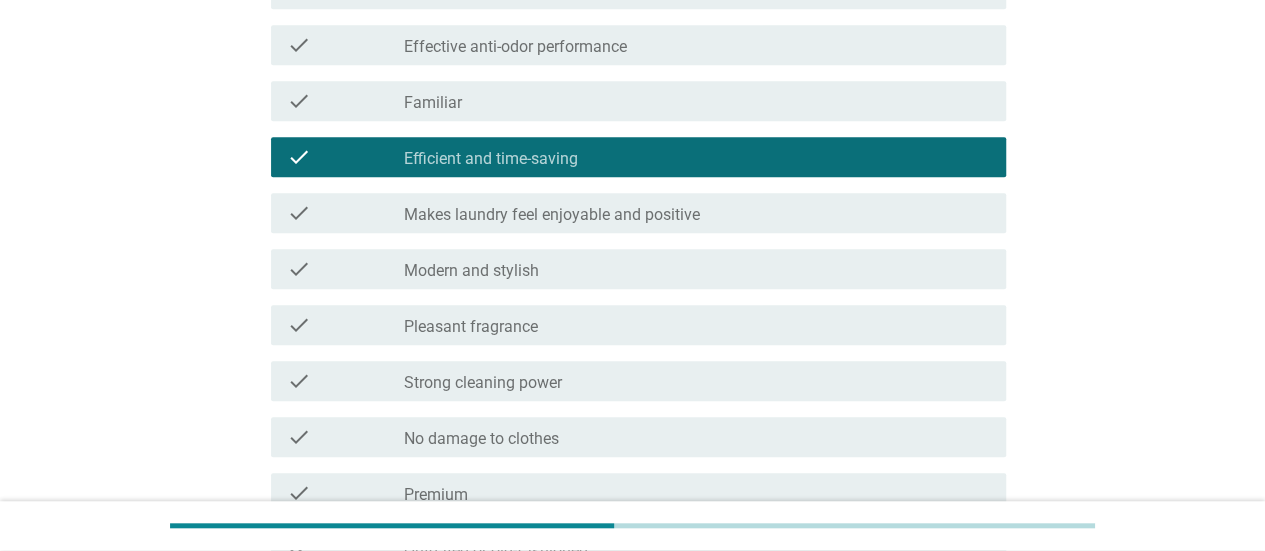 click on "check     check_box_outline_blank Strong cleaning power" at bounding box center (638, 381) 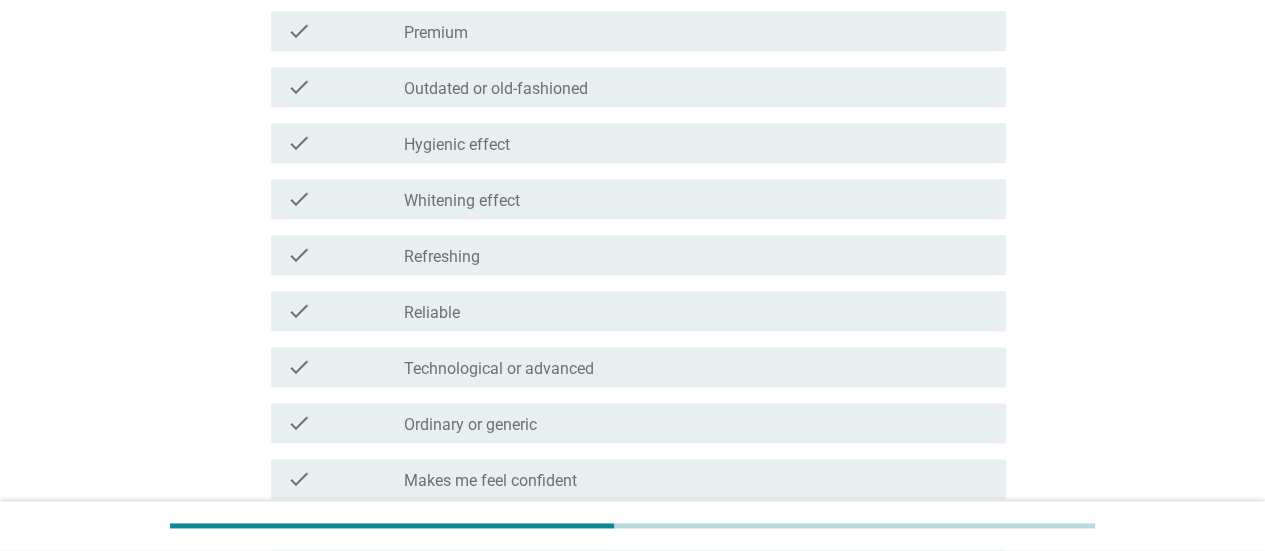 click on "check     check_box_outline_blank Technological or advanced" at bounding box center (638, 367) 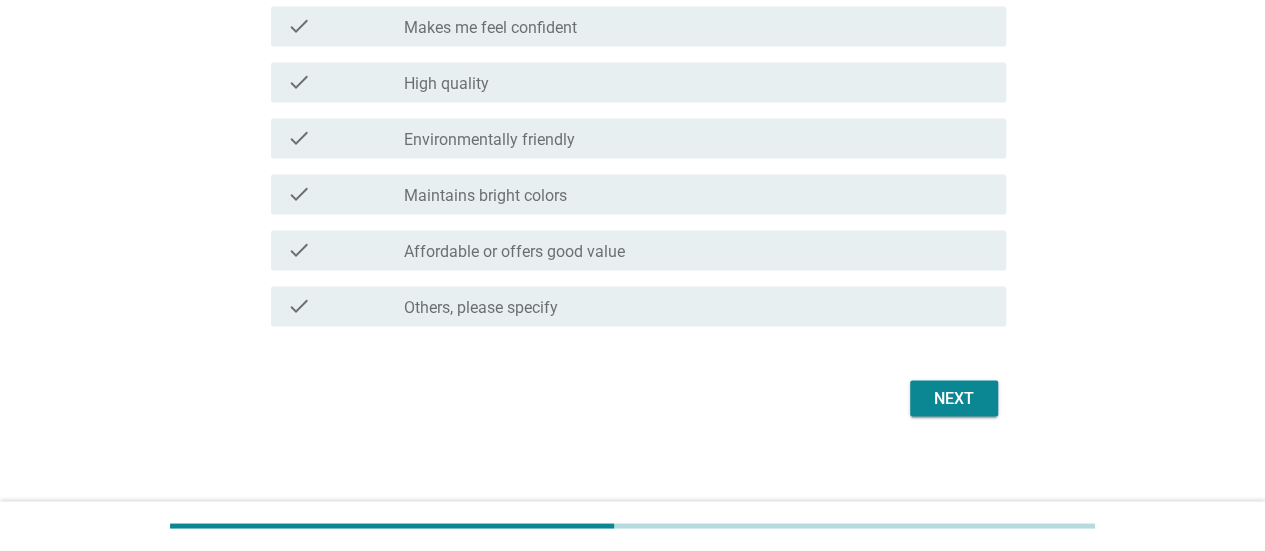 scroll, scrollTop: 1575, scrollLeft: 0, axis: vertical 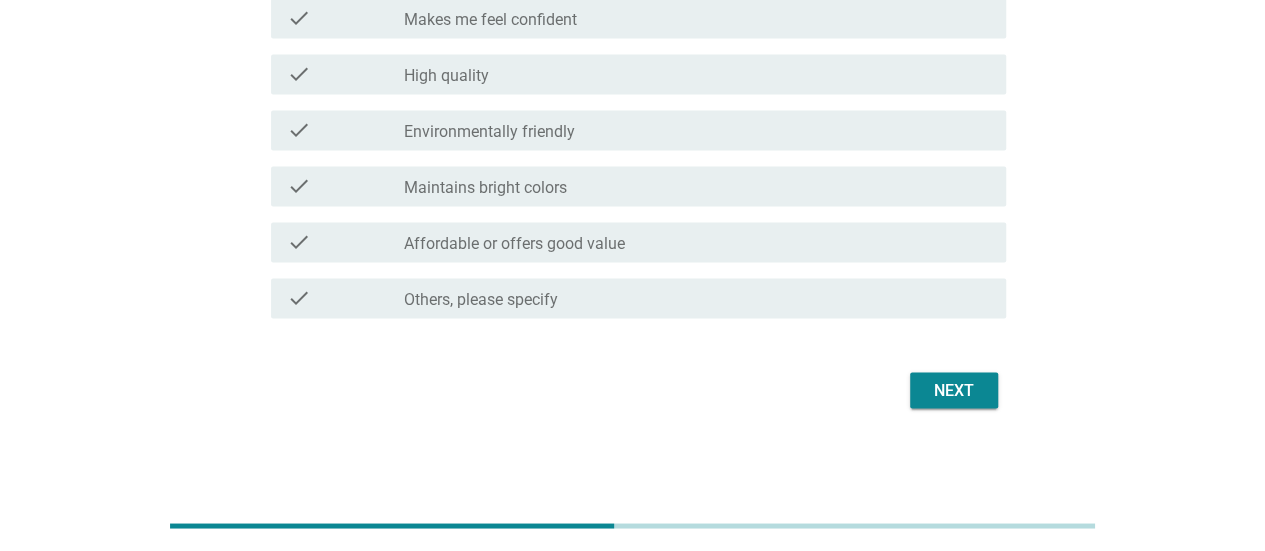 click on "Next" at bounding box center [954, 390] 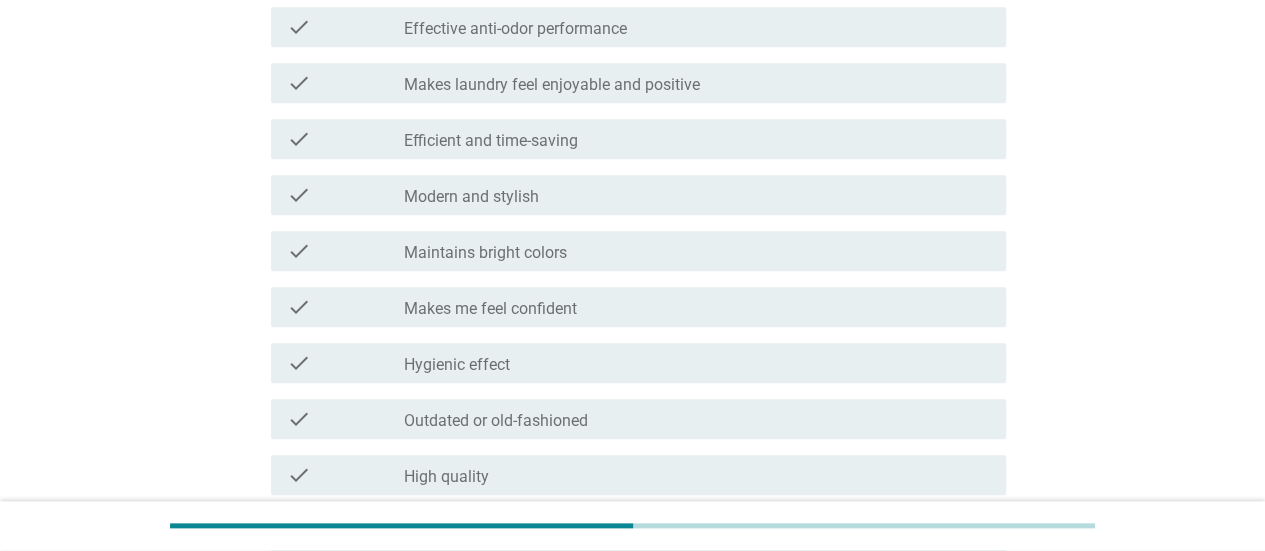 scroll, scrollTop: 902, scrollLeft: 0, axis: vertical 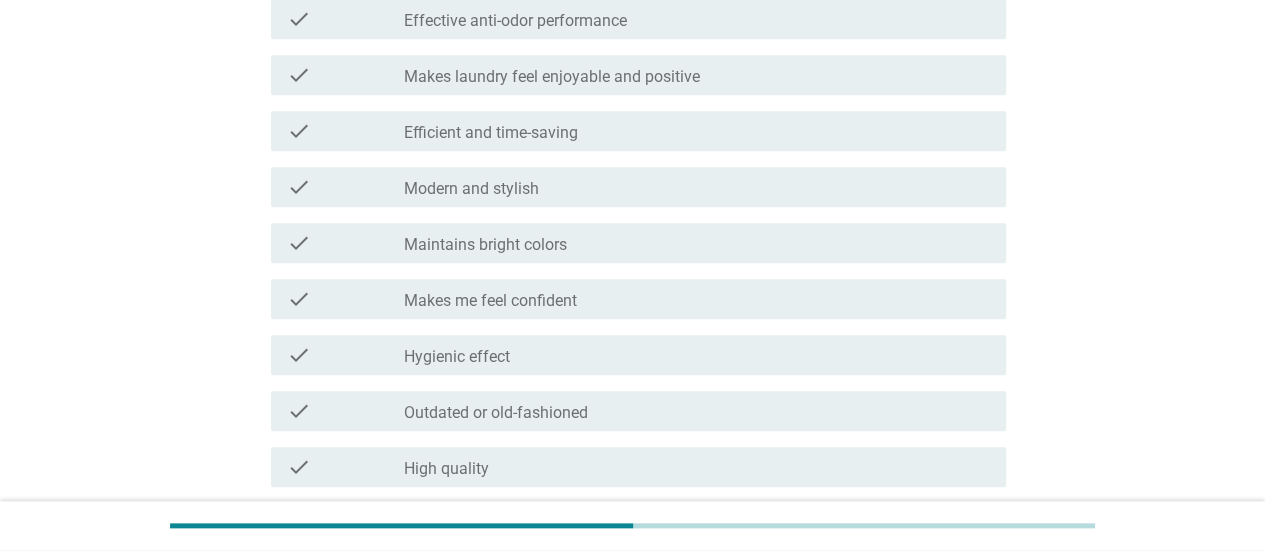 click on "check_box_outline_blank Hygienic effect" at bounding box center (697, 355) 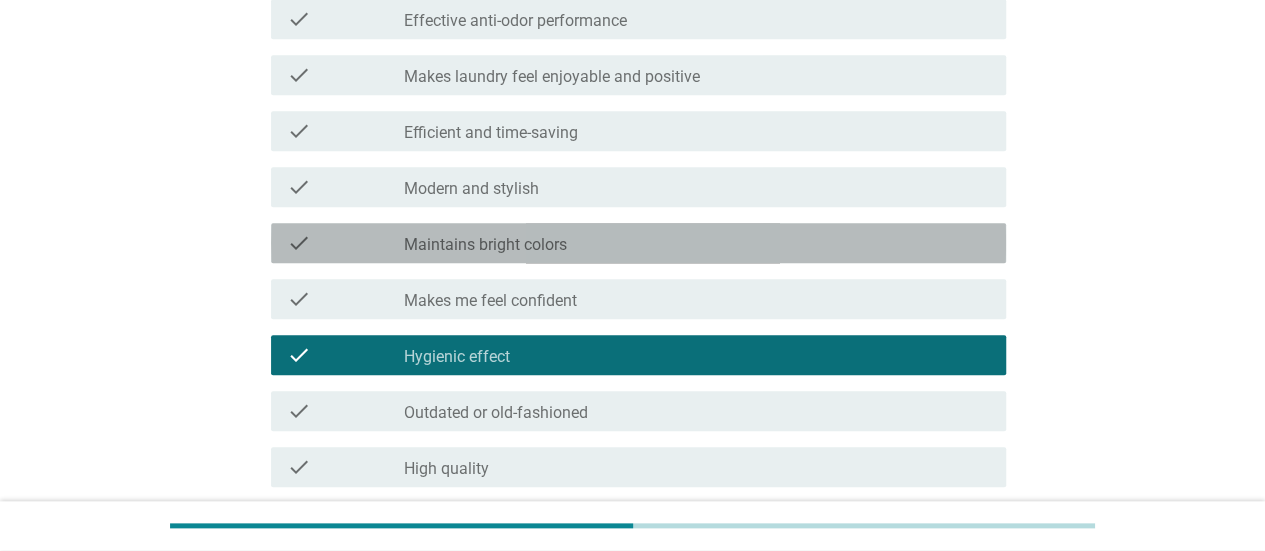 click on "check_box_outline_blank Maintains bright colors" at bounding box center (697, 243) 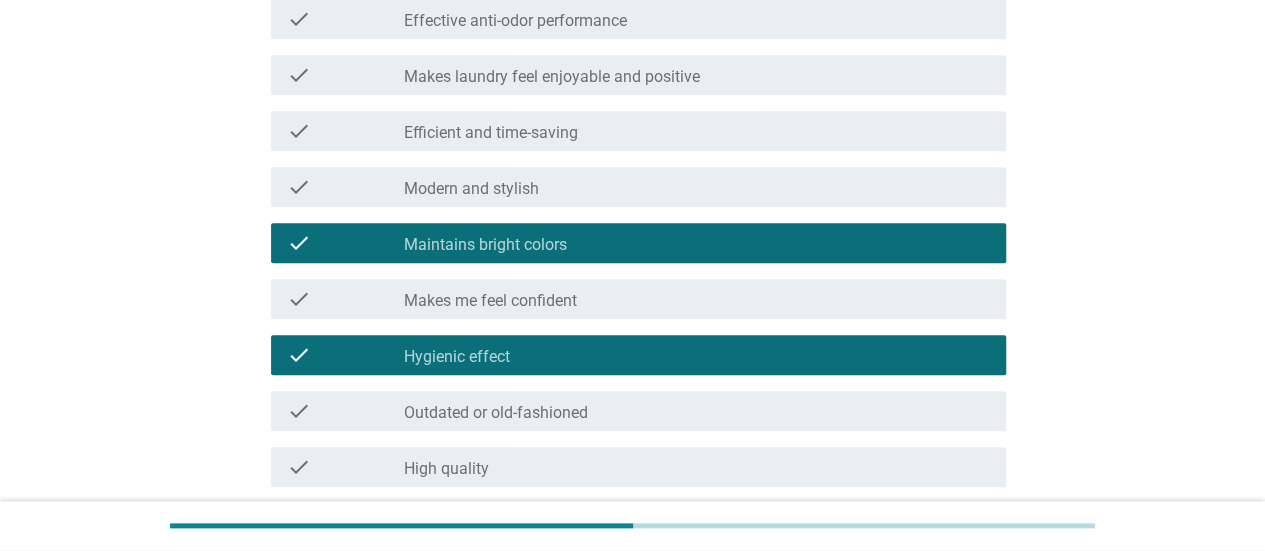 click on "check_box_outline_blank Modern and stylish" at bounding box center [697, 187] 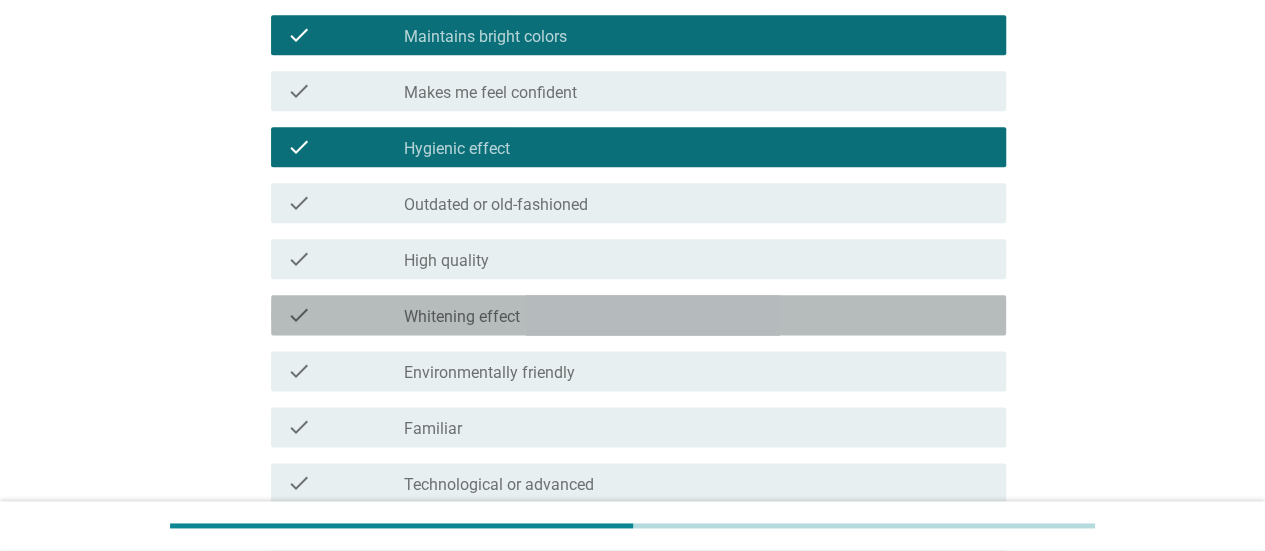 scroll, scrollTop: 1173, scrollLeft: 0, axis: vertical 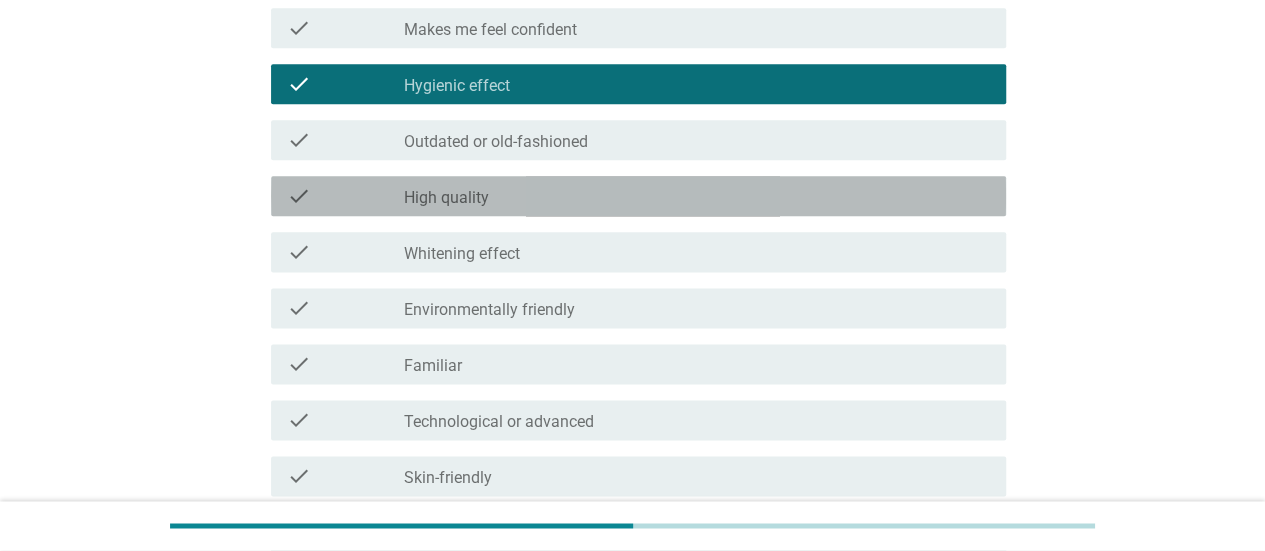 click on "check_box_outline_blank High quality" at bounding box center (697, 196) 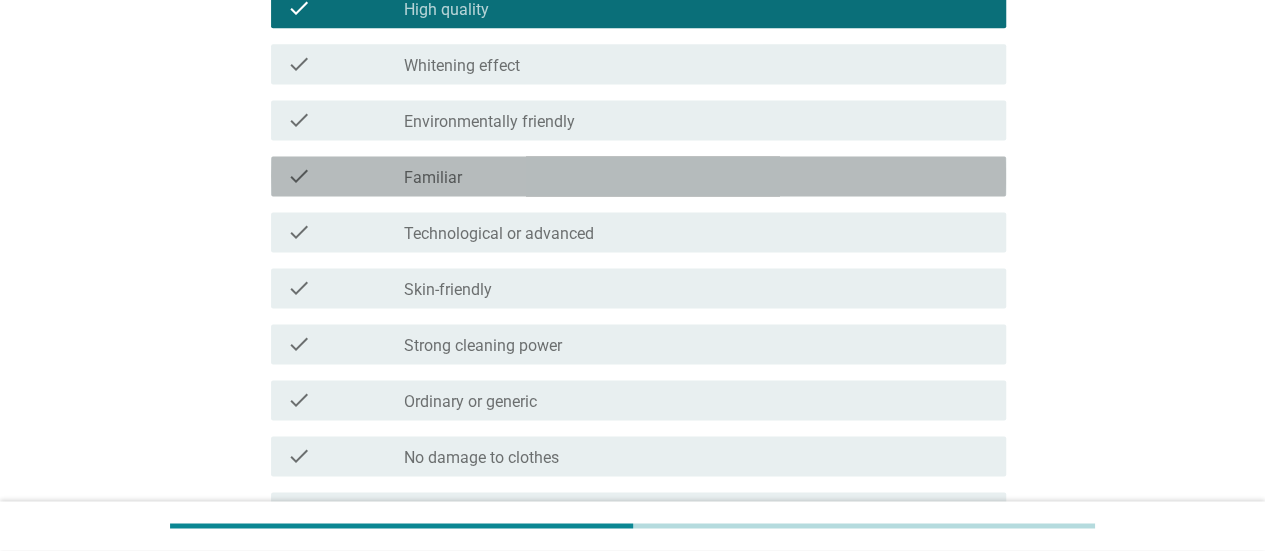 scroll, scrollTop: 1575, scrollLeft: 0, axis: vertical 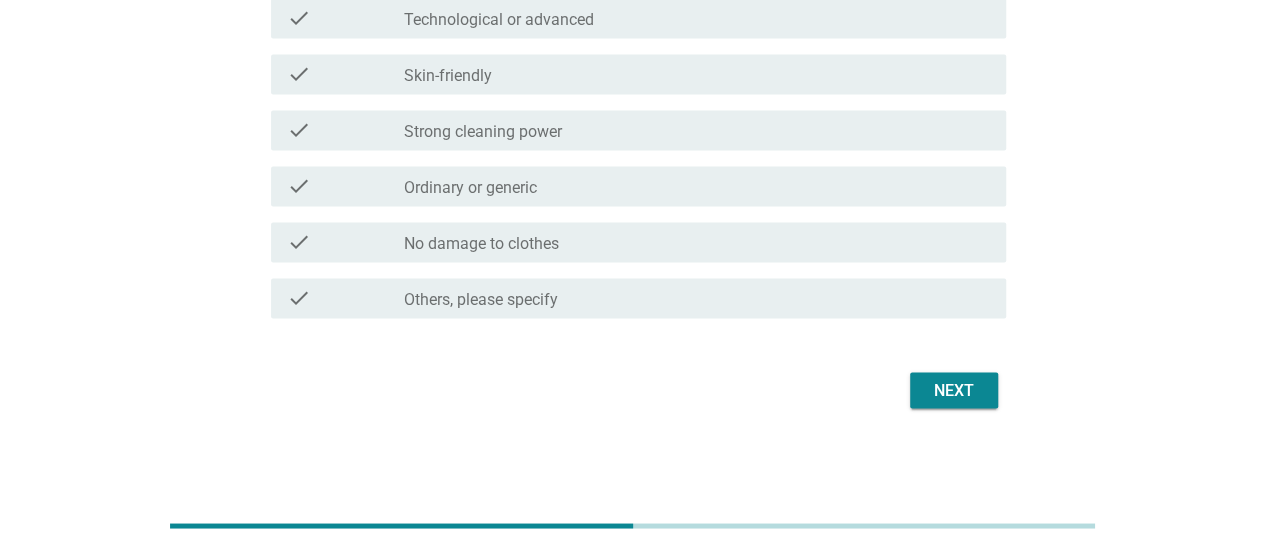 click on "check     check_box_outline_blank No damage to clothes" at bounding box center [638, 242] 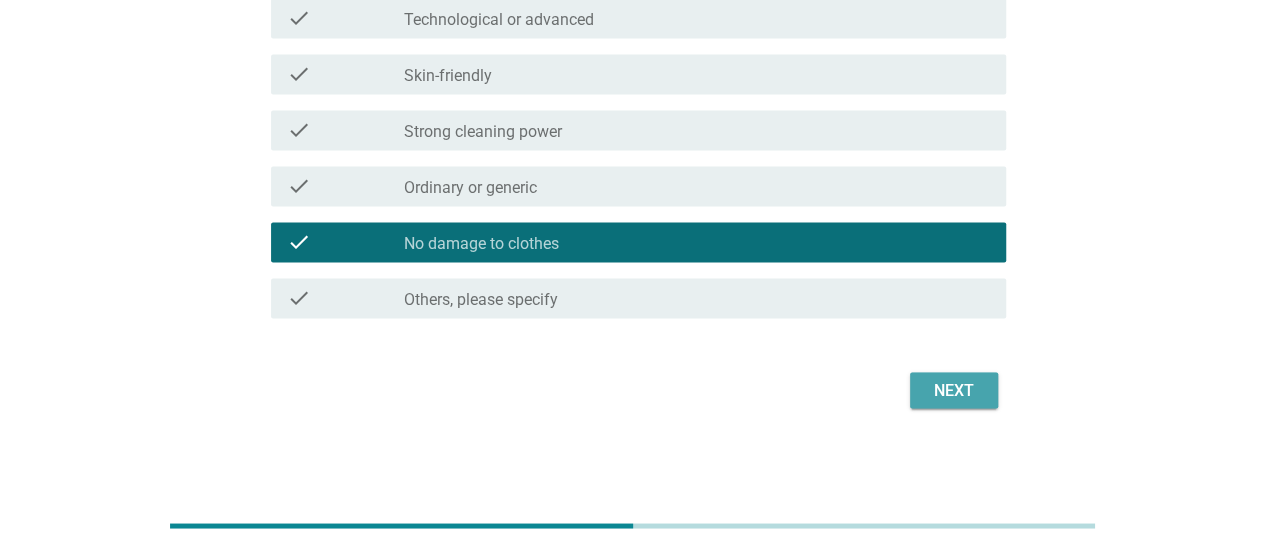click on "Next" at bounding box center (954, 390) 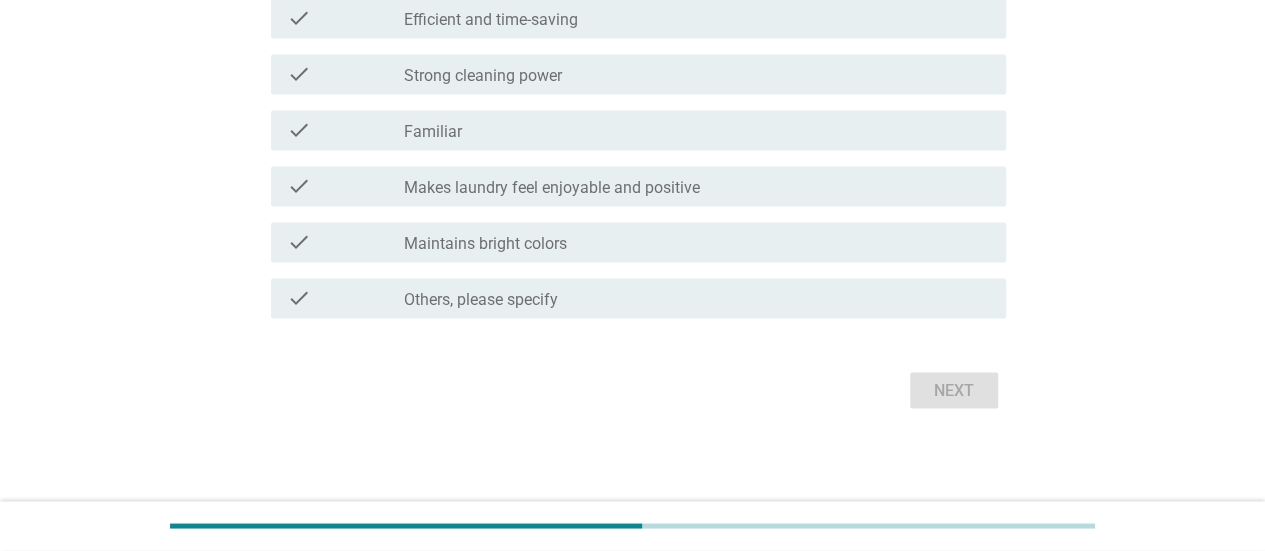 scroll, scrollTop: 0, scrollLeft: 0, axis: both 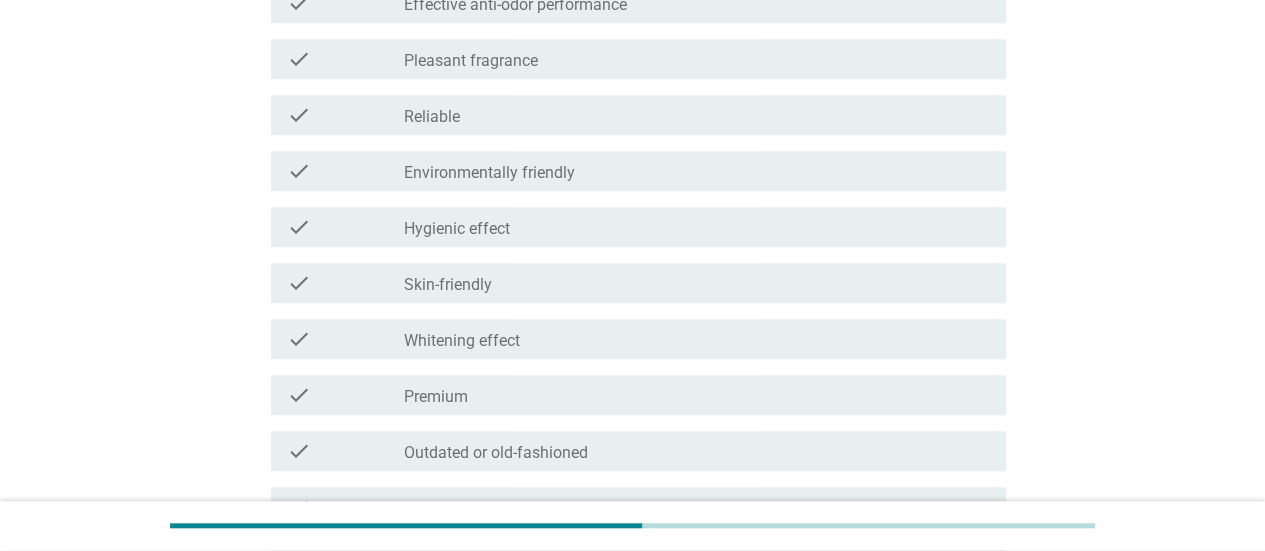 click on "check_box_outline_blank Outdated or old-fashioned" at bounding box center [697, 451] 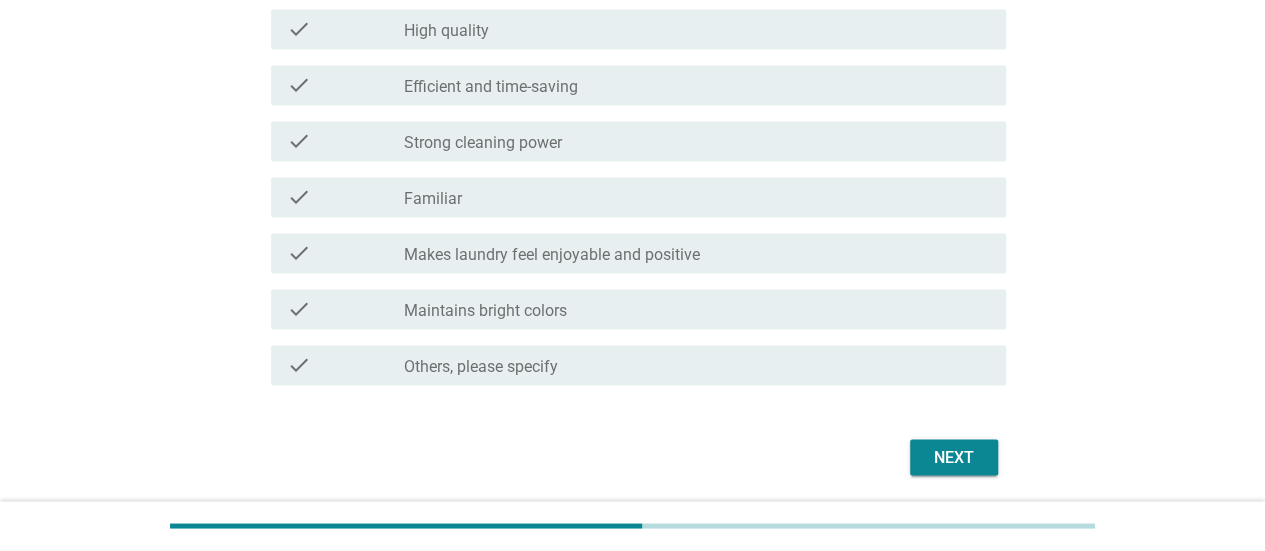 scroll, scrollTop: 1575, scrollLeft: 0, axis: vertical 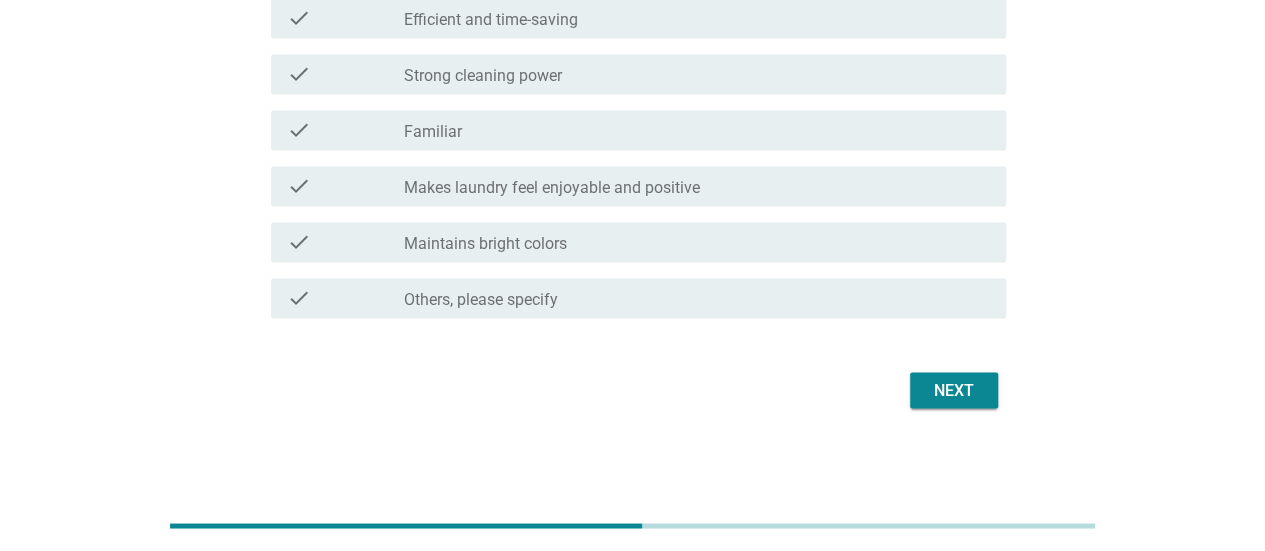 click on "Next" at bounding box center (954, 390) 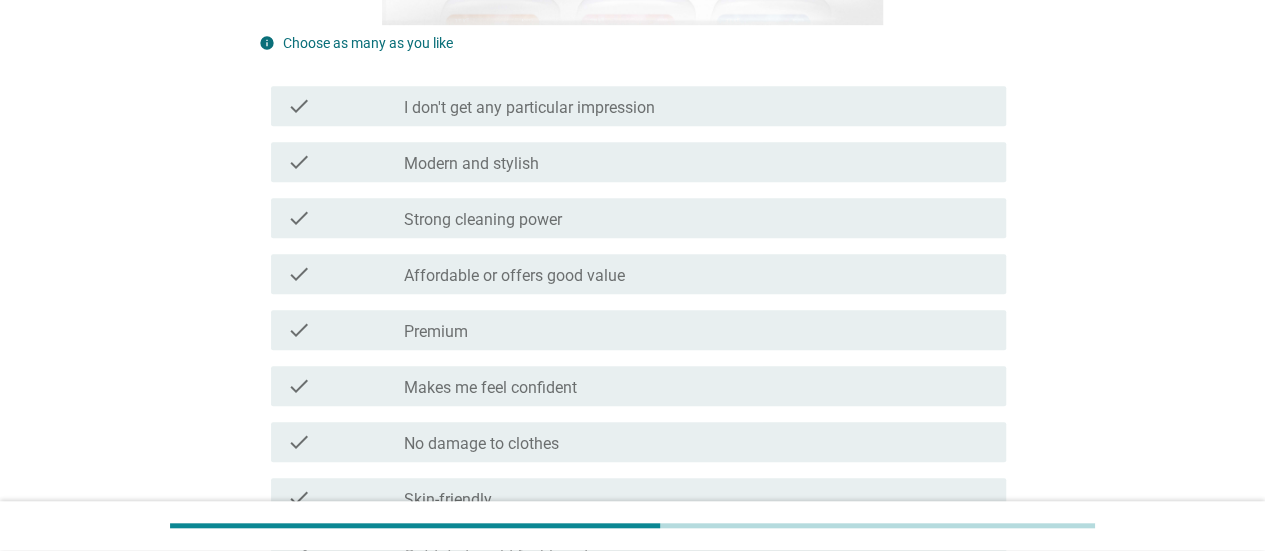 scroll, scrollTop: 480, scrollLeft: 0, axis: vertical 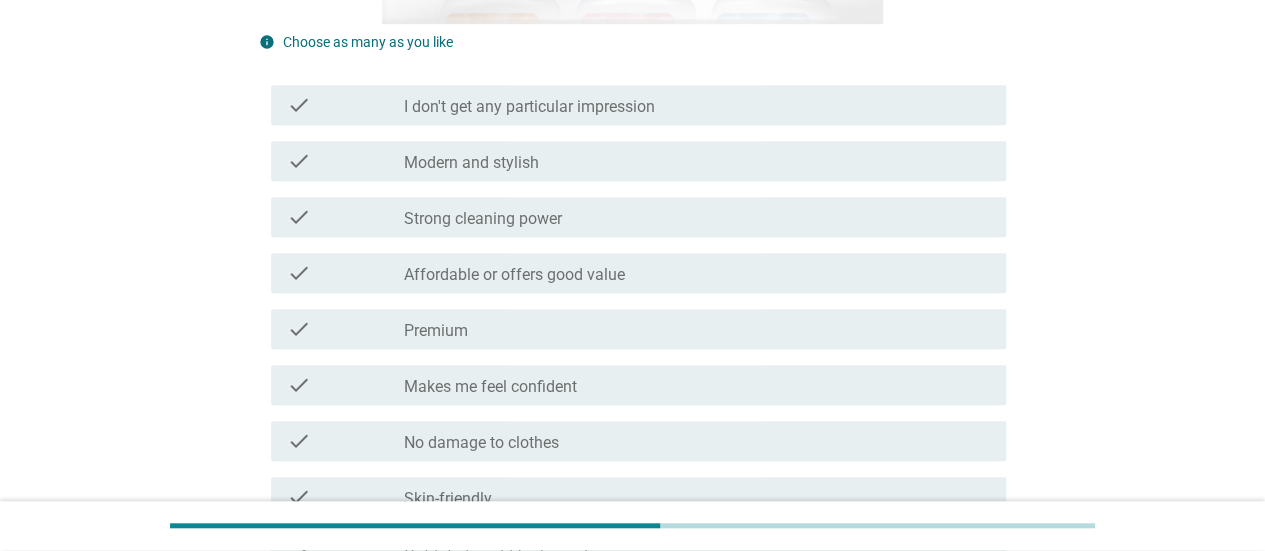 click on "check     check_box_outline_blank Modern and stylish" at bounding box center [638, 161] 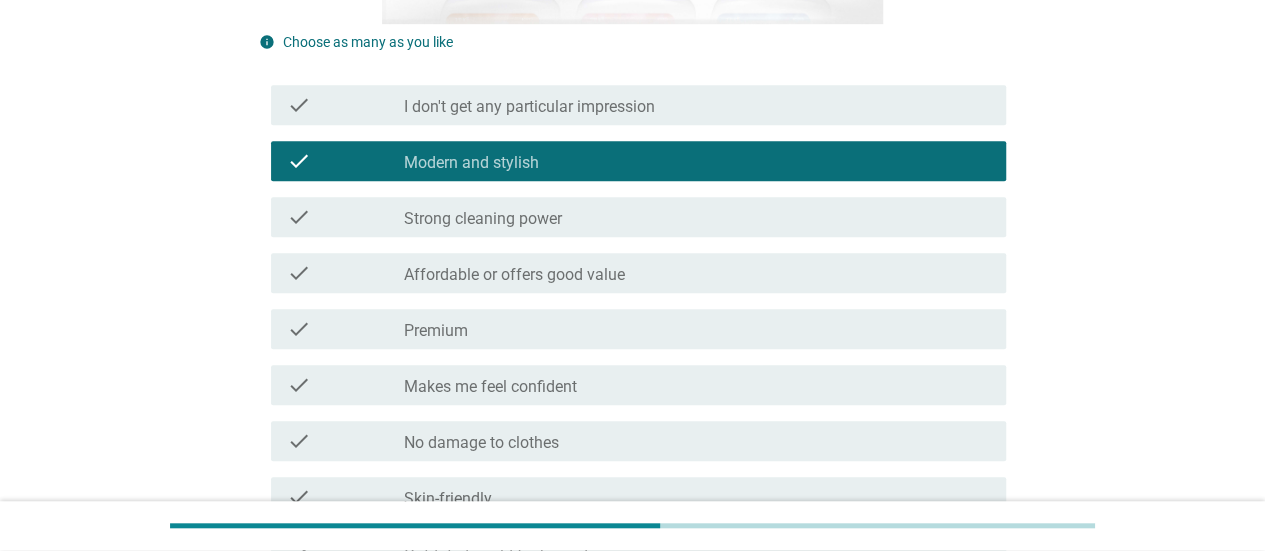 click on "check_box_outline_blank Premium" at bounding box center [697, 329] 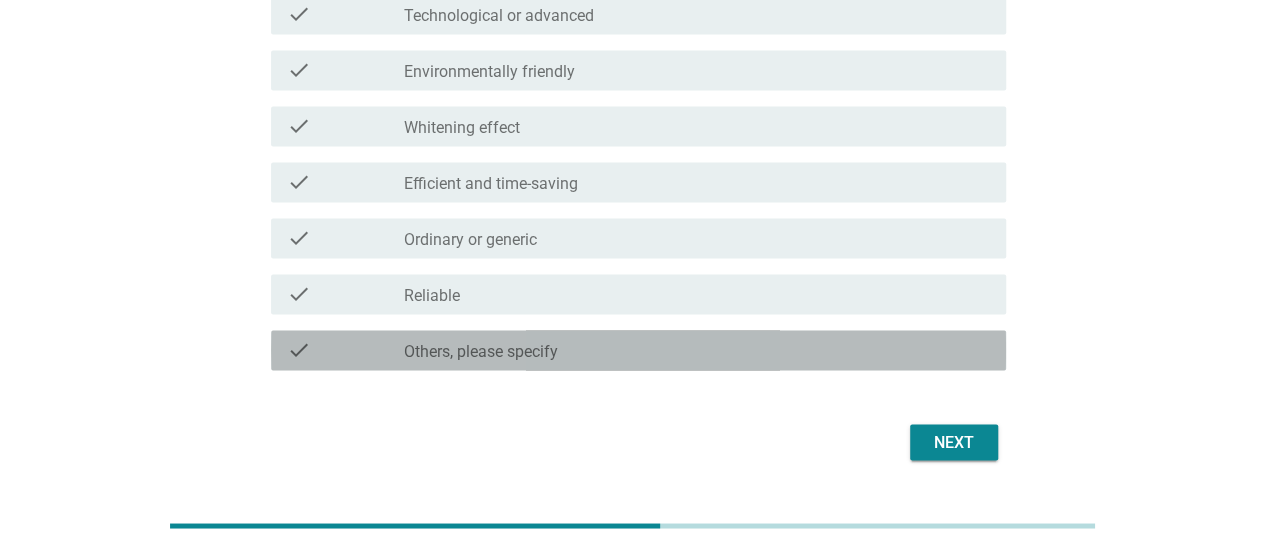 scroll, scrollTop: 1512, scrollLeft: 0, axis: vertical 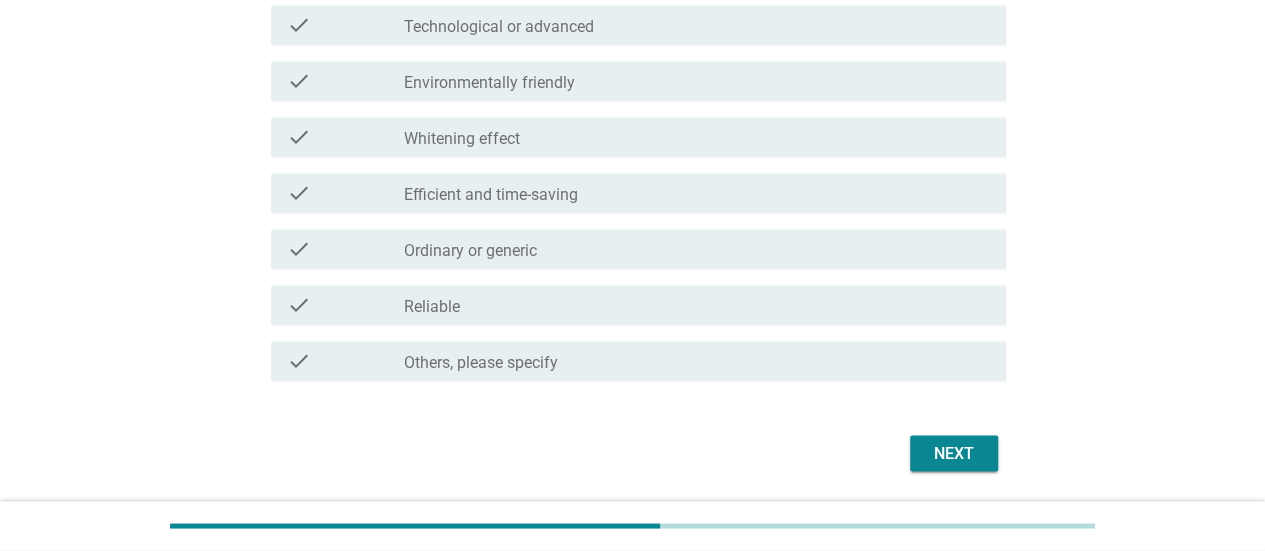 click on "check     check_box_outline_blank Reliable" at bounding box center [638, 305] 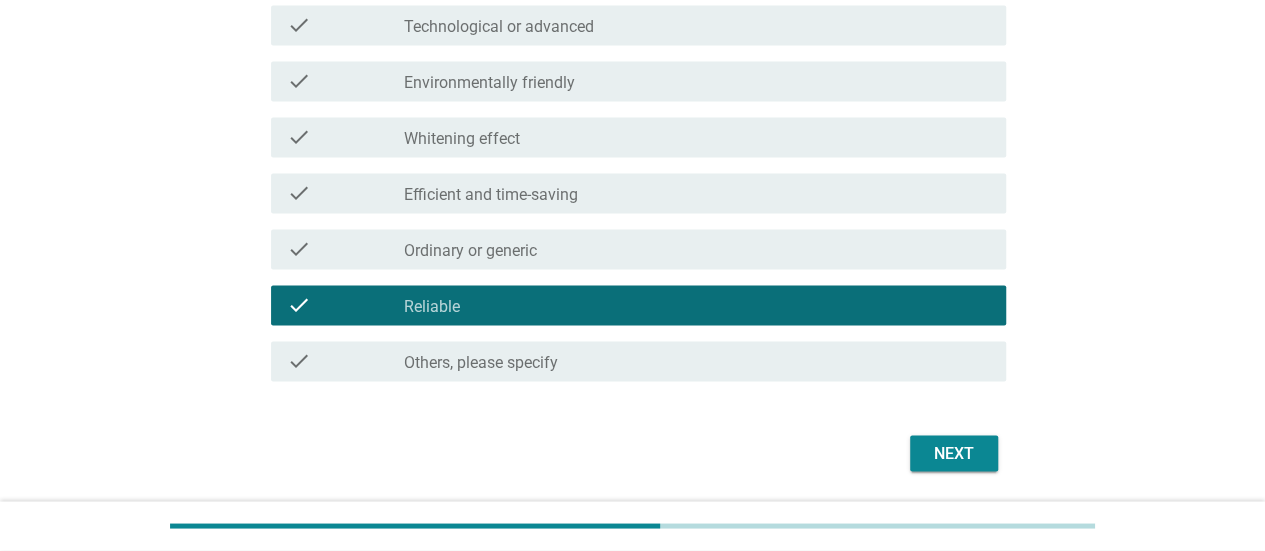 click on "check     check_box_outline_blank Reliable" at bounding box center [638, 305] 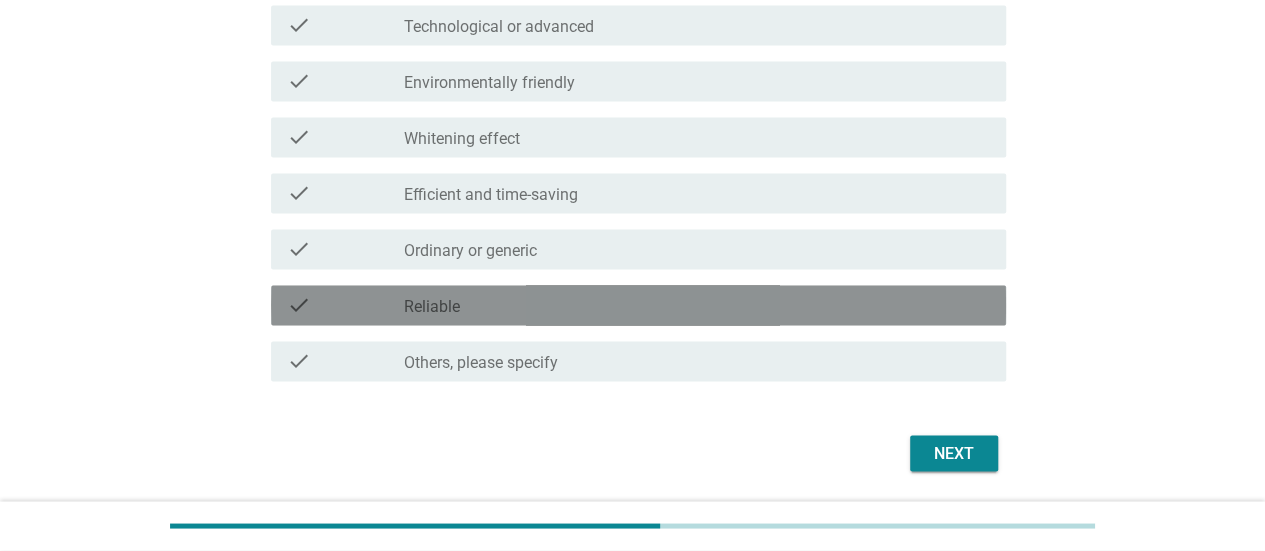 click on "Next" at bounding box center (954, 453) 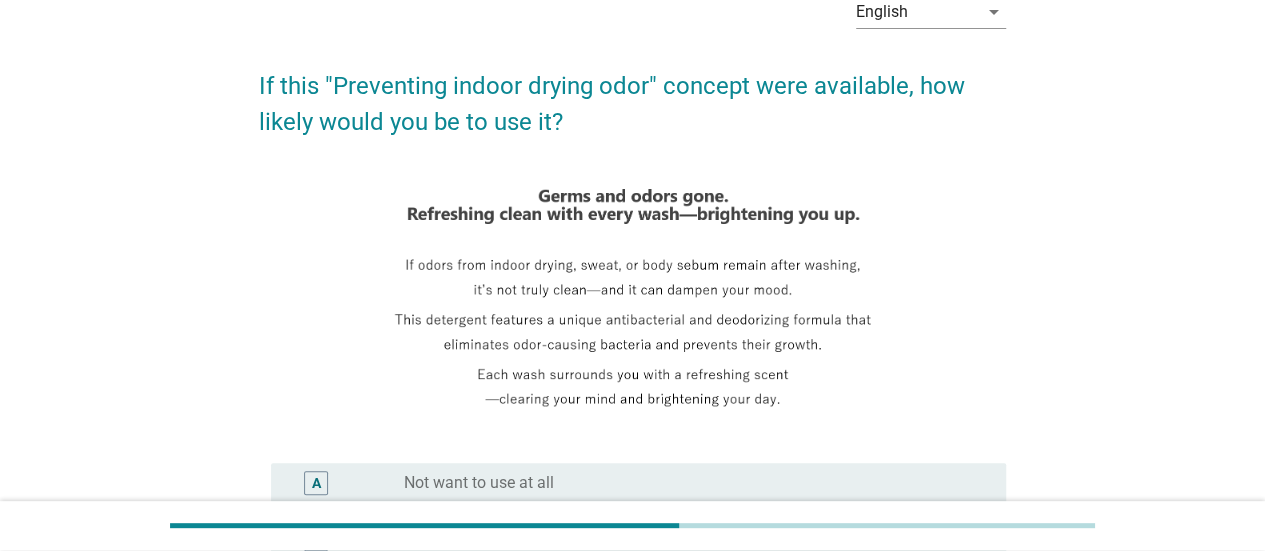 scroll, scrollTop: 160, scrollLeft: 0, axis: vertical 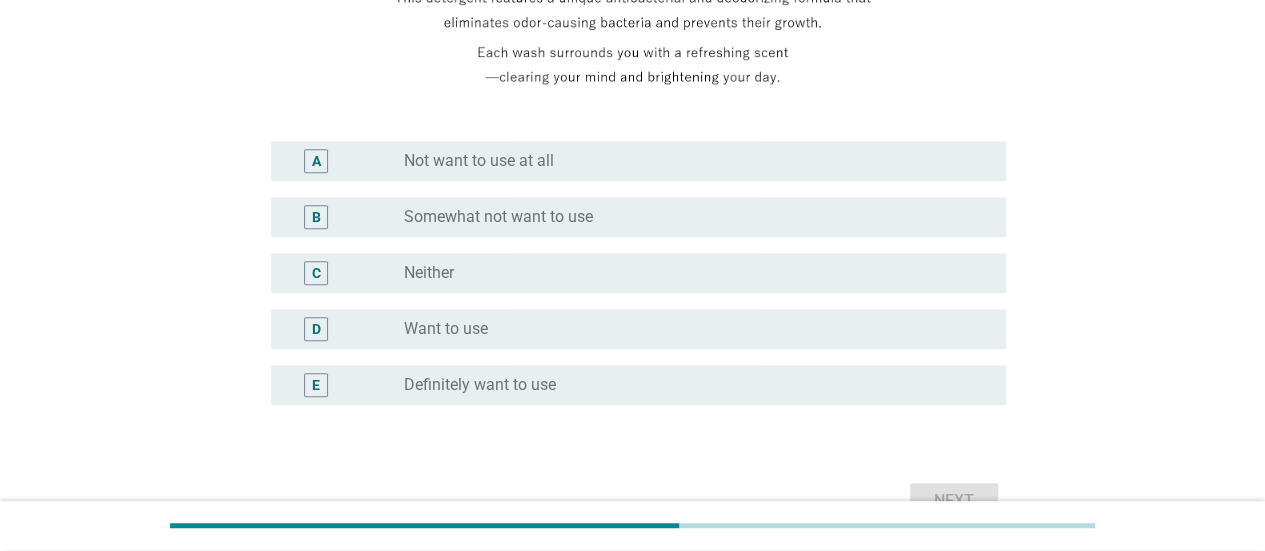 click on "radio_button_unchecked Definitely want to use" at bounding box center [689, 385] 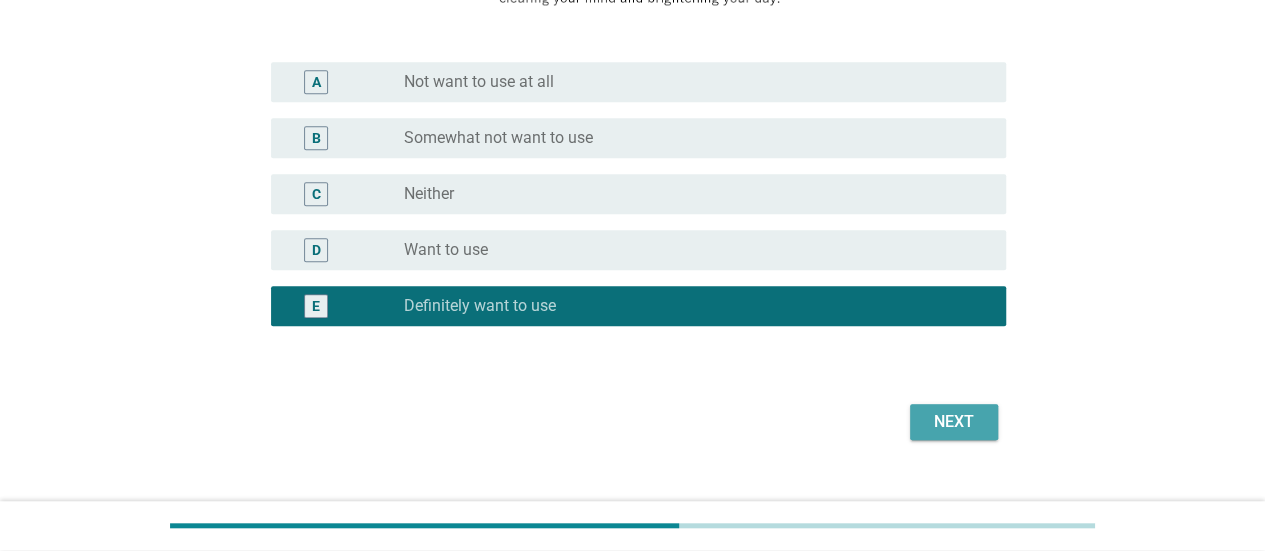 scroll, scrollTop: 512, scrollLeft: 0, axis: vertical 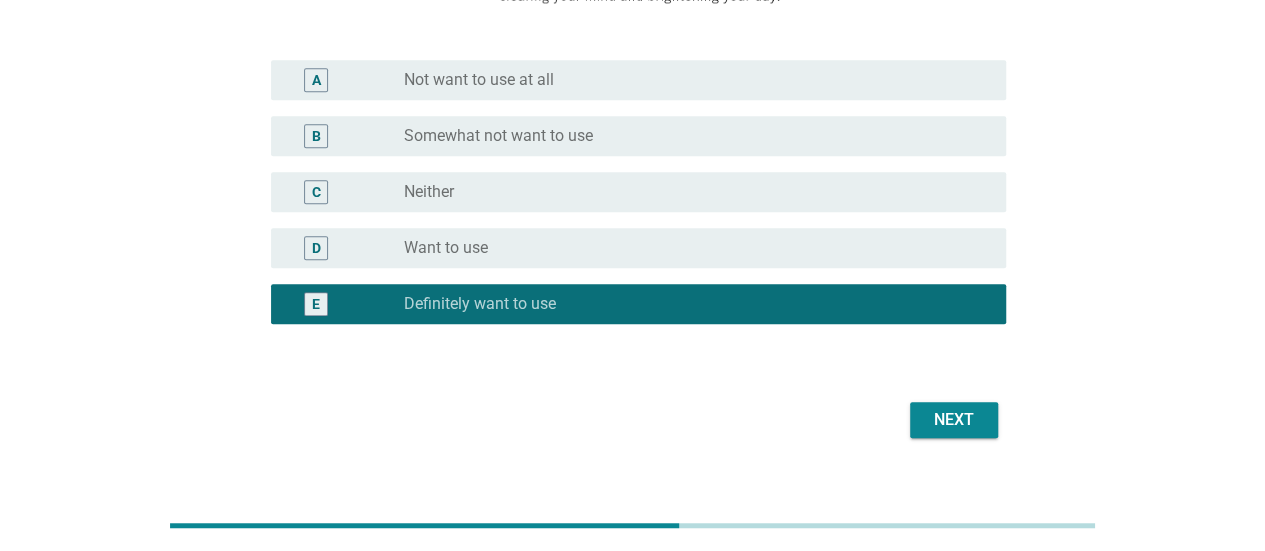 click on "Next" at bounding box center (954, 420) 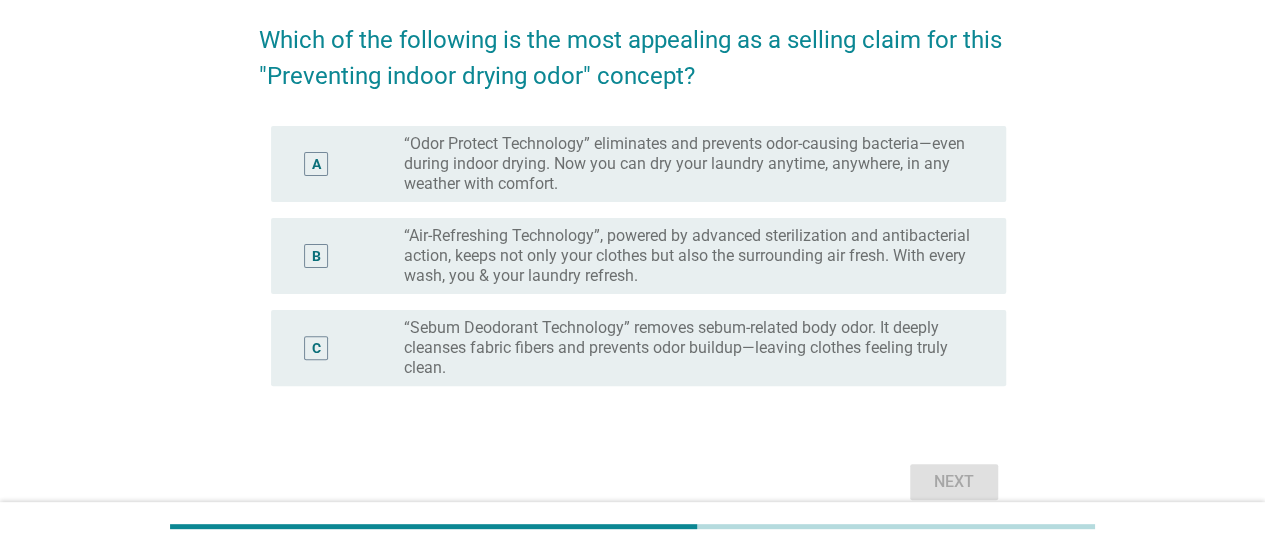 scroll, scrollTop: 168, scrollLeft: 0, axis: vertical 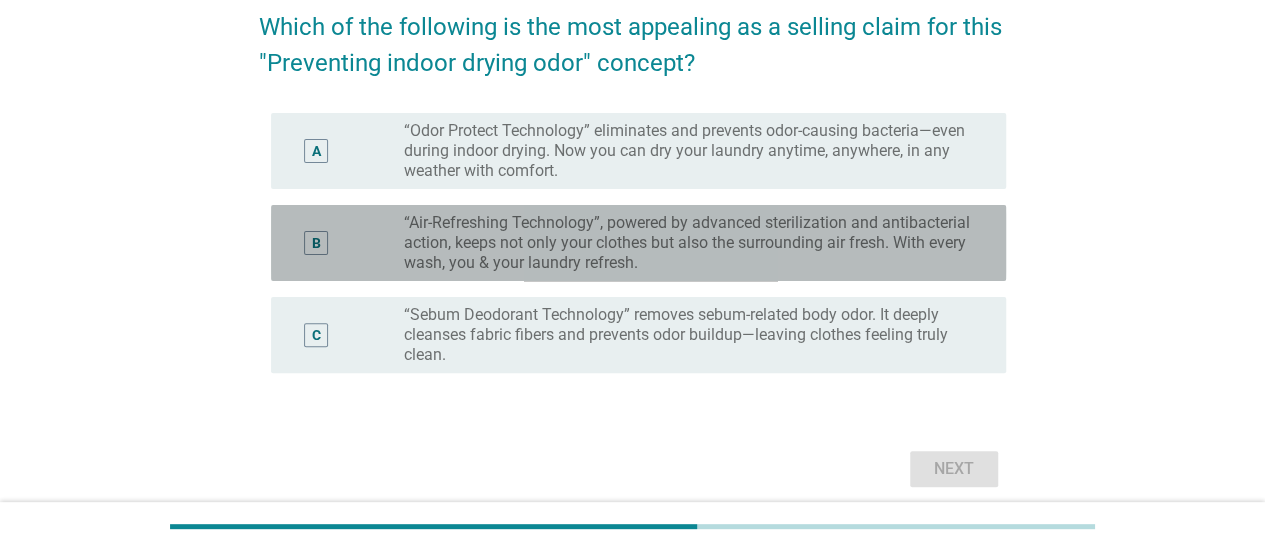click on "B" at bounding box center (316, 243) 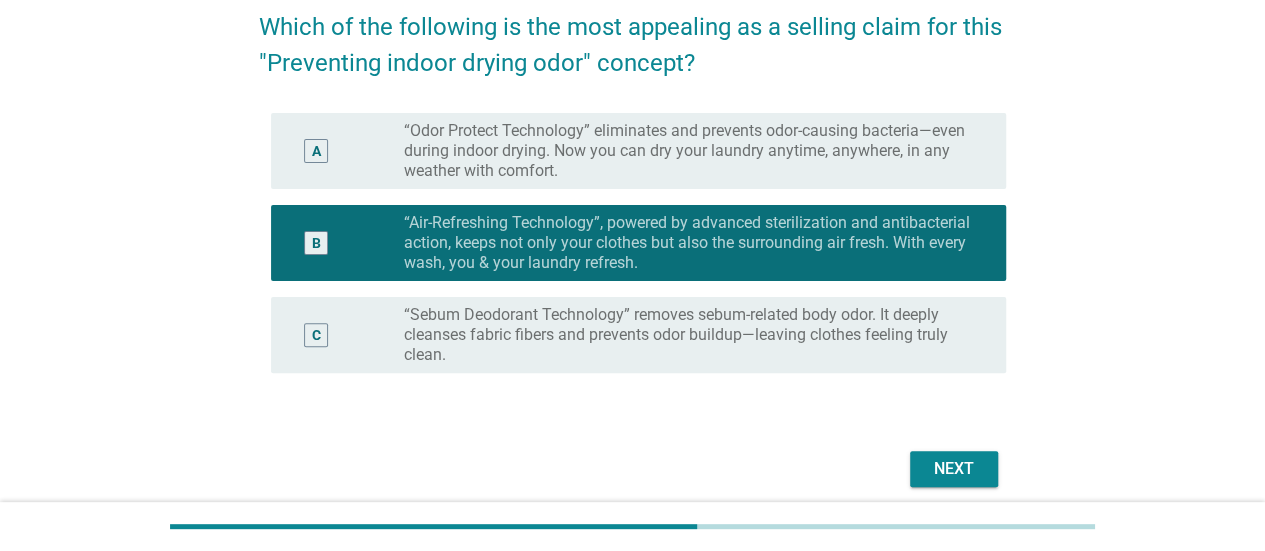 click on "Next" at bounding box center [954, 469] 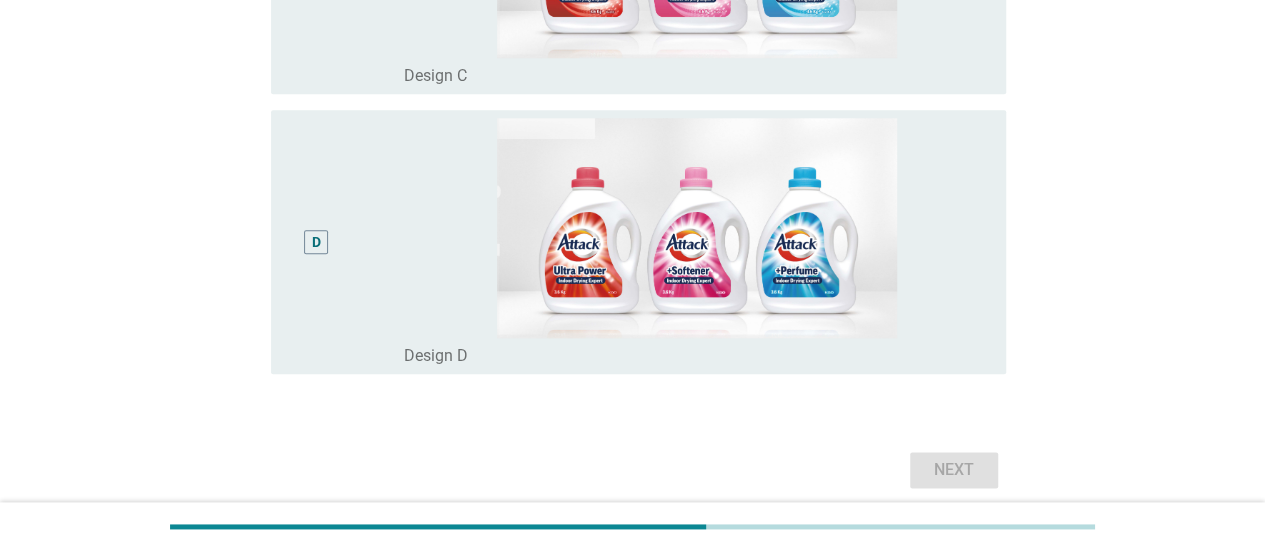 scroll, scrollTop: 1013, scrollLeft: 0, axis: vertical 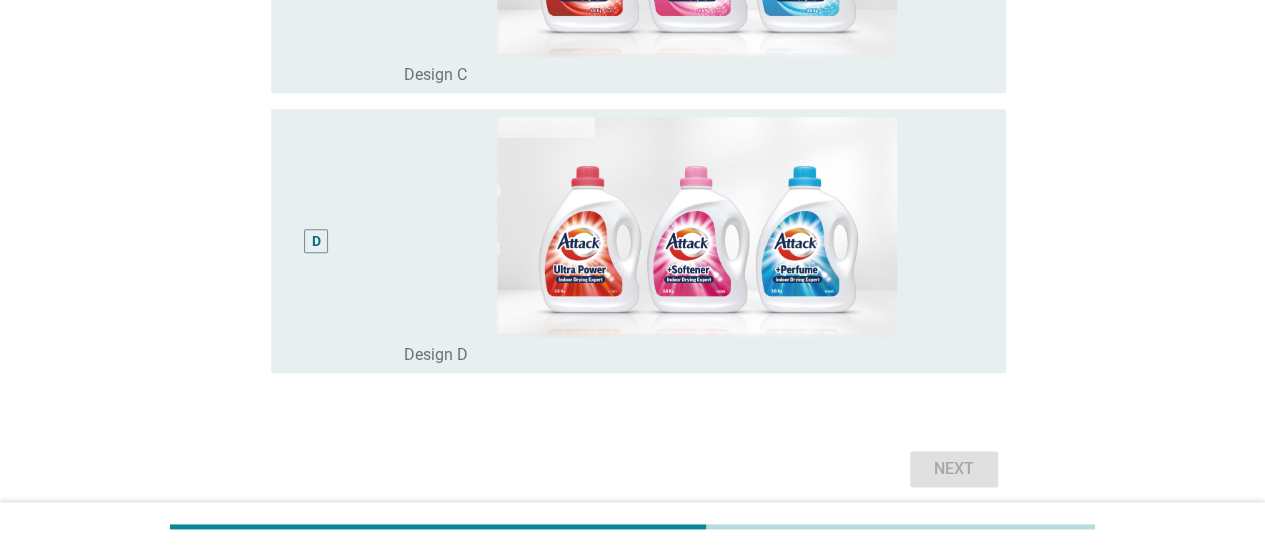 click on "D" at bounding box center [316, 241] 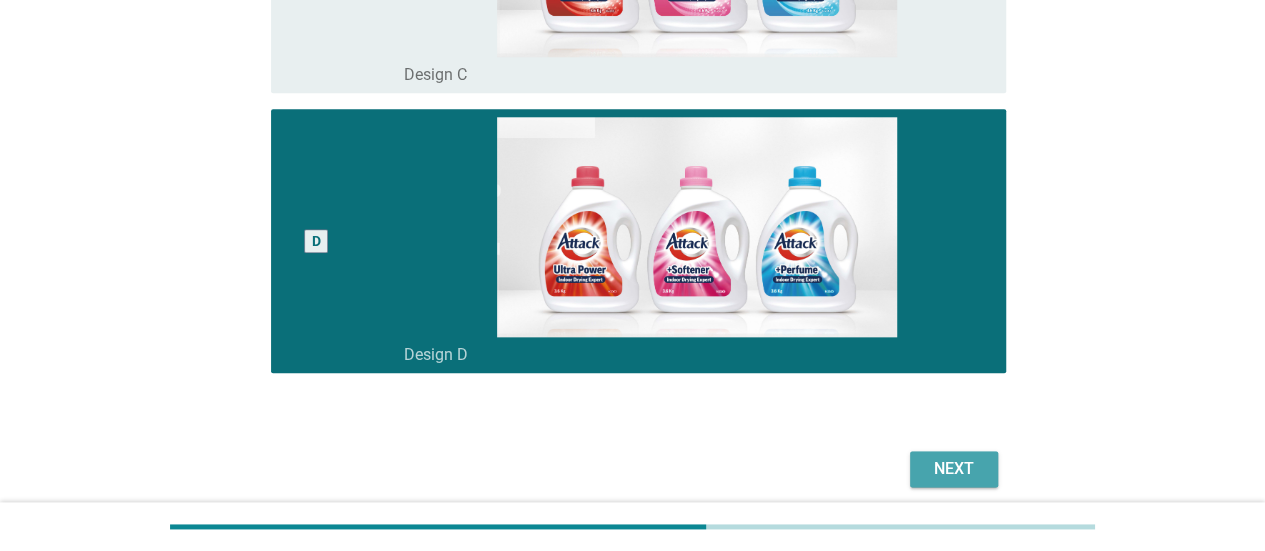 click on "Next" at bounding box center [954, 469] 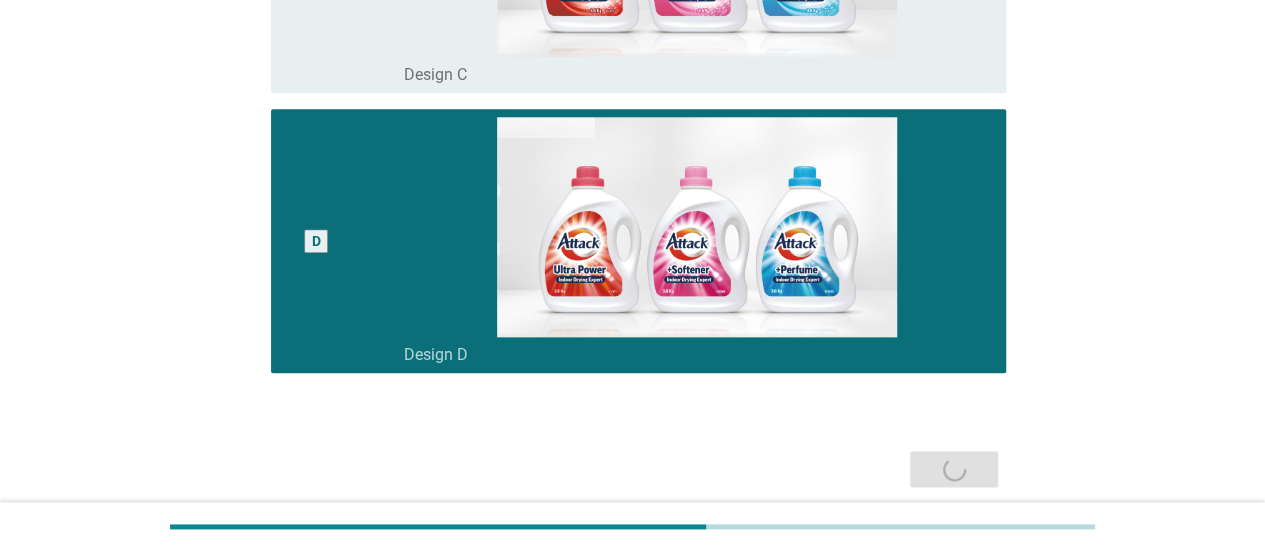 scroll, scrollTop: 0, scrollLeft: 0, axis: both 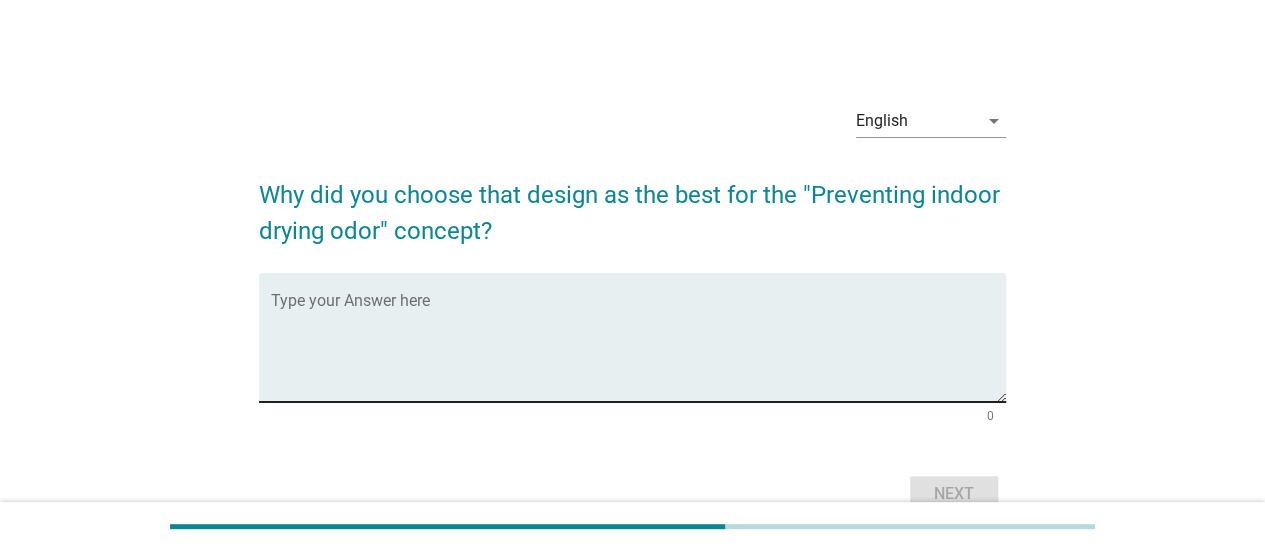 click at bounding box center [638, 349] 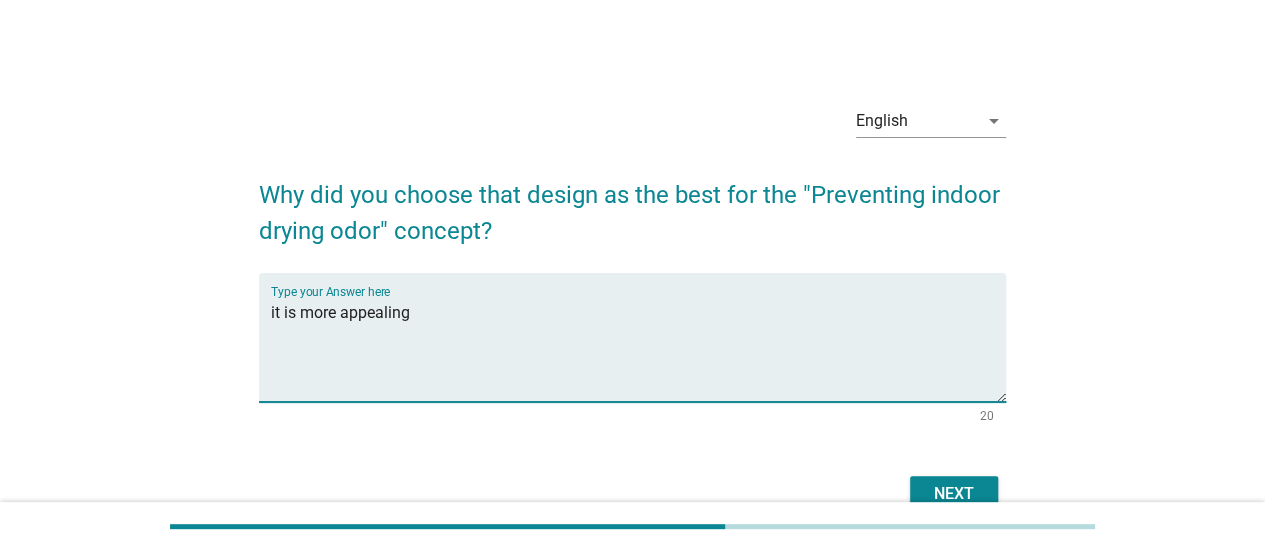 type on "it is more appealing" 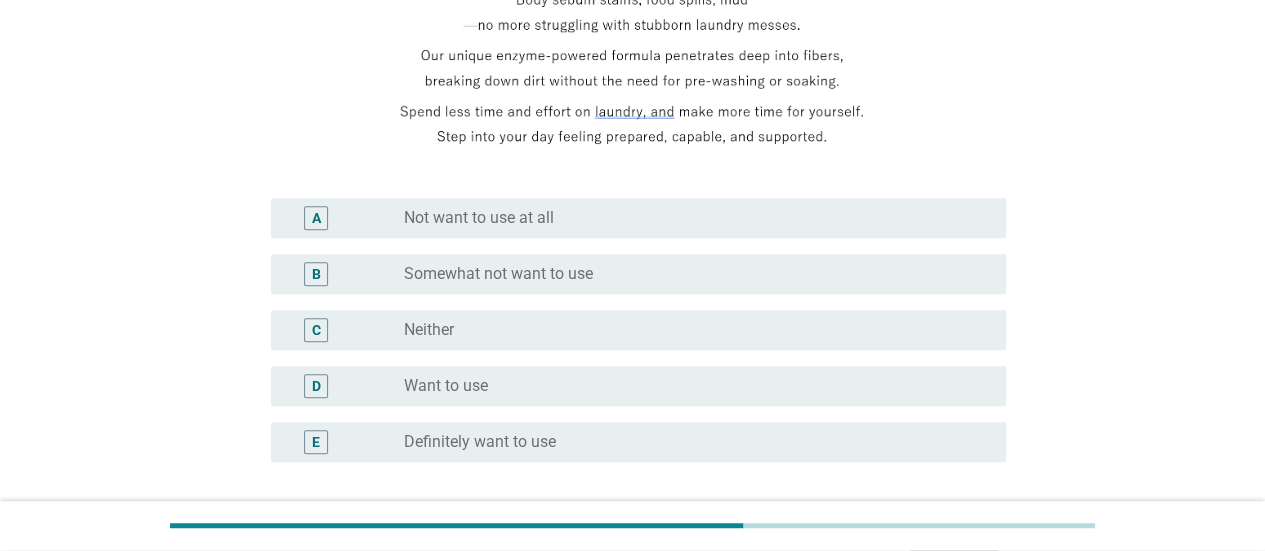 scroll, scrollTop: 376, scrollLeft: 0, axis: vertical 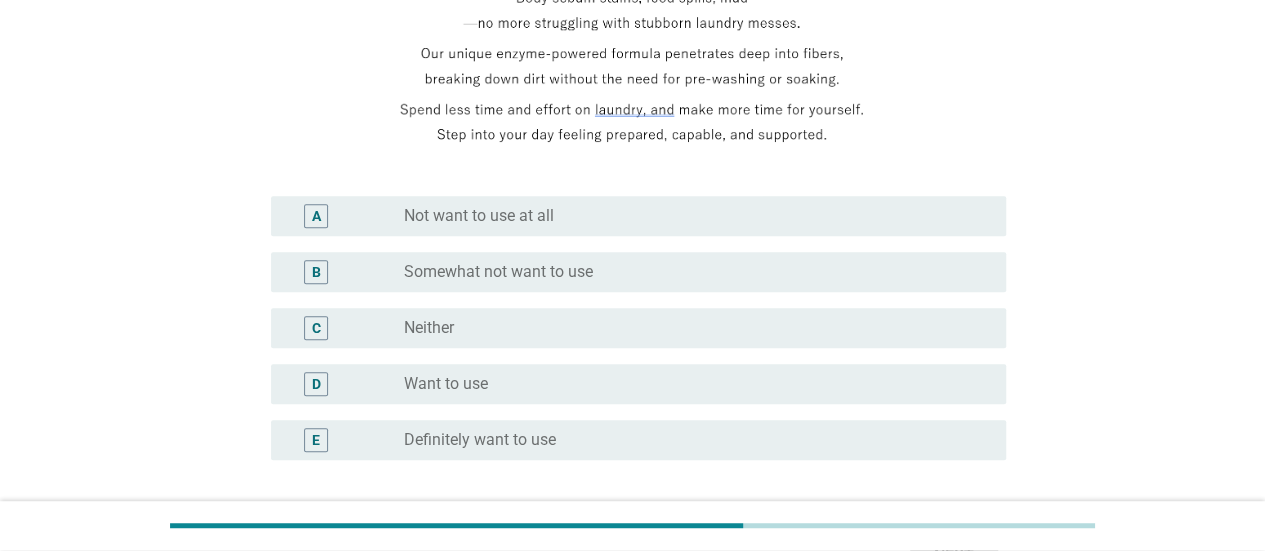 click on "D     radio_button_unchecked Want to use" at bounding box center [638, 384] 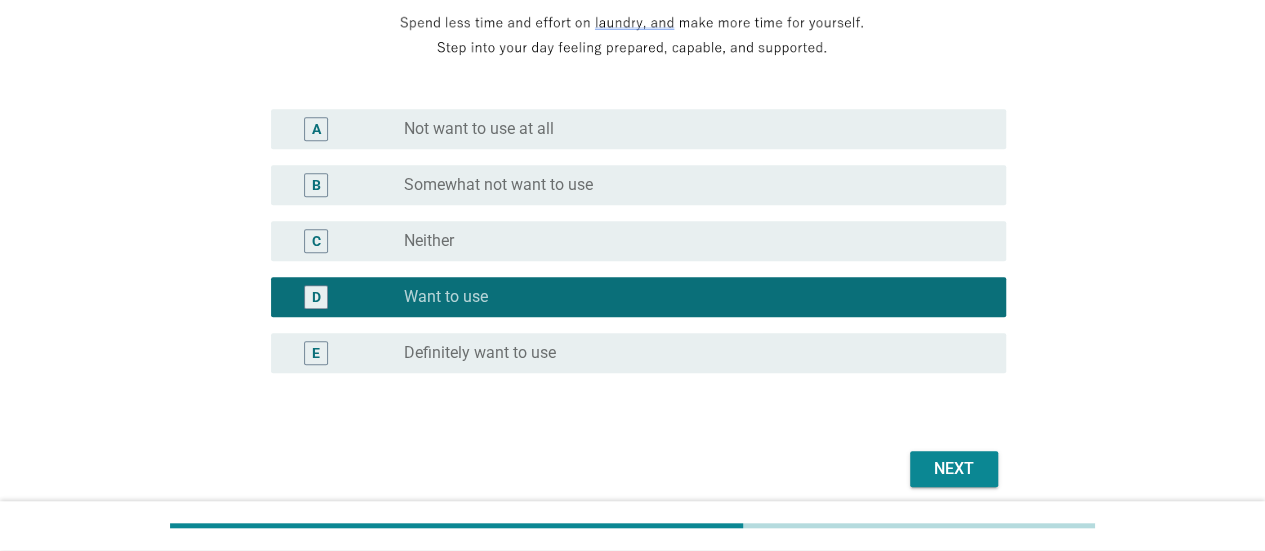scroll, scrollTop: 464, scrollLeft: 0, axis: vertical 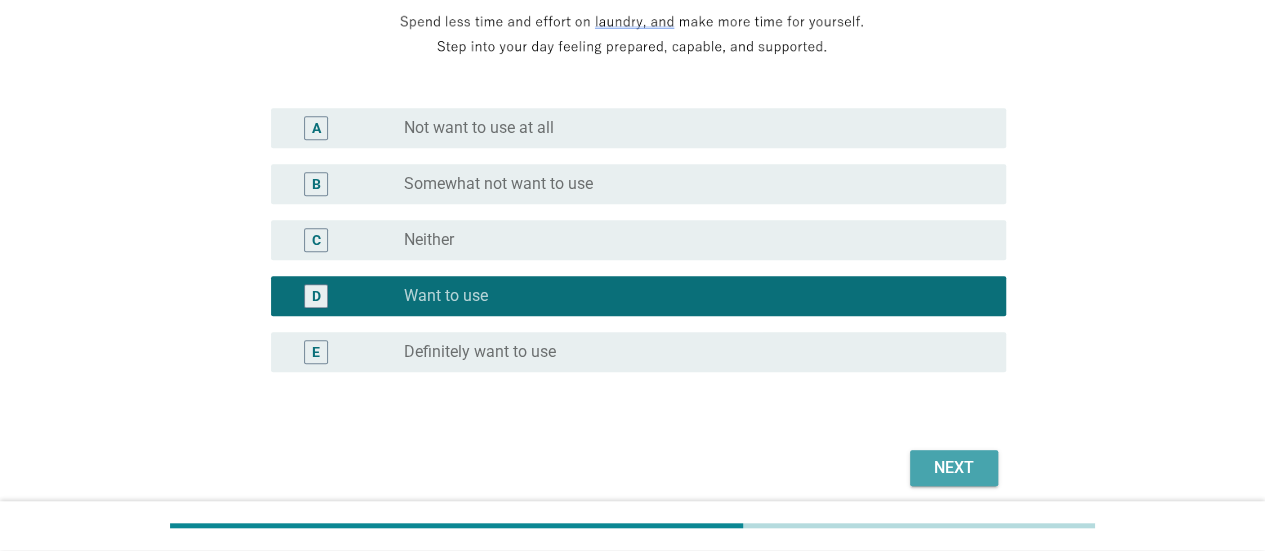 click on "Next" at bounding box center [954, 468] 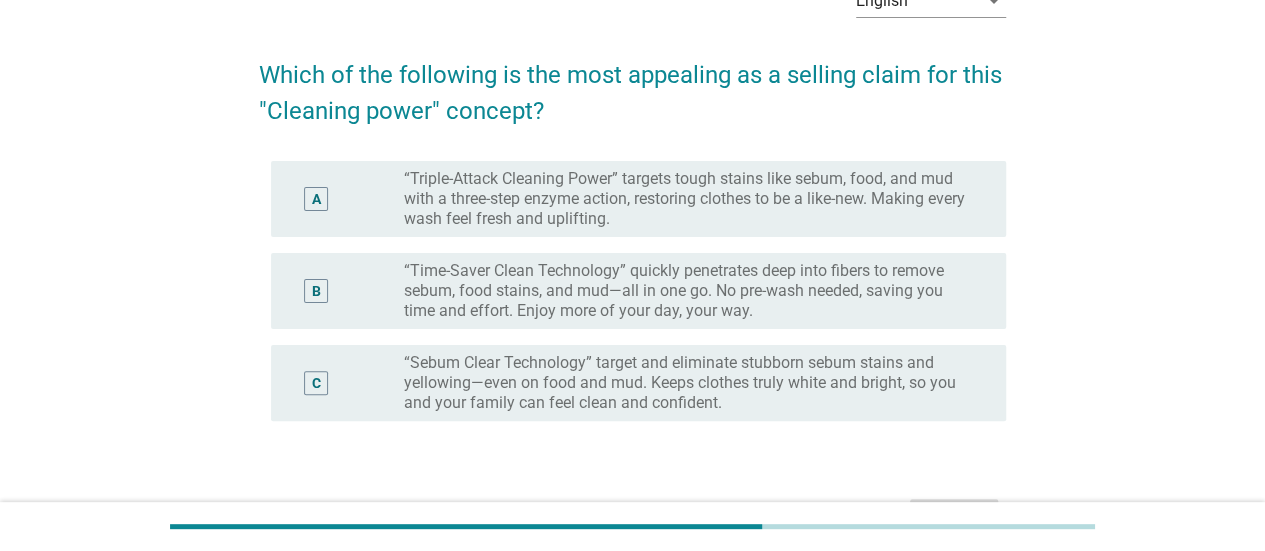 scroll, scrollTop: 154, scrollLeft: 0, axis: vertical 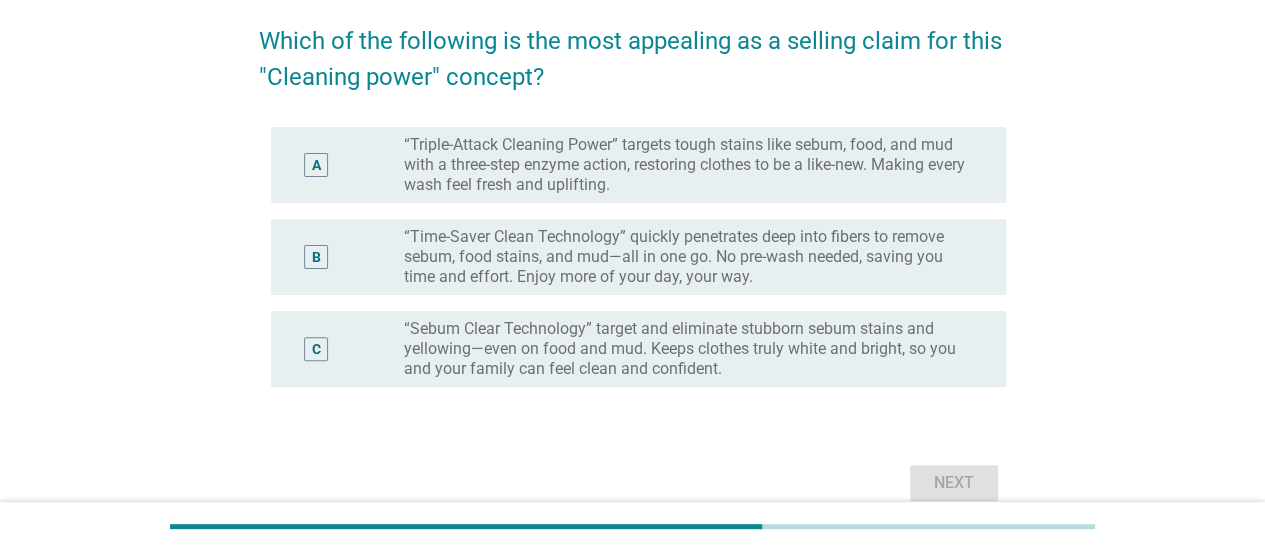 click on "B" at bounding box center [316, 257] 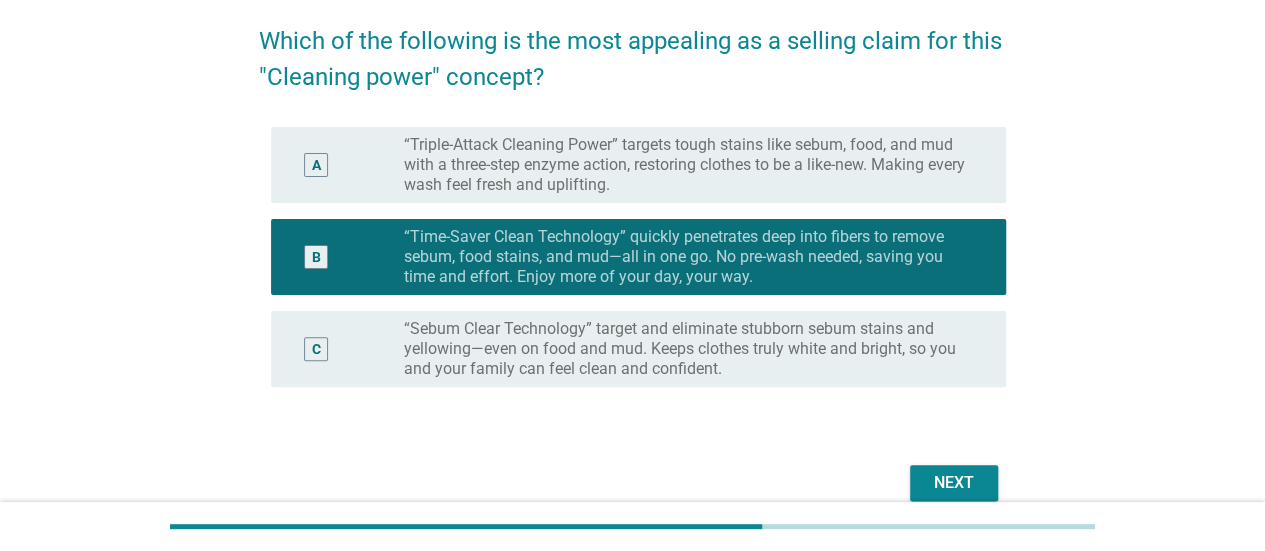 click on "A" at bounding box center [316, 164] 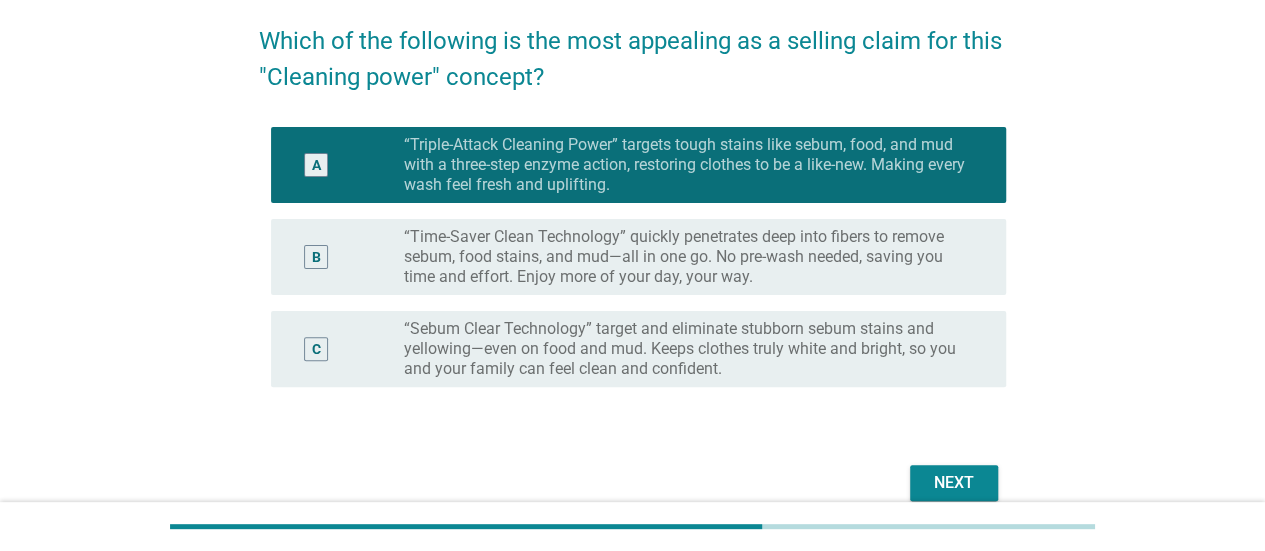 click on "Next" at bounding box center (954, 483) 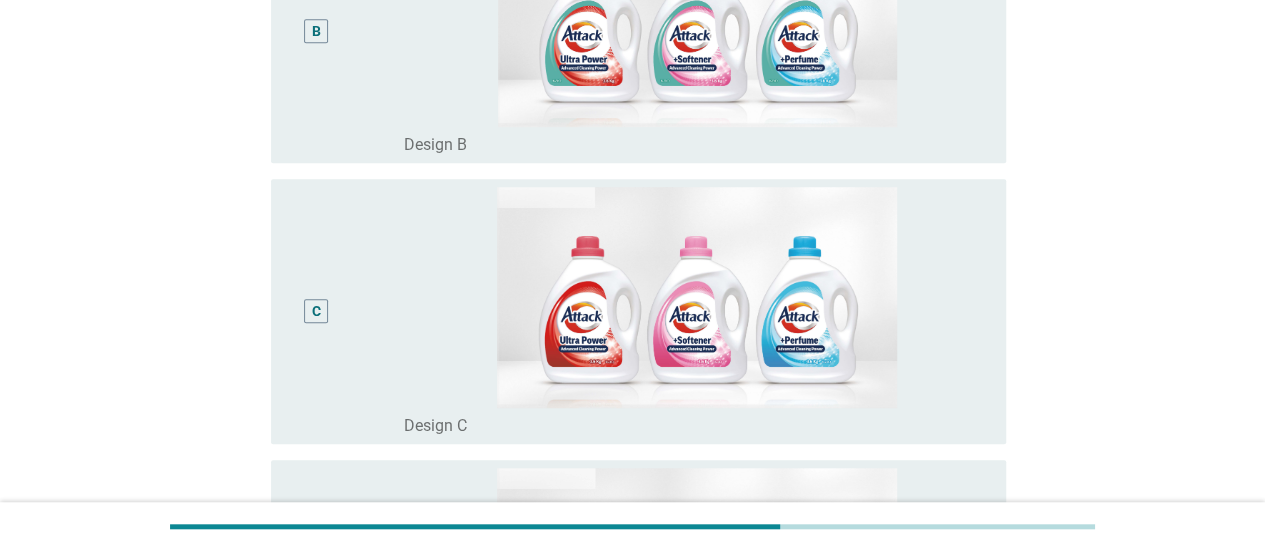 scroll, scrollTop: 666, scrollLeft: 0, axis: vertical 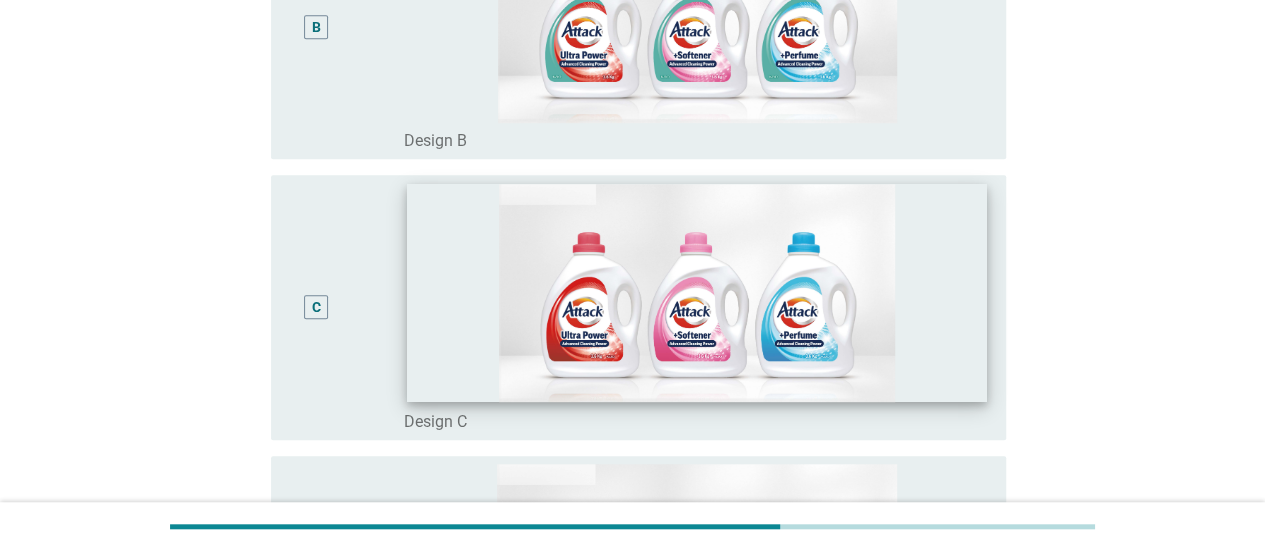 click at bounding box center [697, 293] 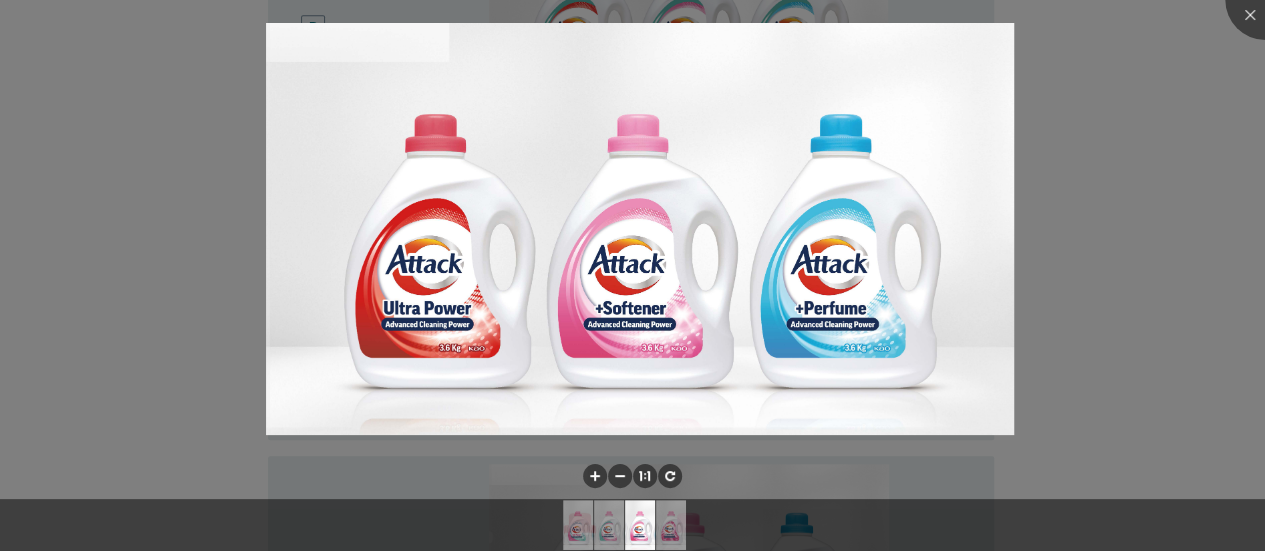 click at bounding box center (632, 275) 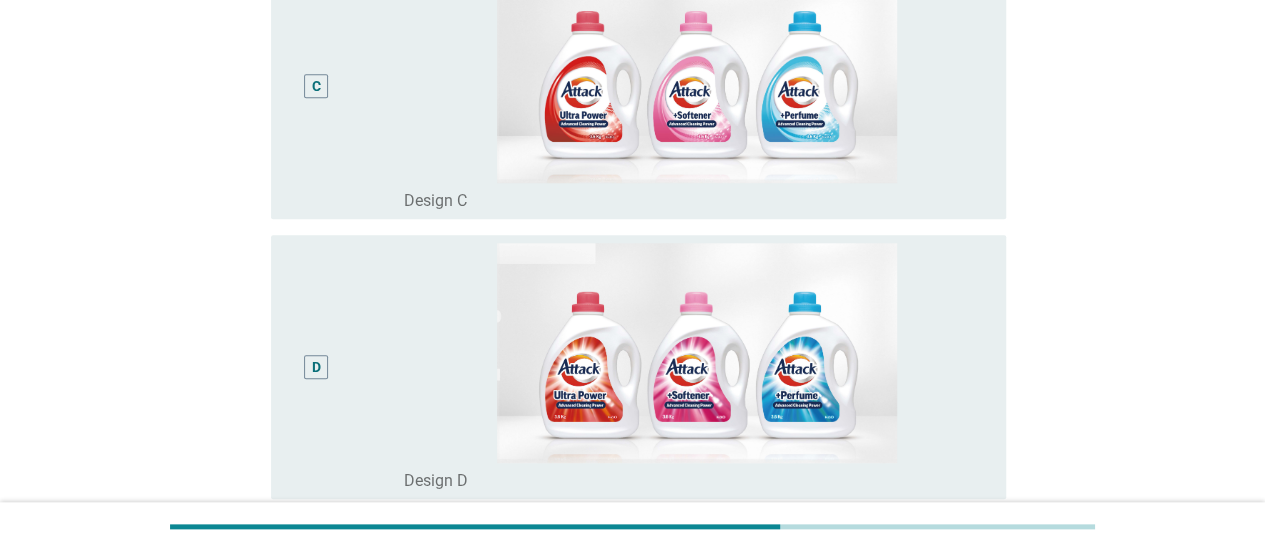 click on "D" at bounding box center (316, 367) 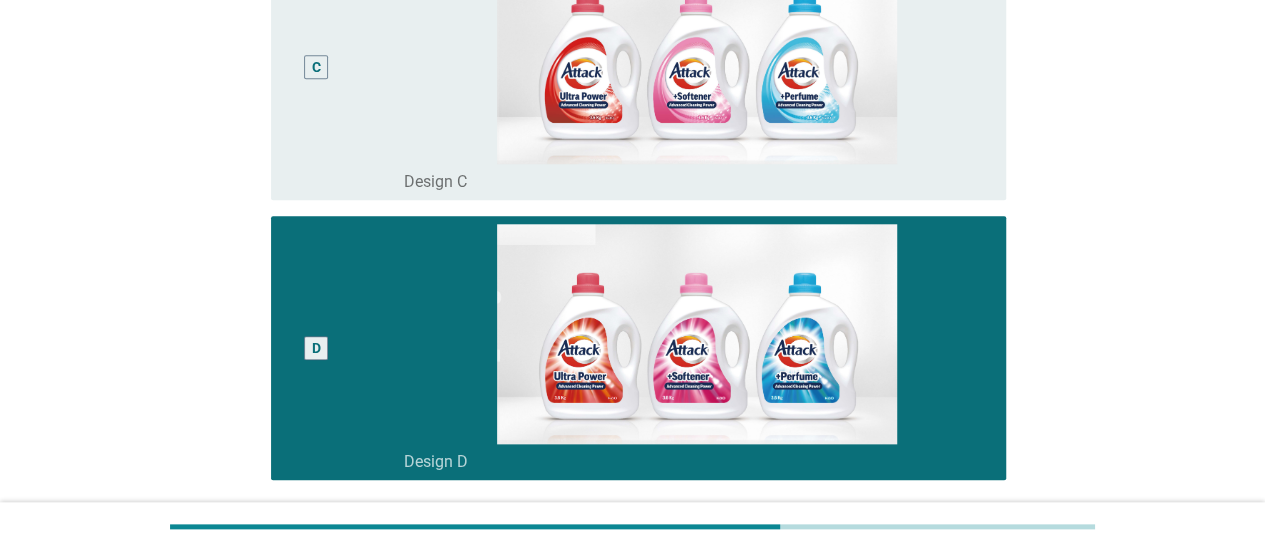 scroll, scrollTop: 1092, scrollLeft: 0, axis: vertical 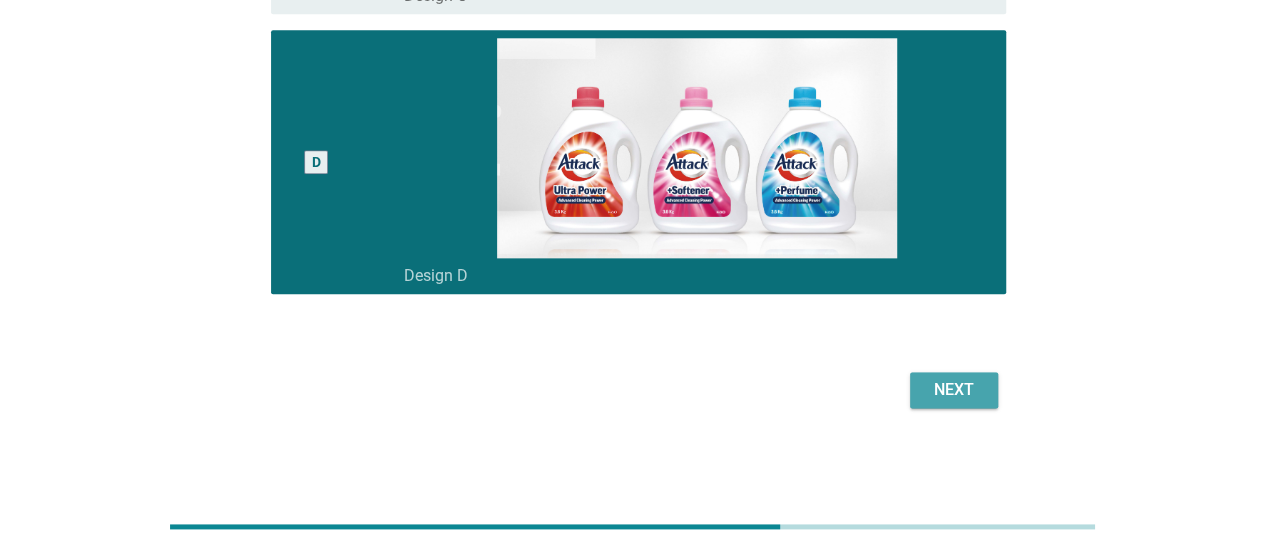 click on "Next" at bounding box center (954, 390) 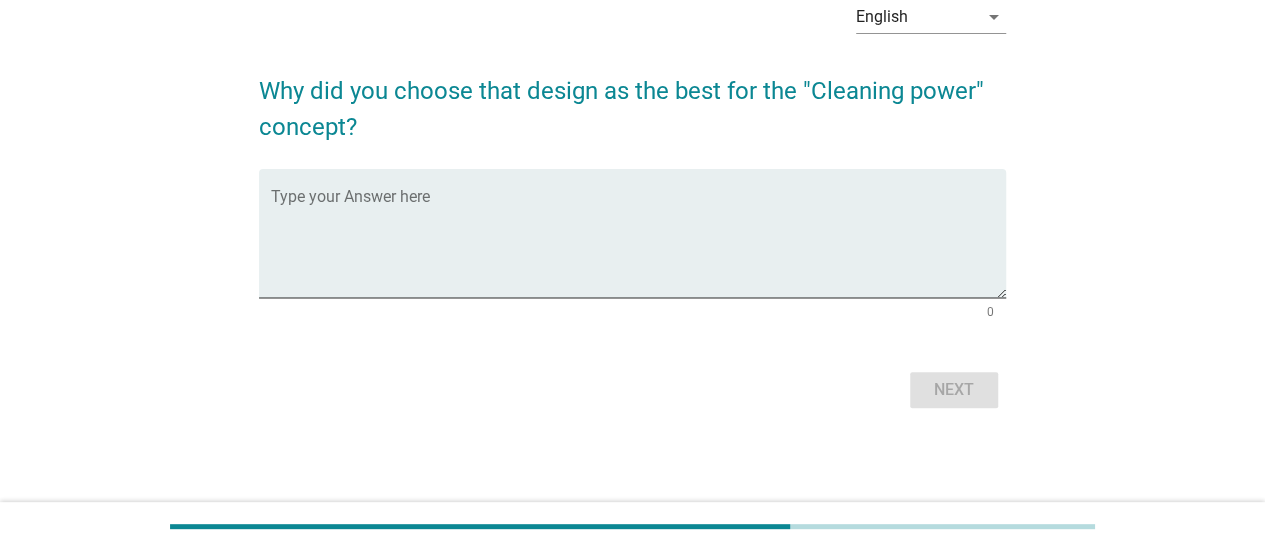 scroll, scrollTop: 0, scrollLeft: 0, axis: both 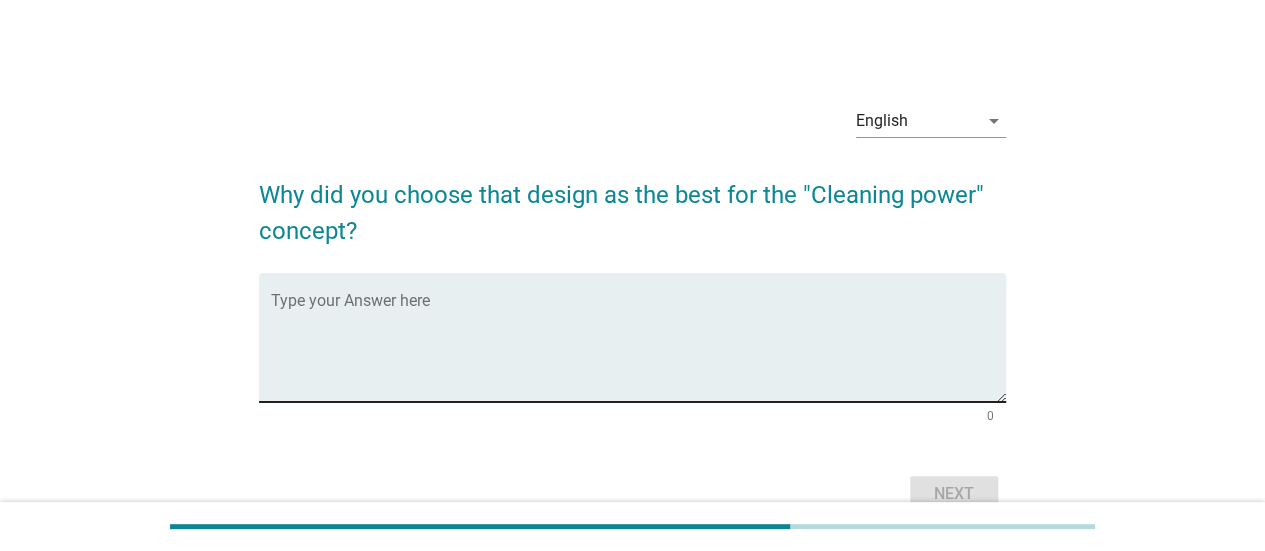 click at bounding box center (638, 349) 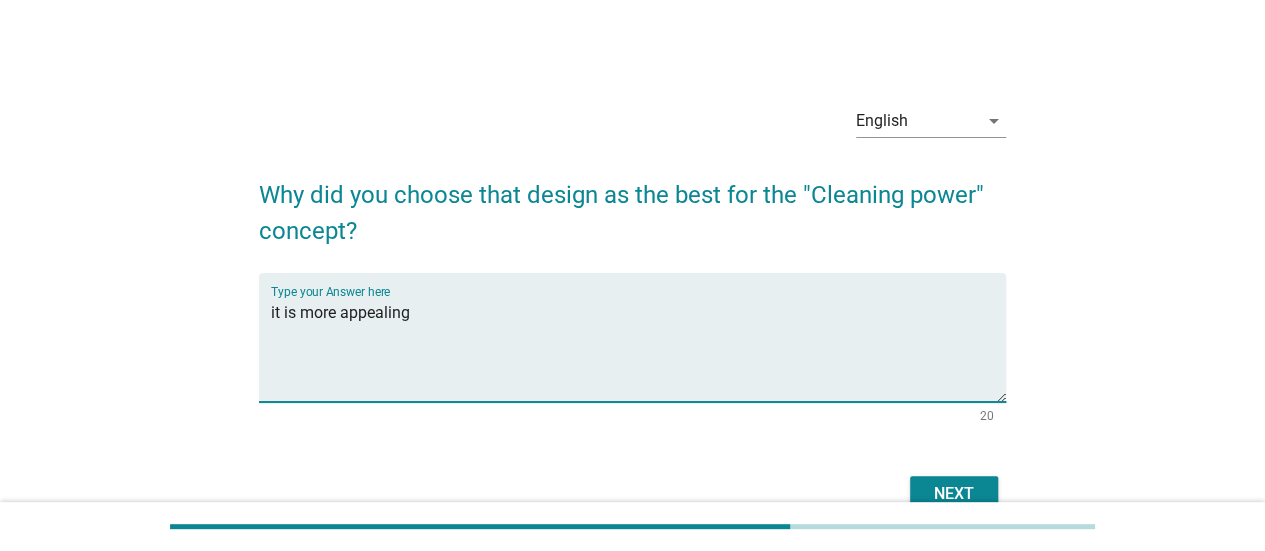 type on "it is more appealing" 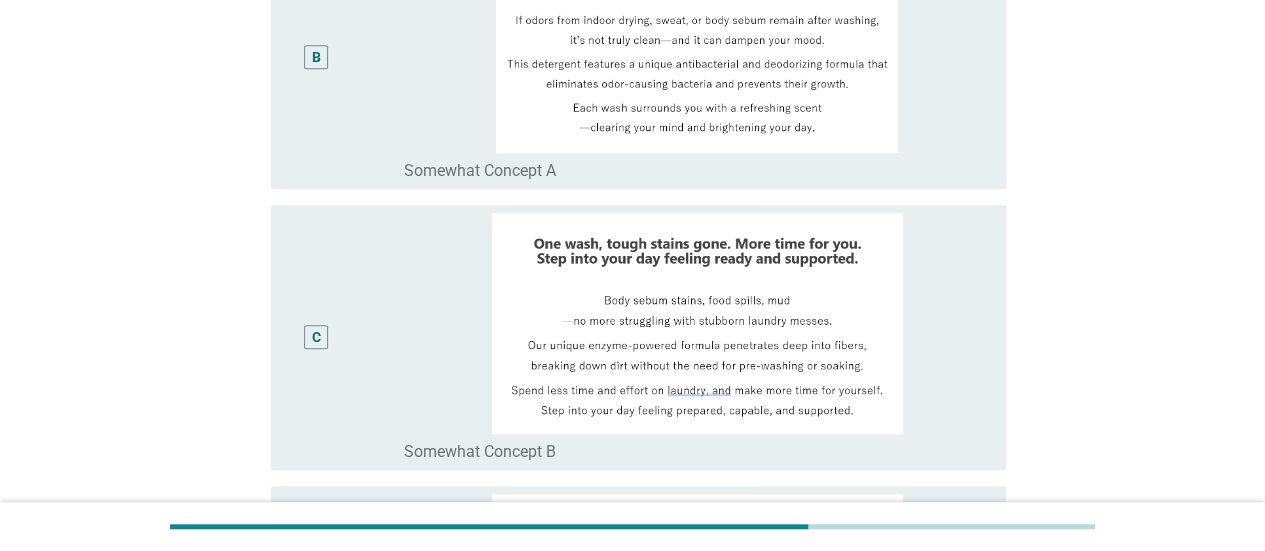 click on "C" at bounding box center [316, 337] 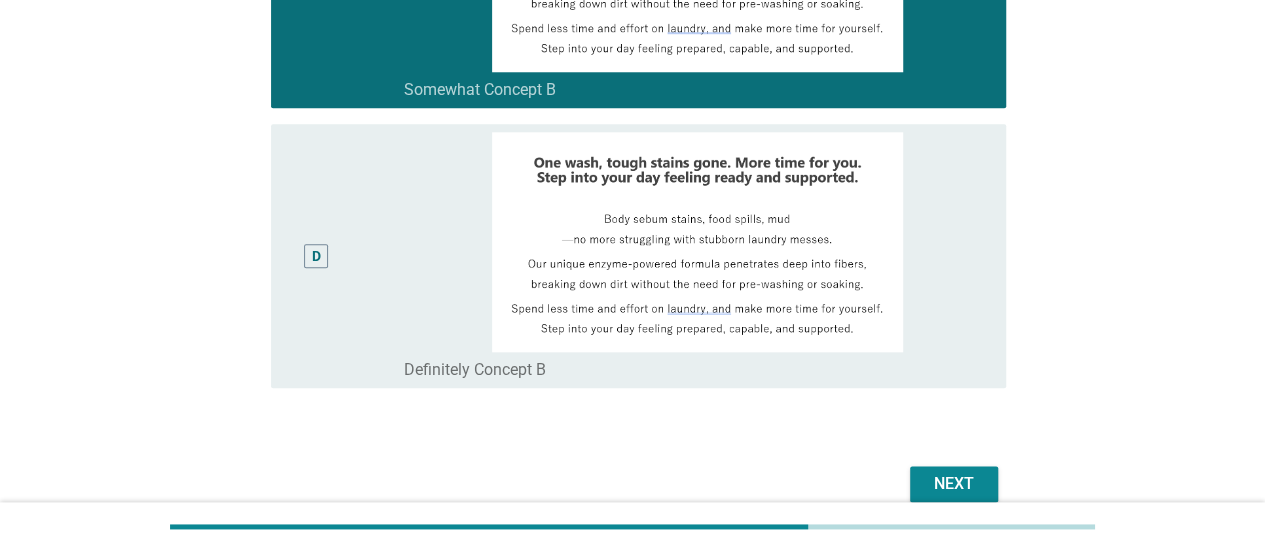 scroll, scrollTop: 1056, scrollLeft: 0, axis: vertical 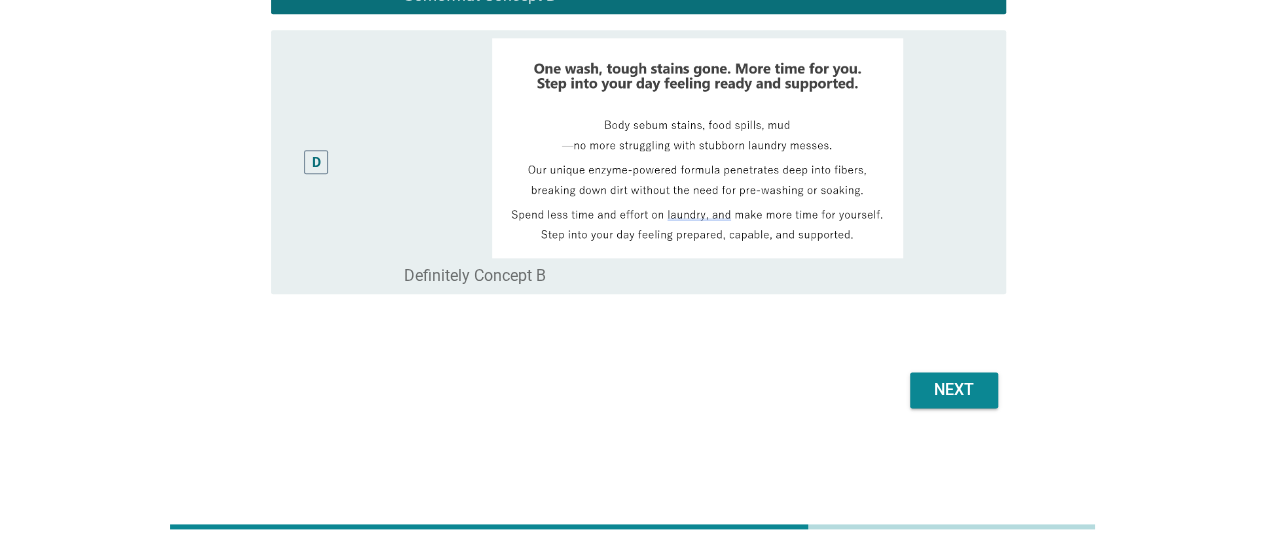 click on "Next" at bounding box center [954, 390] 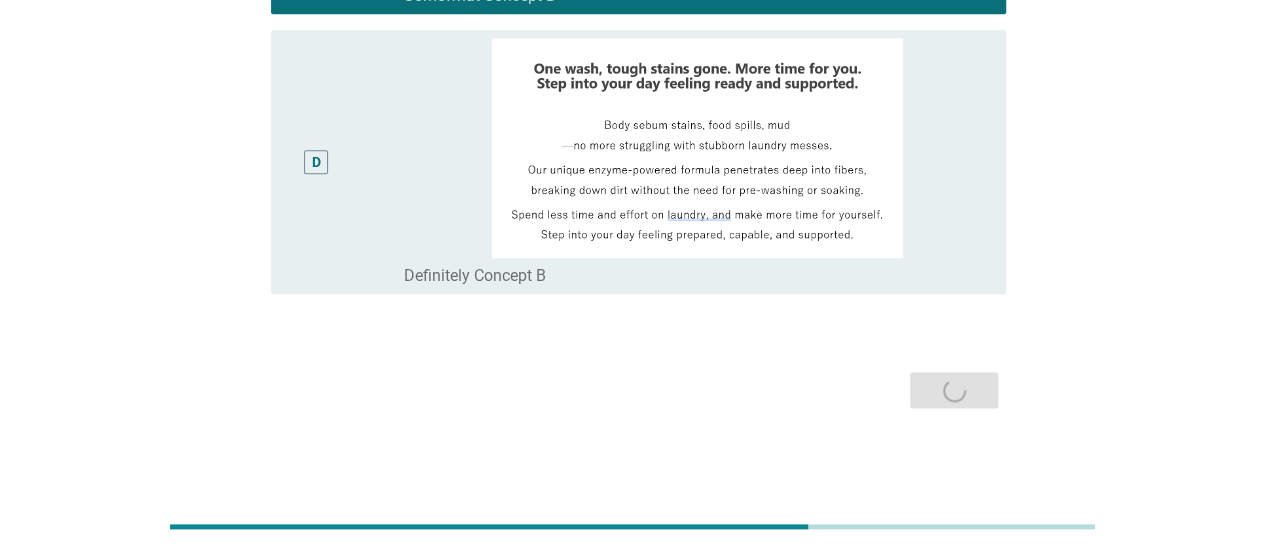 scroll, scrollTop: 0, scrollLeft: 0, axis: both 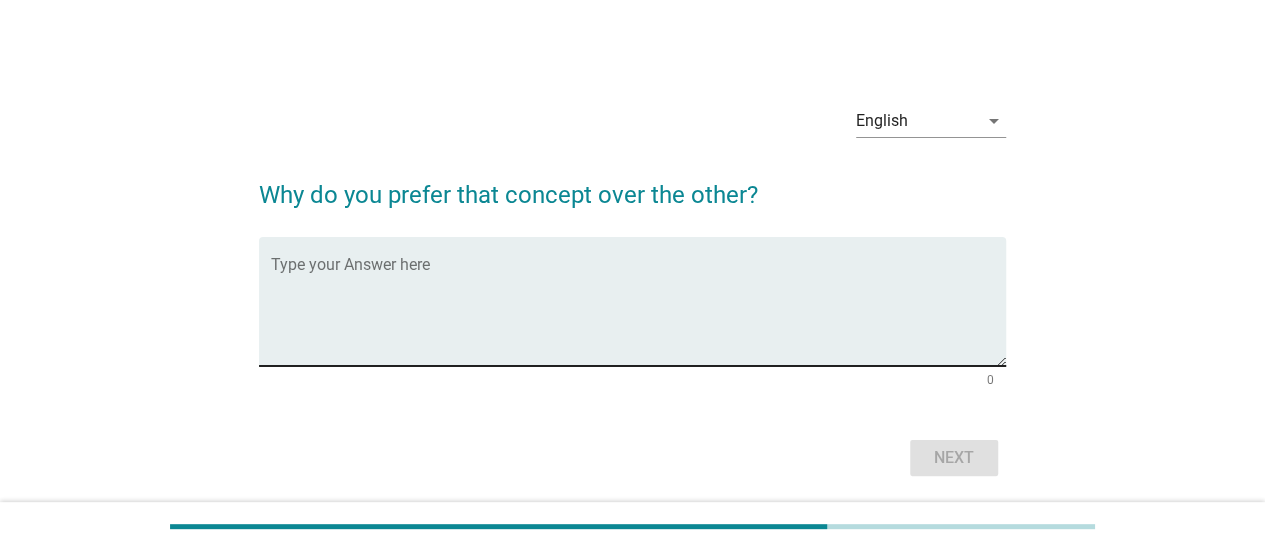 click at bounding box center (638, 313) 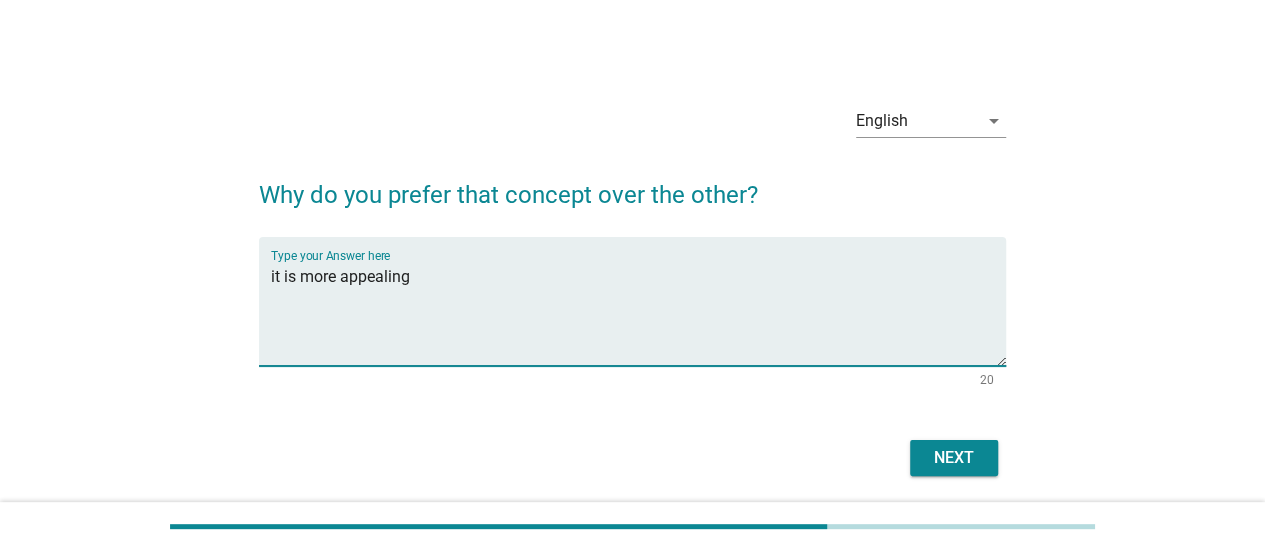 type on "it is more appealing" 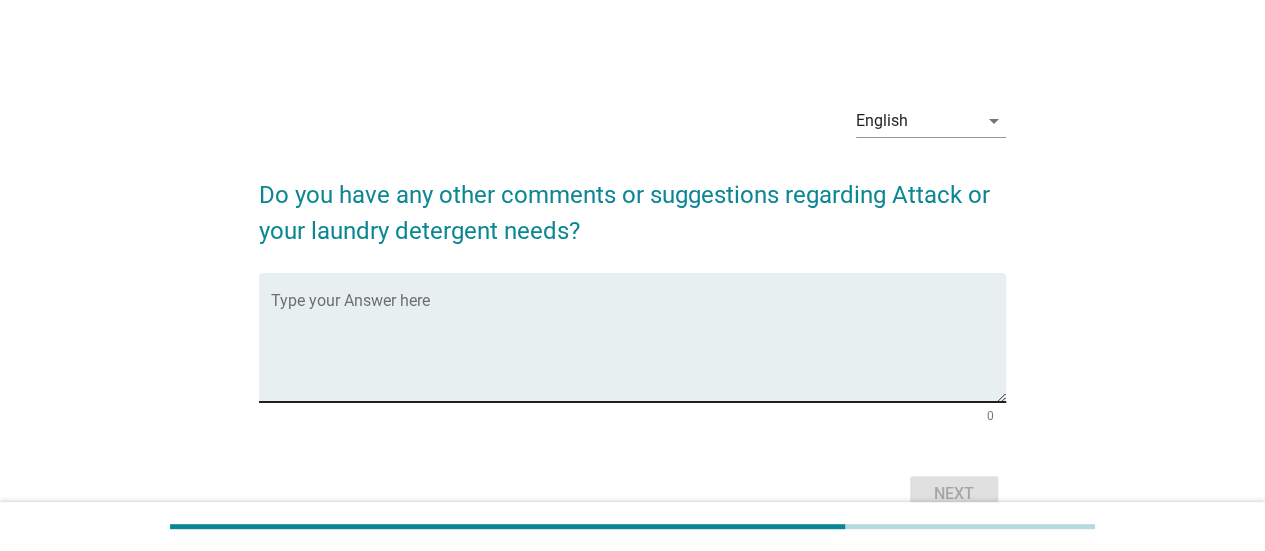 click at bounding box center [638, 349] 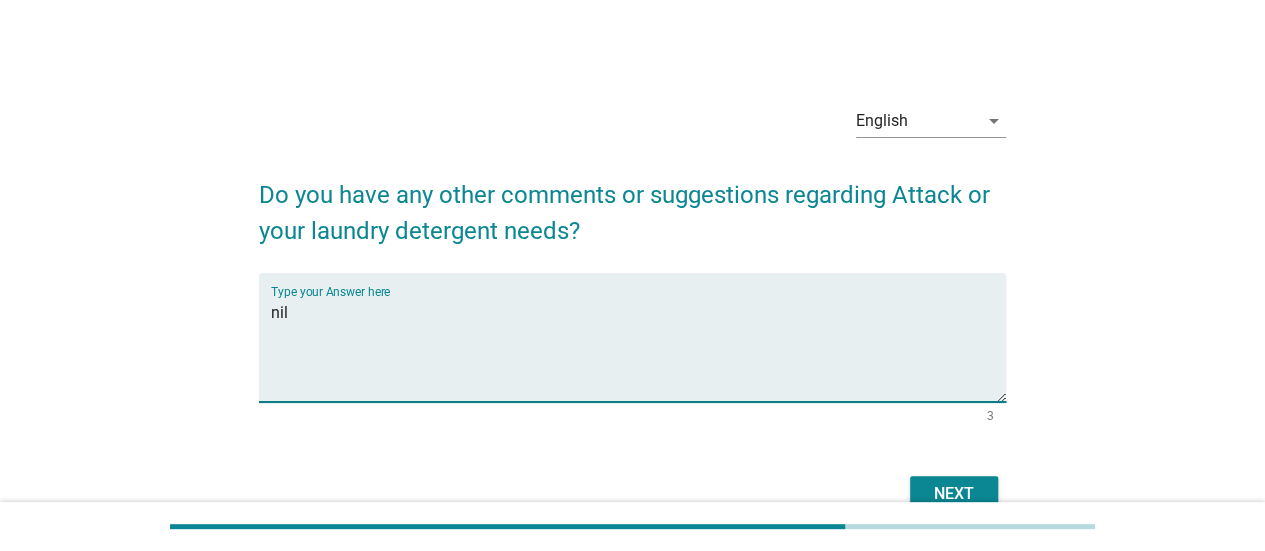 type on "nil" 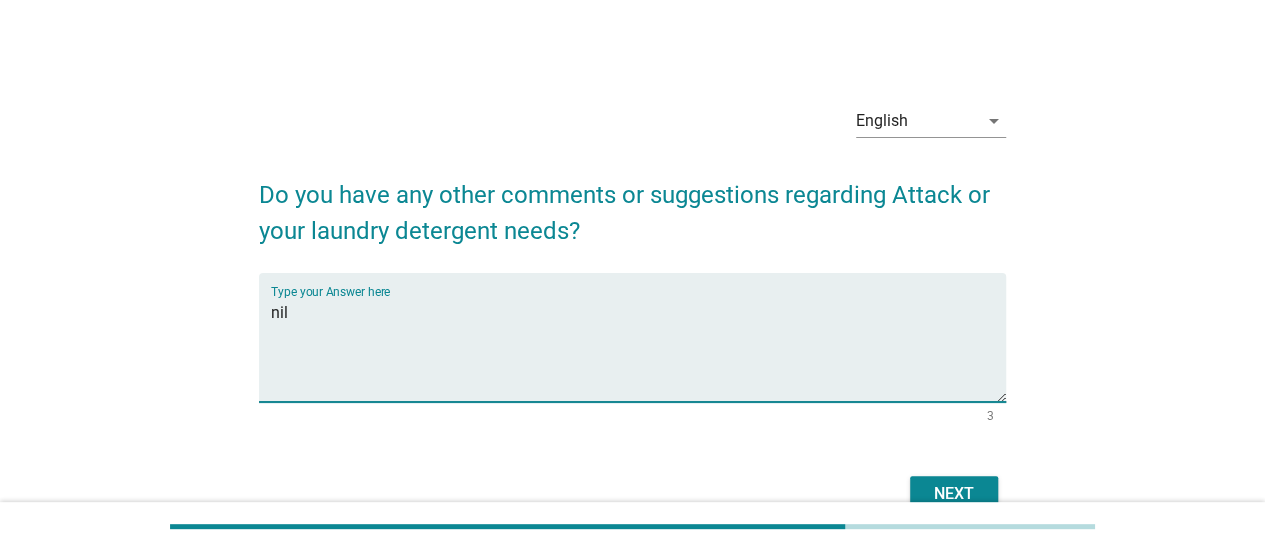 click on "Next" at bounding box center [954, 494] 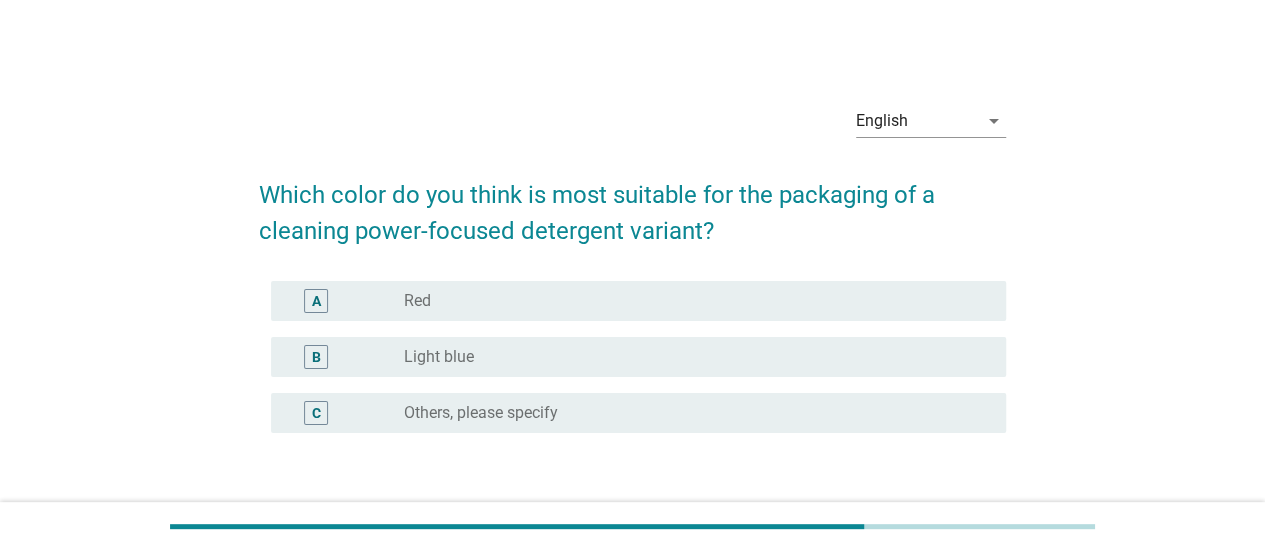 click on "radio_button_unchecked Light blue" at bounding box center (689, 357) 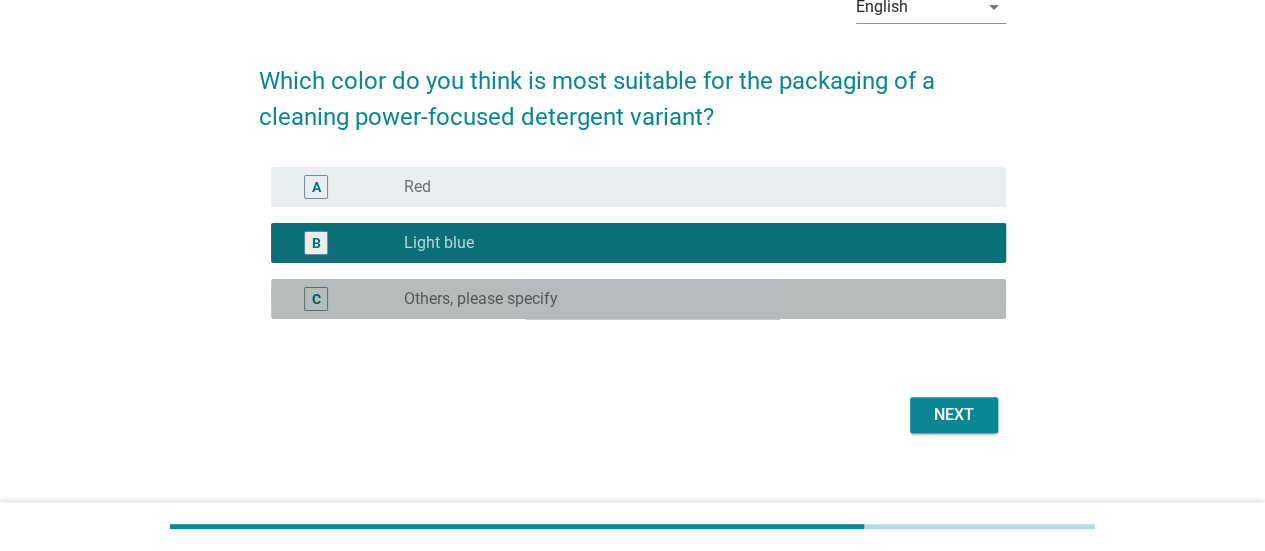 scroll, scrollTop: 138, scrollLeft: 0, axis: vertical 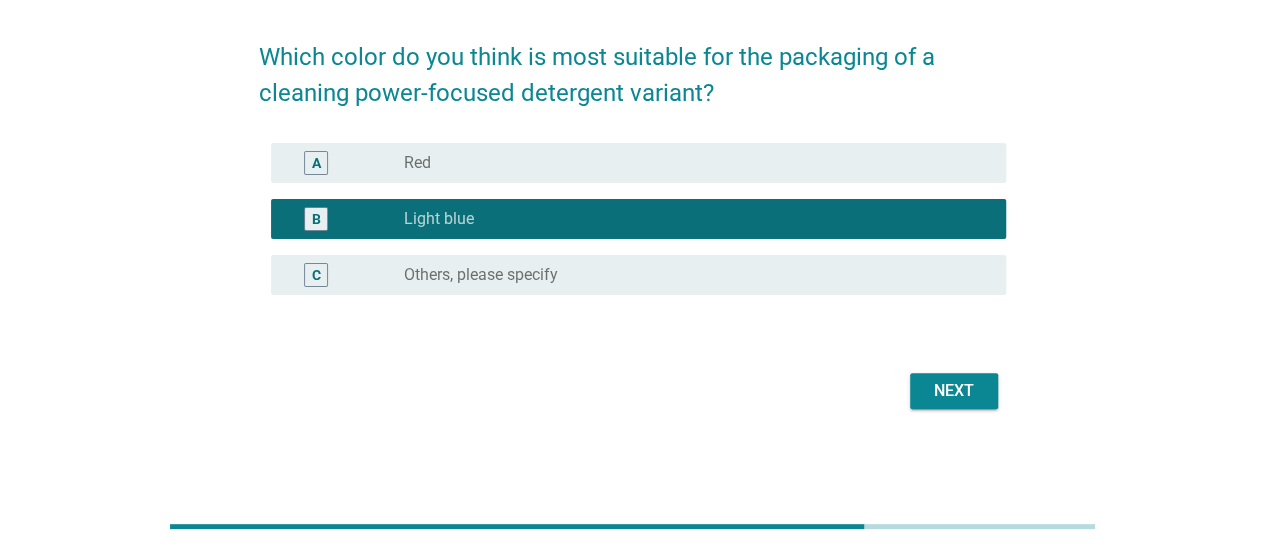 click on "Next" at bounding box center (954, 391) 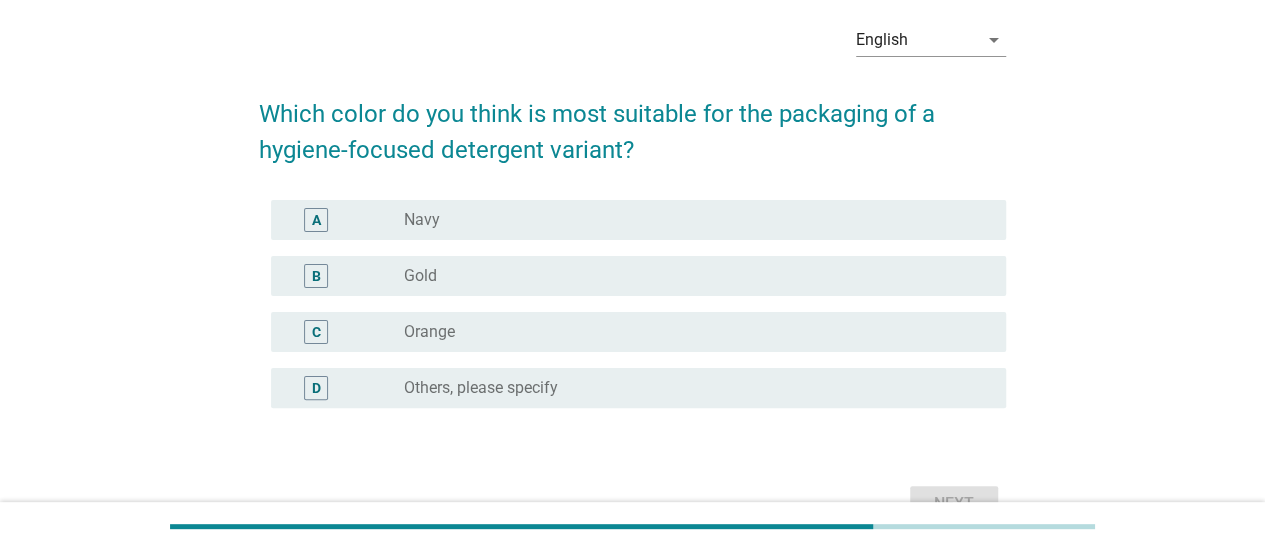 scroll, scrollTop: 82, scrollLeft: 0, axis: vertical 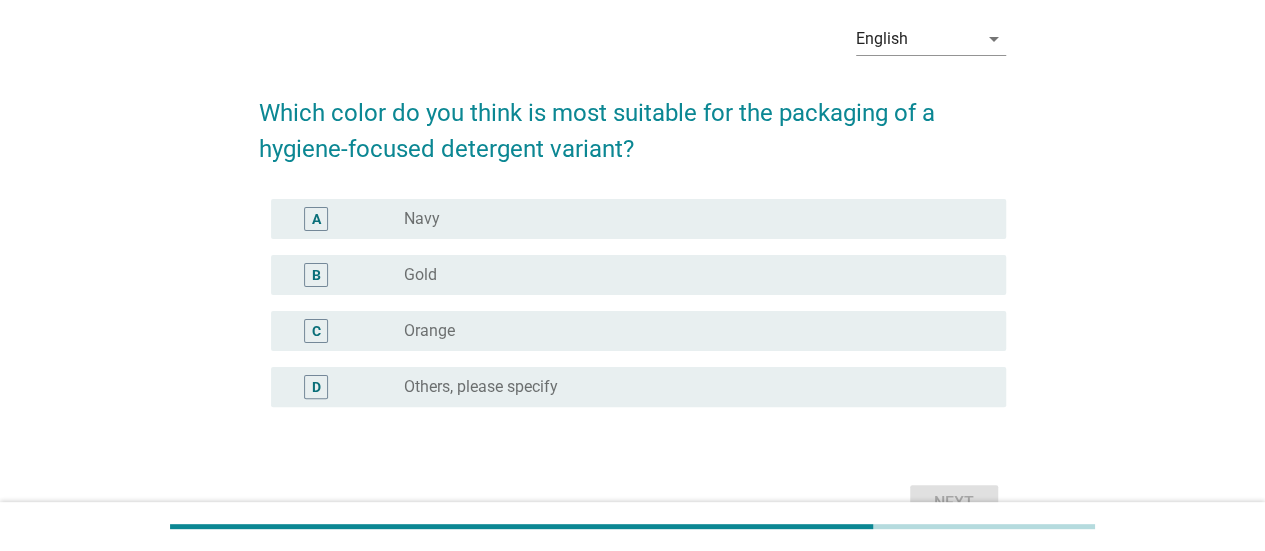 click on "radio_button_unchecked Gold" at bounding box center [689, 275] 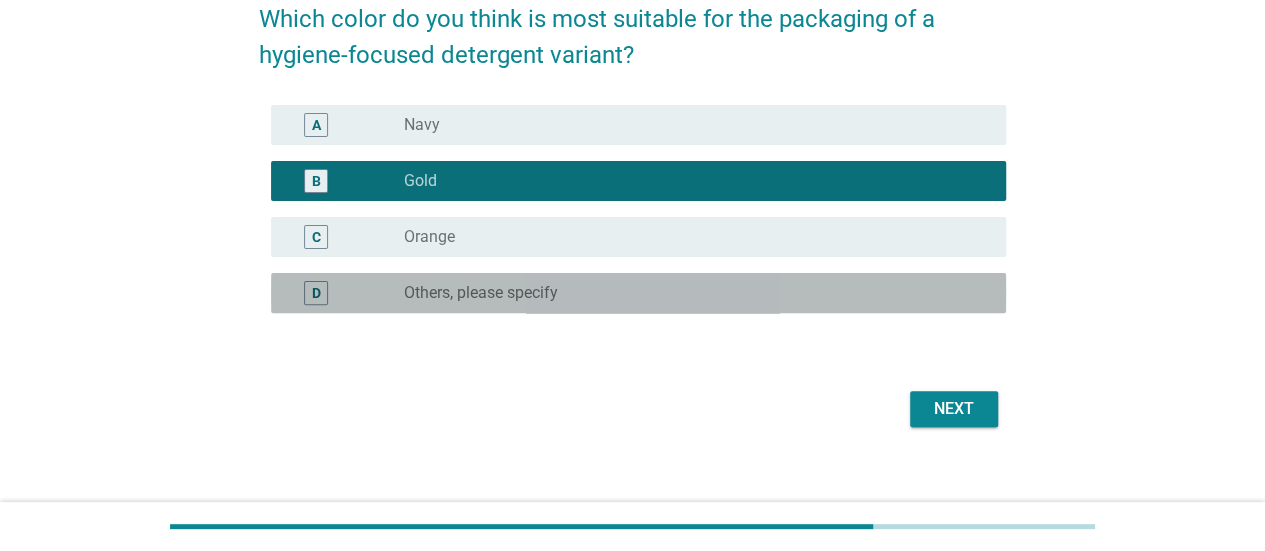 scroll, scrollTop: 178, scrollLeft: 0, axis: vertical 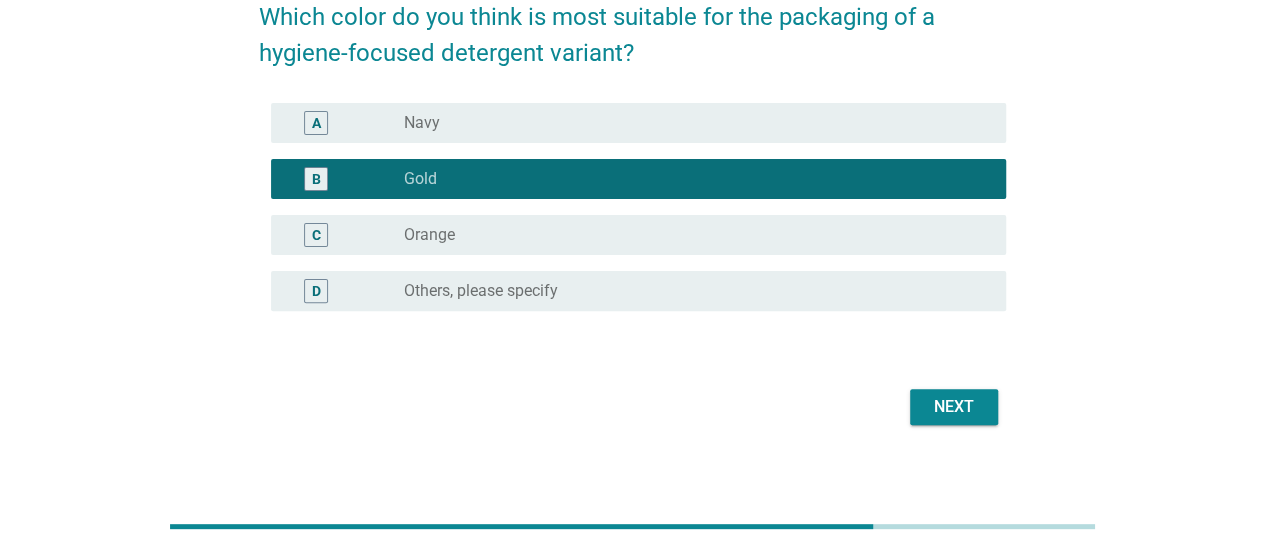 click on "Next" at bounding box center [954, 407] 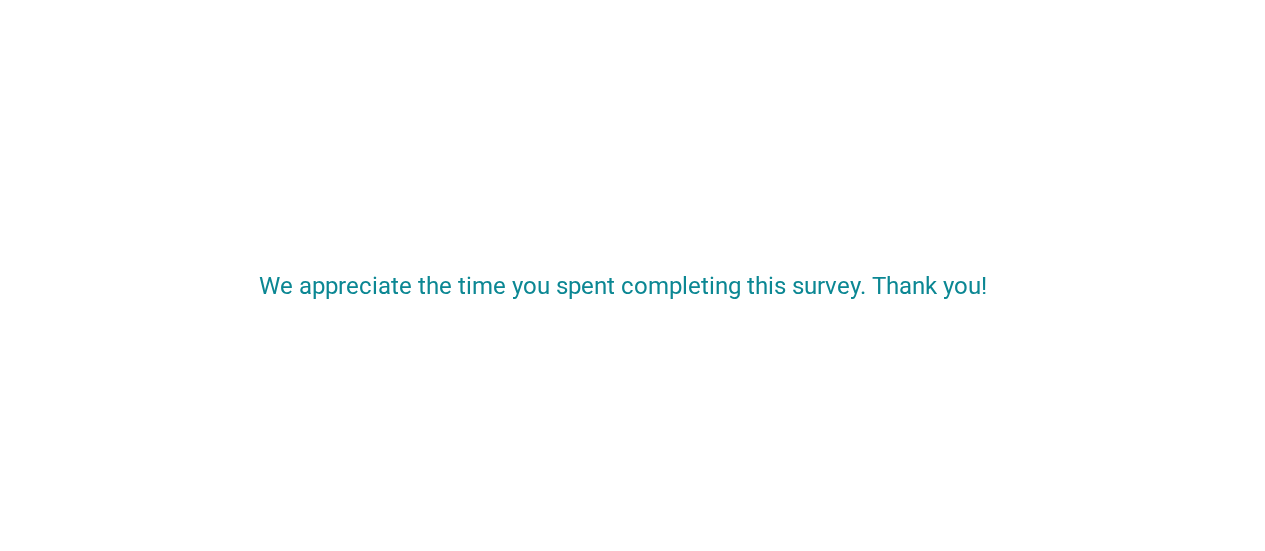 scroll, scrollTop: 0, scrollLeft: 0, axis: both 